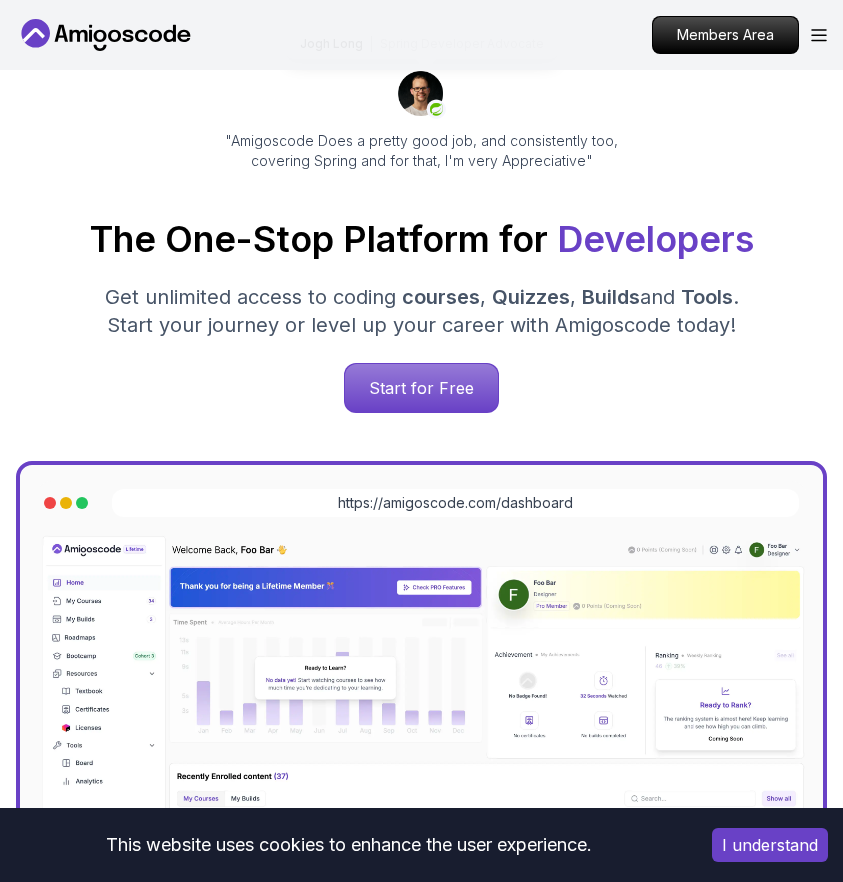 scroll, scrollTop: 0, scrollLeft: 0, axis: both 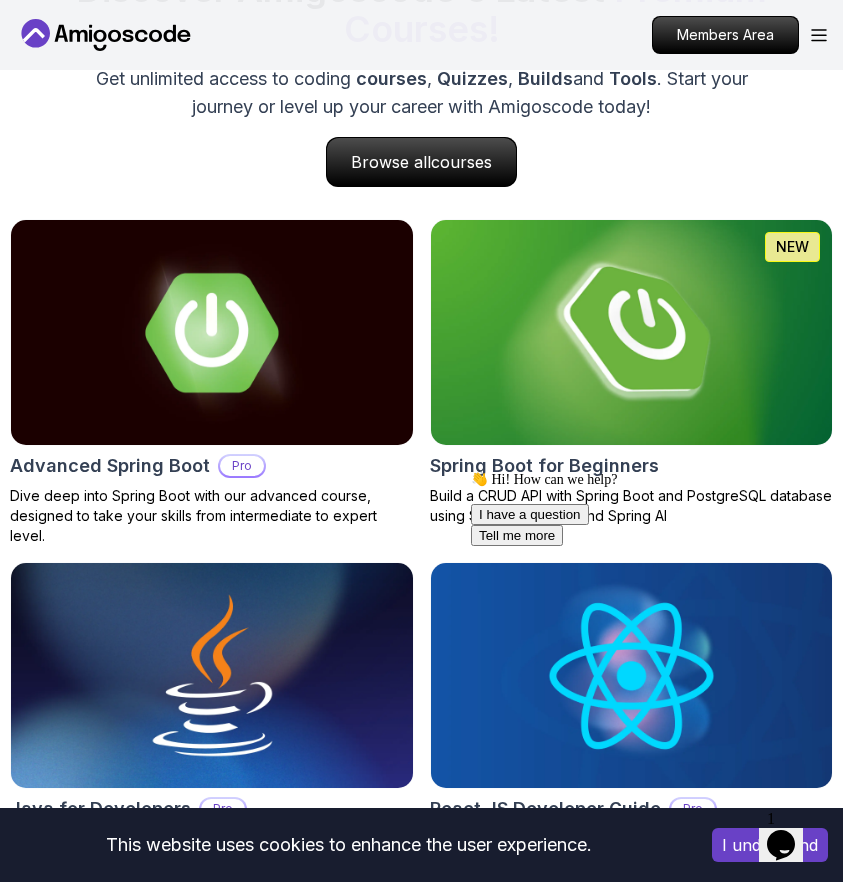 click at bounding box center (631, 333) 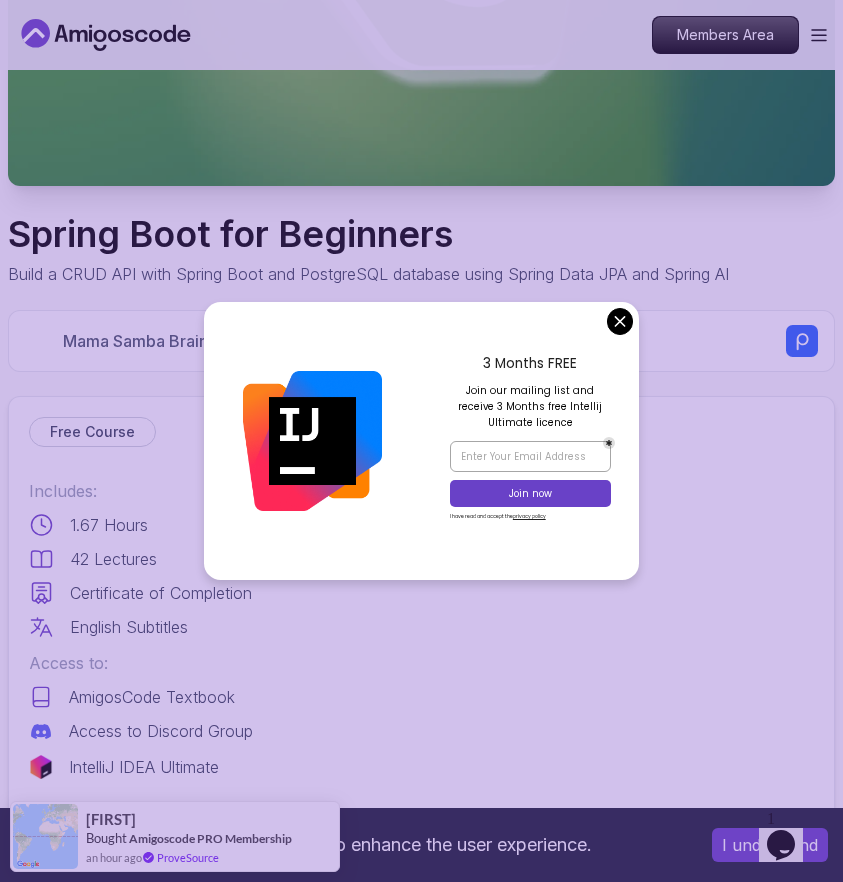 scroll, scrollTop: 400, scrollLeft: 0, axis: vertical 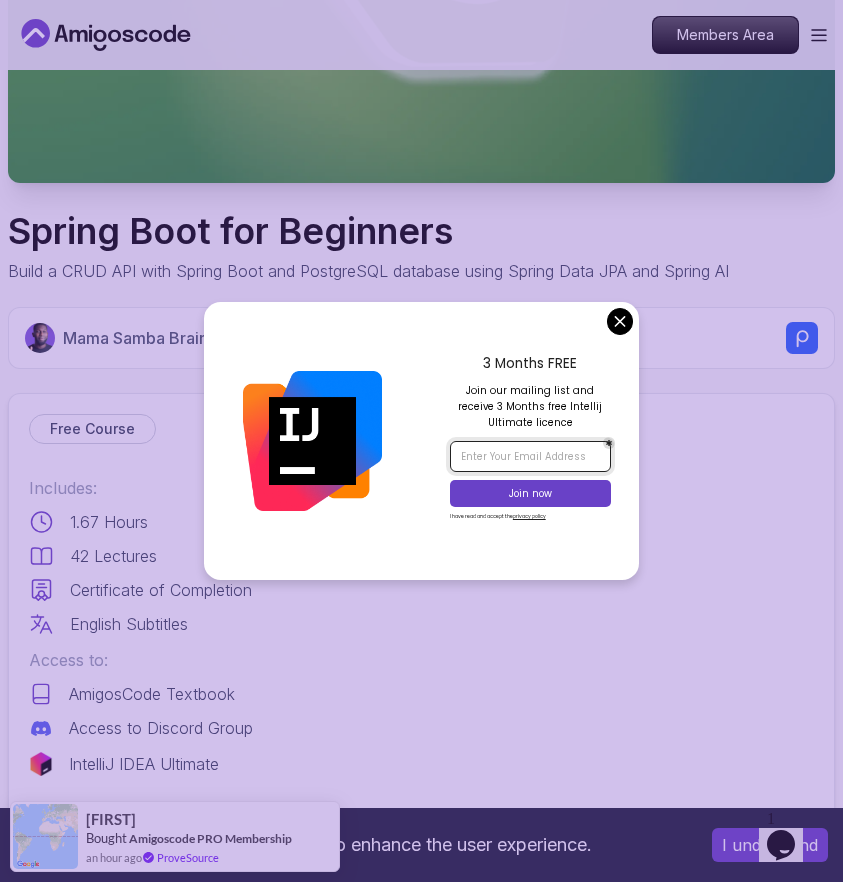 click at bounding box center (530, 456) 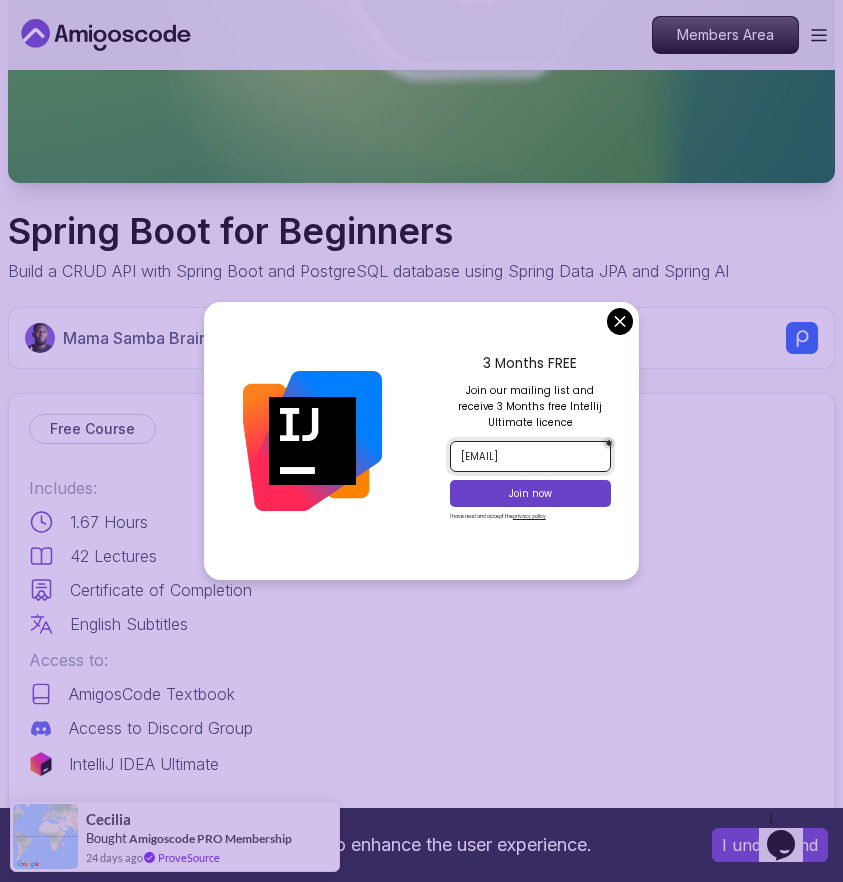 type on "casssade212@gmail.com" 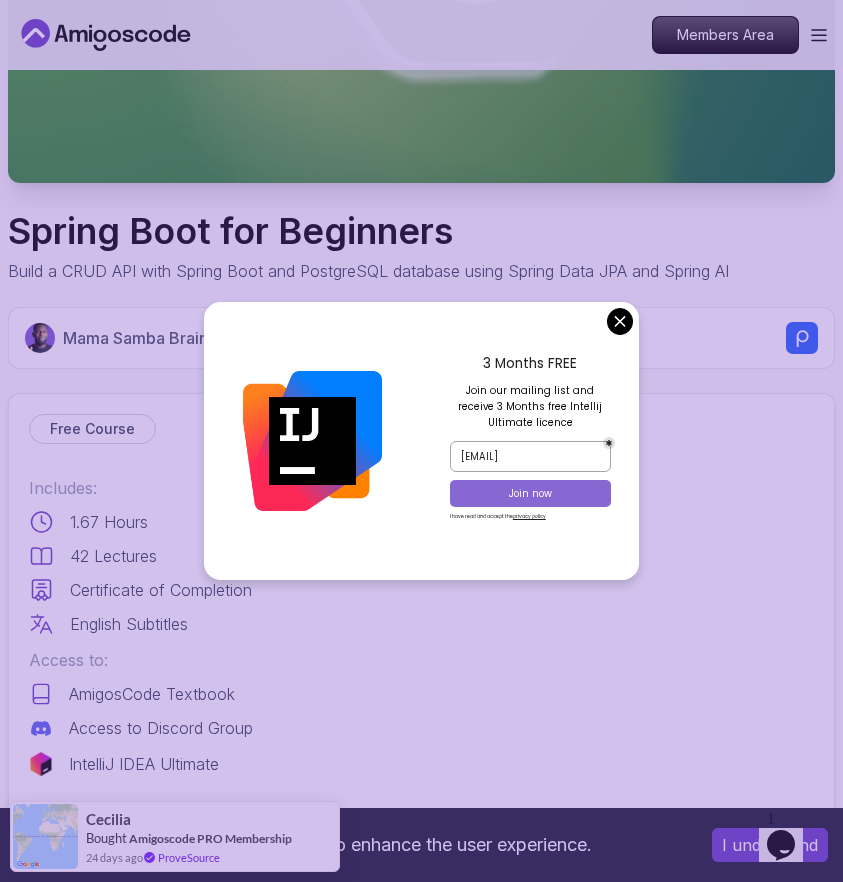 click on "Join now" at bounding box center [531, 494] 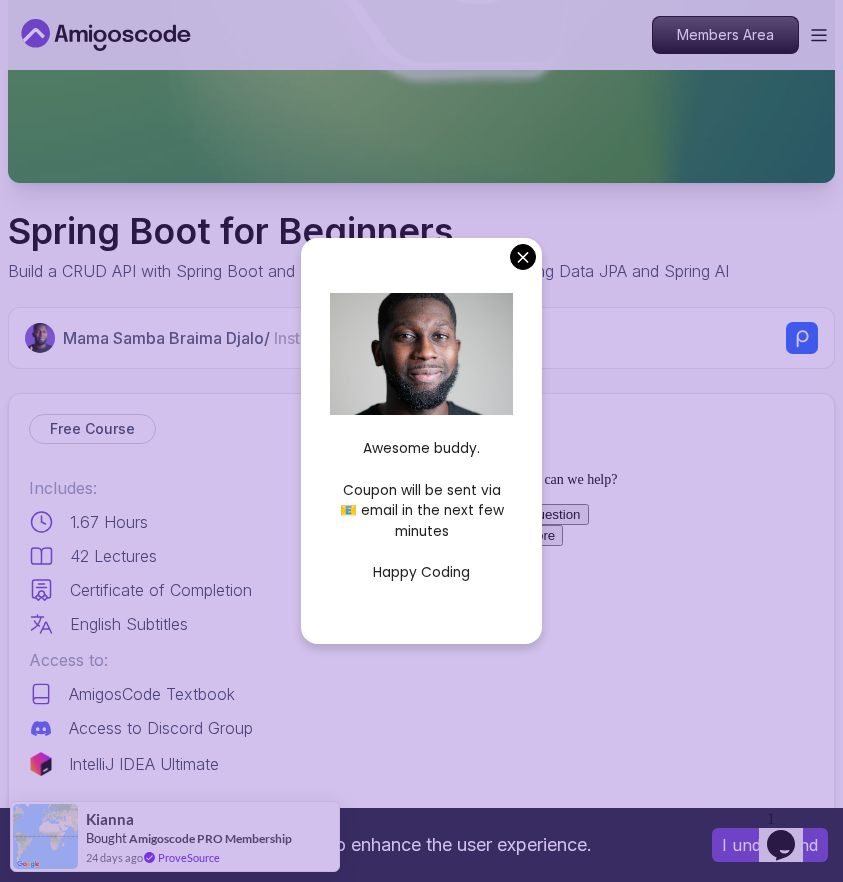 click on "This website uses cookies to enhance the user experience. I understand Products Resources Pricing Testimonials For Business Members Area Products Resources Pricing Testimonials For Business Members Area Spring Boot for Beginners Build a CRUD API with Spring Boot and PostgreSQL database using Spring Data JPA and Spring AI Mama Samba Braima Djalo  /   Instructor Free Course Includes: 1.67 Hours 42 Lectures Certificate of Completion English Subtitles Access to: AmigosCode Textbook Access to Discord Group IntelliJ IDEA Ultimate Enroll for Free Share this Course or Copy link Got a Team of 5 or More? With one subscription, give your entire team access to all courses and features. Check our Business Plan Mama Samba Braima Djalo  /   Instructor What you will learn java spring spring-boot postgres terminal ai git github chatgpt The Basics of Spring - Learn the fundamental concepts and features of the Spring framework. Spring Boot - Understand how to use Spring Boot to simplify the development of Spring applications." at bounding box center [421, 5282] 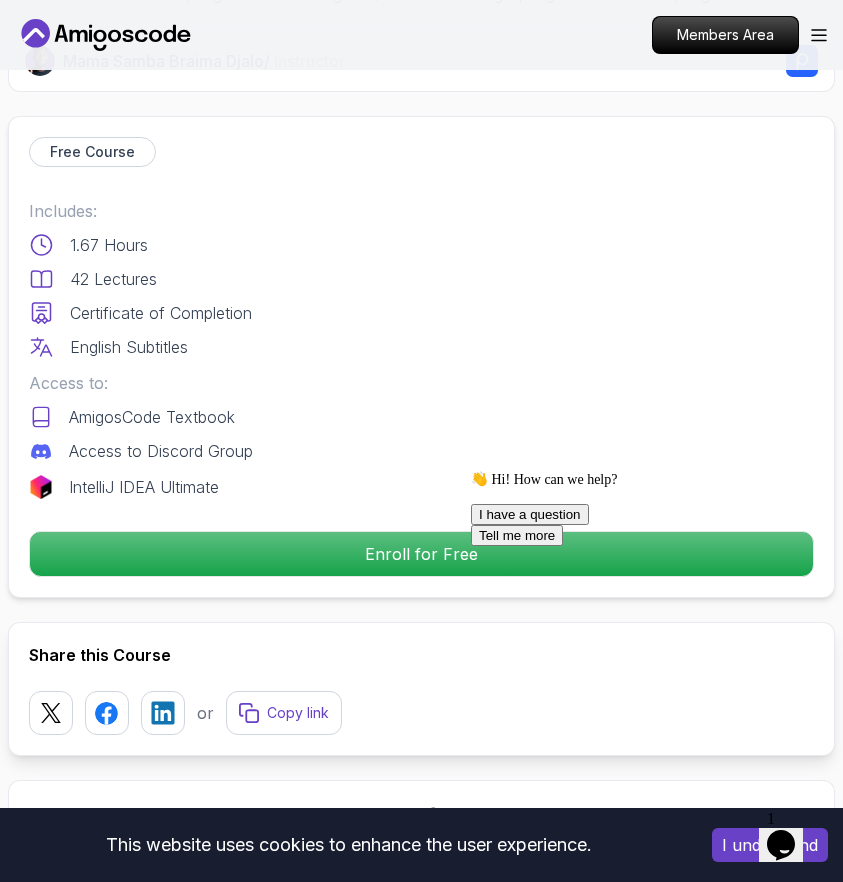 scroll, scrollTop: 681, scrollLeft: 0, axis: vertical 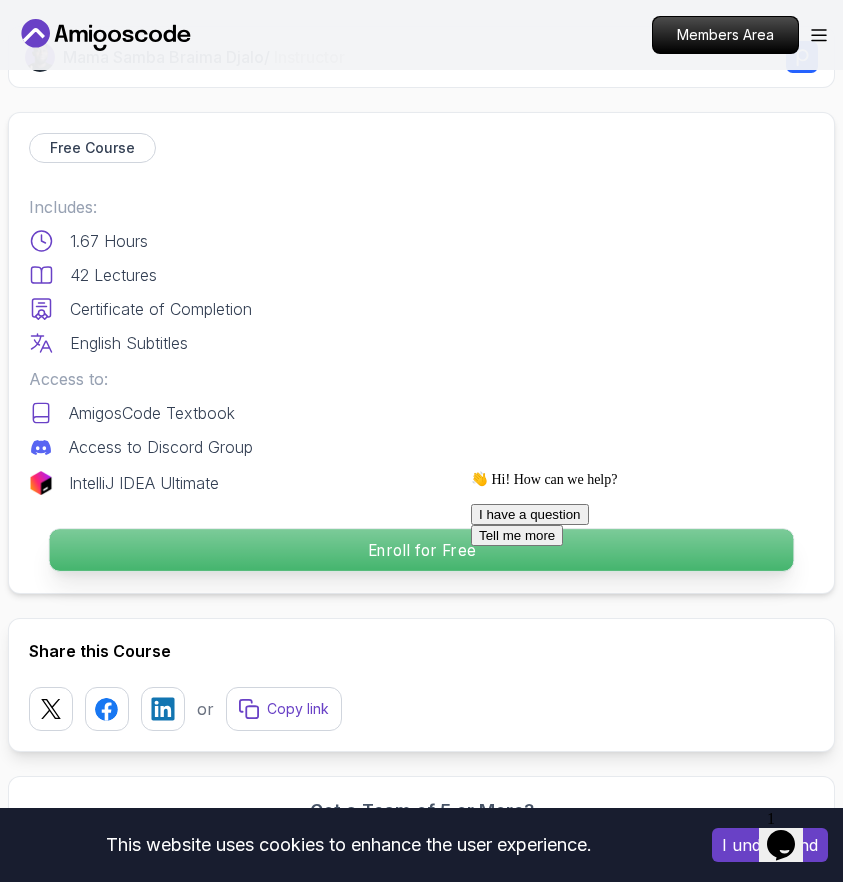 click on "Enroll for Free" at bounding box center (422, 550) 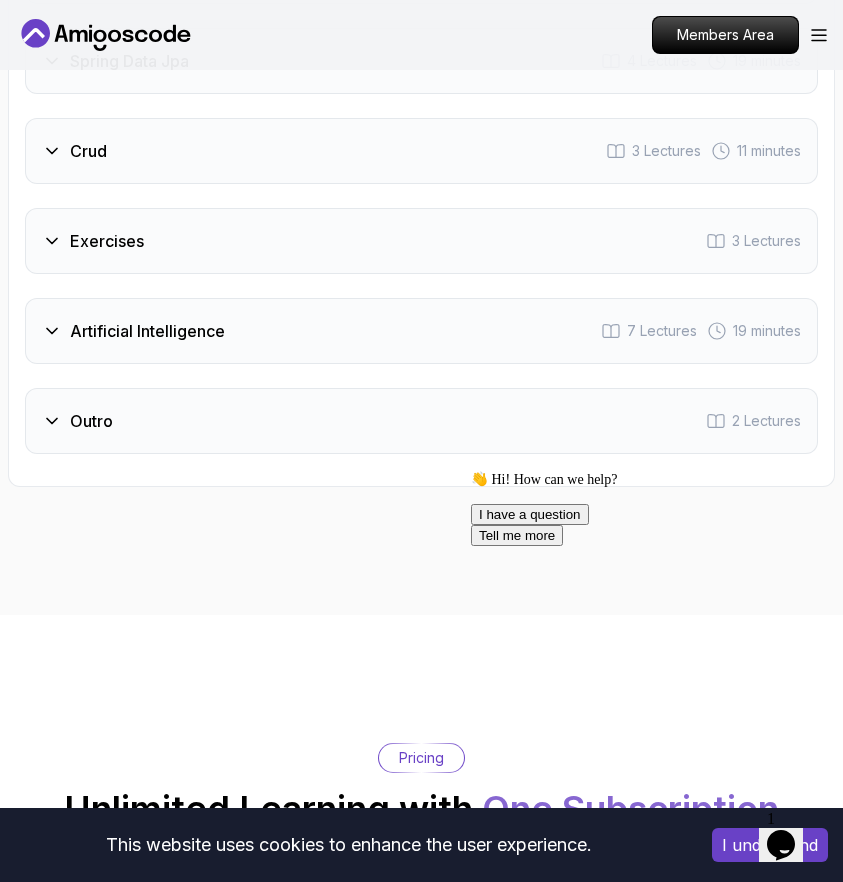 scroll, scrollTop: 4845, scrollLeft: 0, axis: vertical 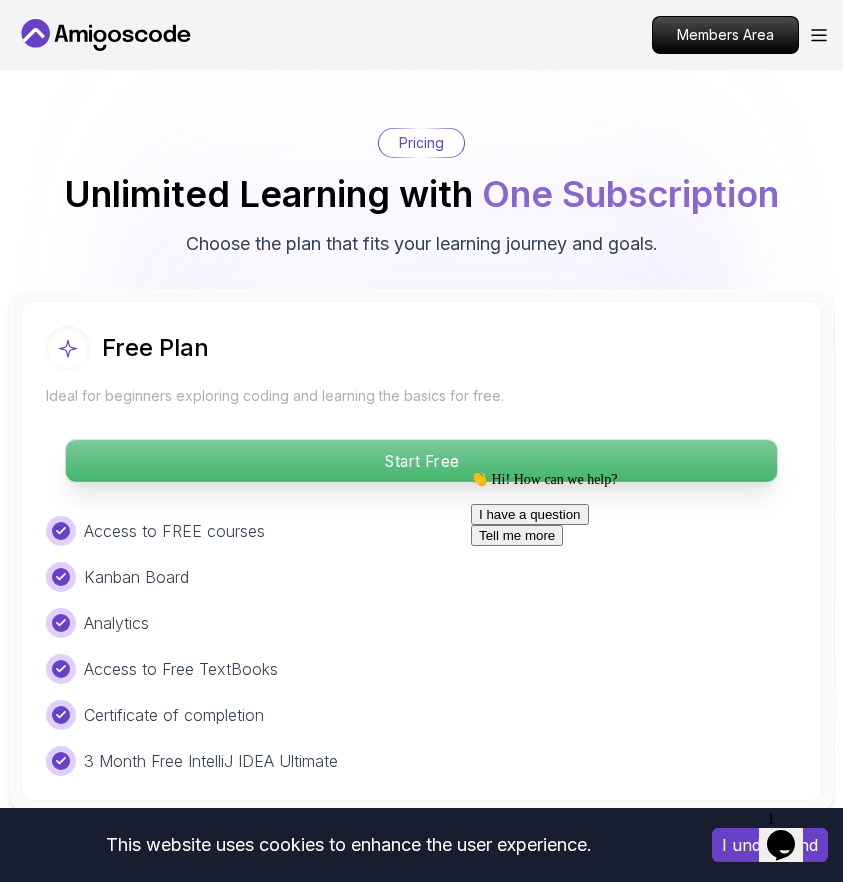 click on "Start Free" at bounding box center [422, 461] 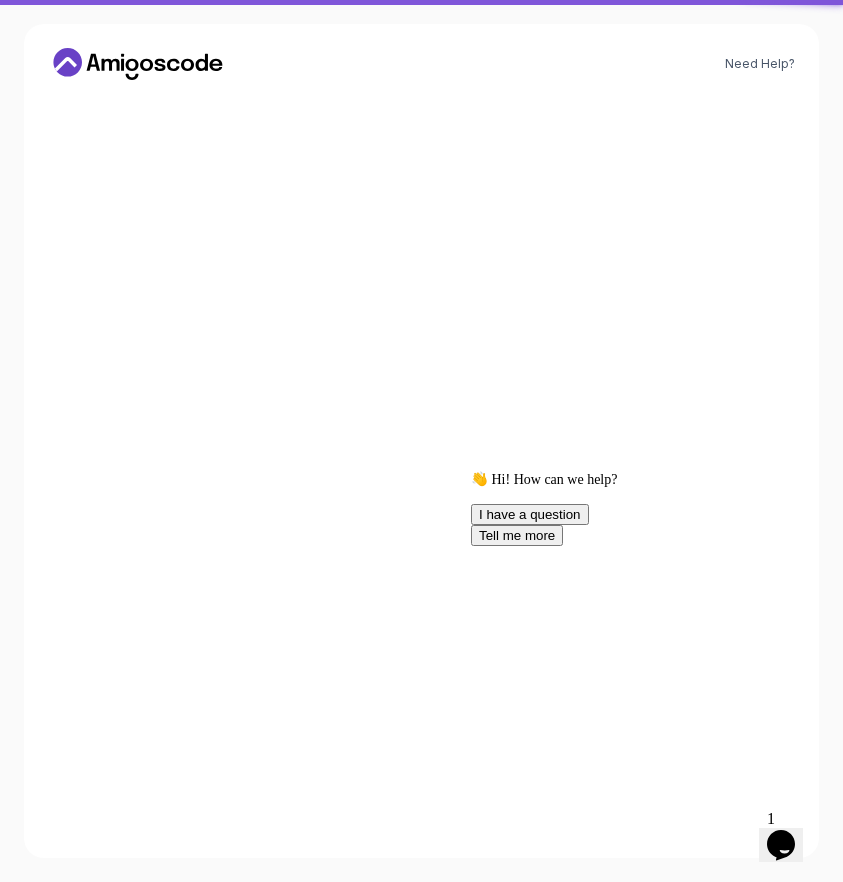 scroll, scrollTop: 0, scrollLeft: 0, axis: both 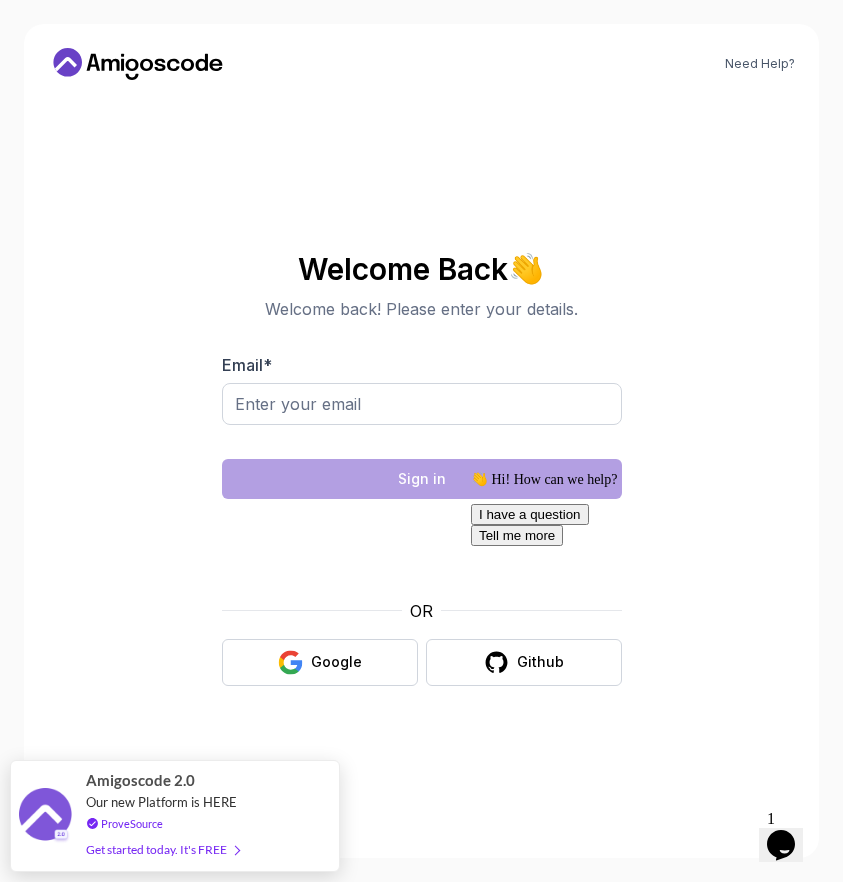 click on "Email *" at bounding box center [422, 400] 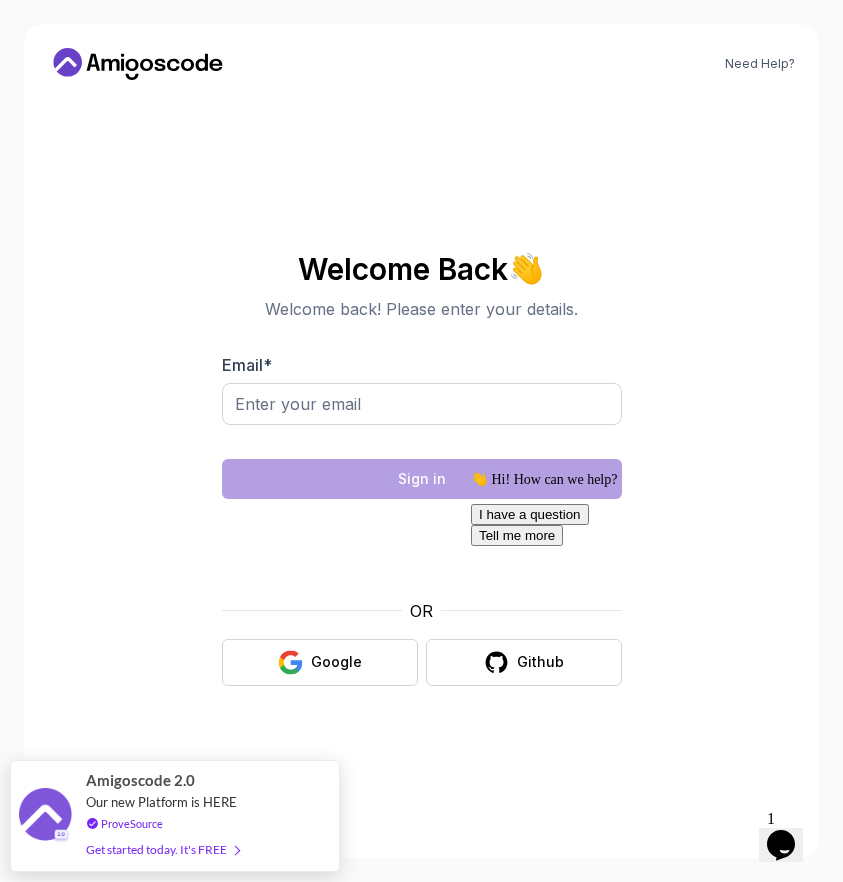 scroll, scrollTop: 0, scrollLeft: 0, axis: both 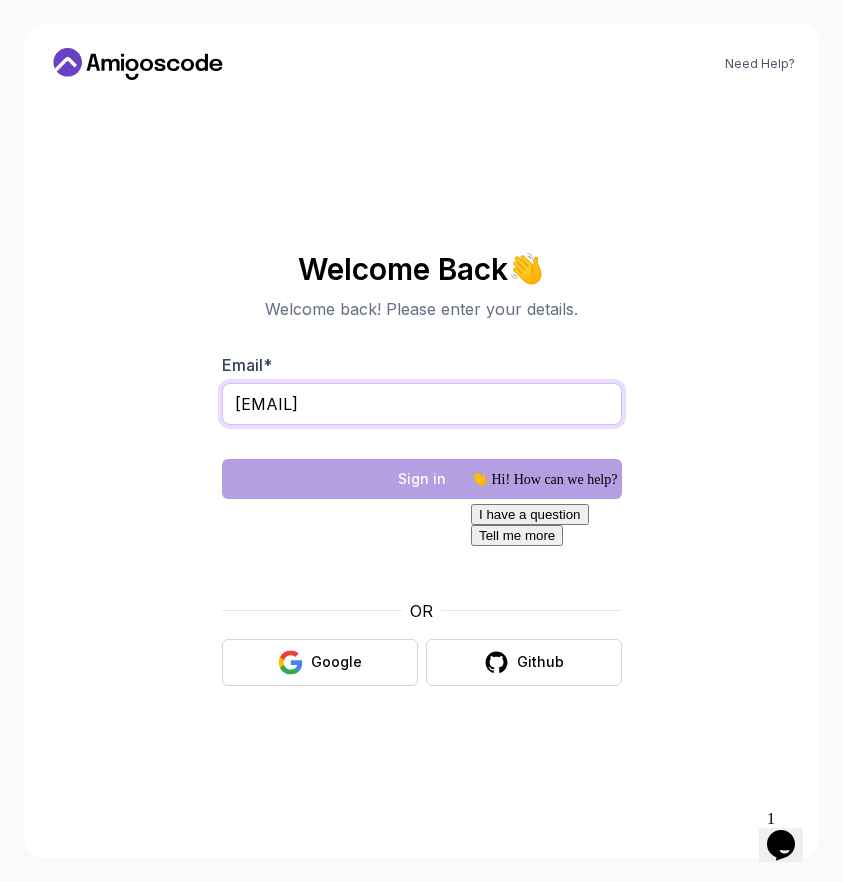 type on "casssade212@gmail.com" 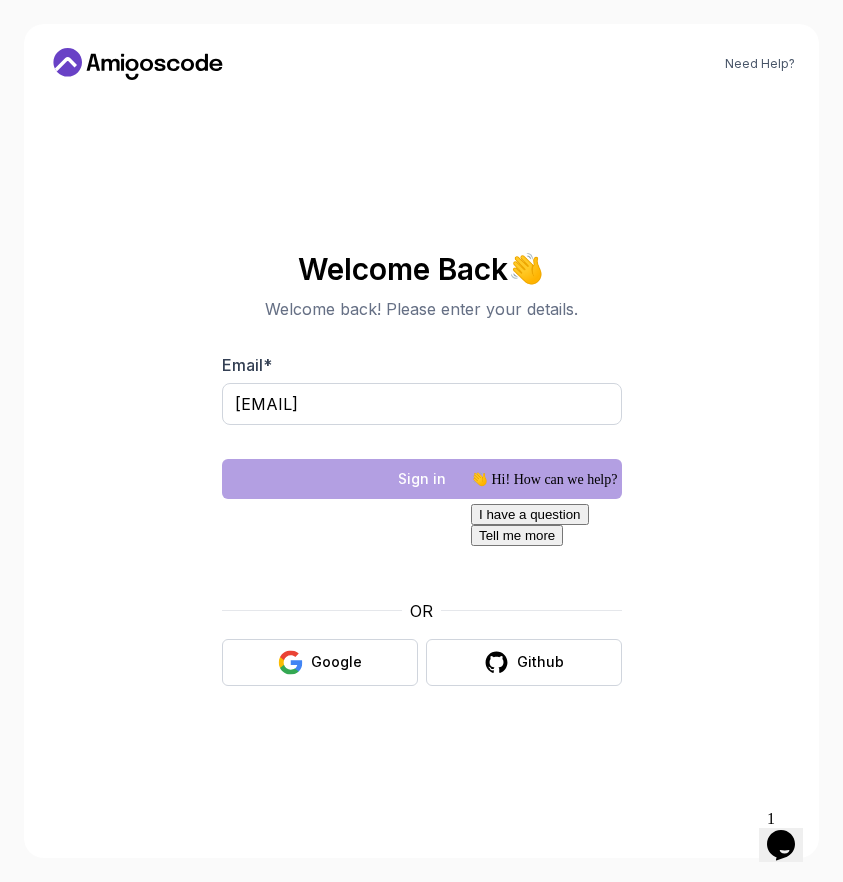 click 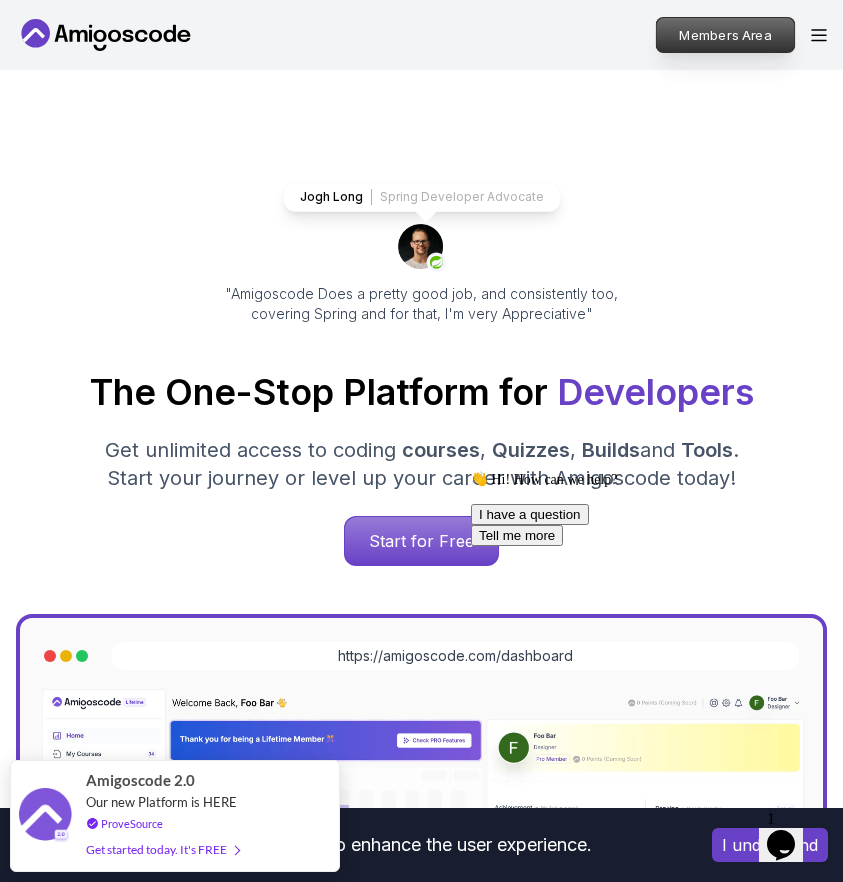 click on "Members Area" at bounding box center (726, 35) 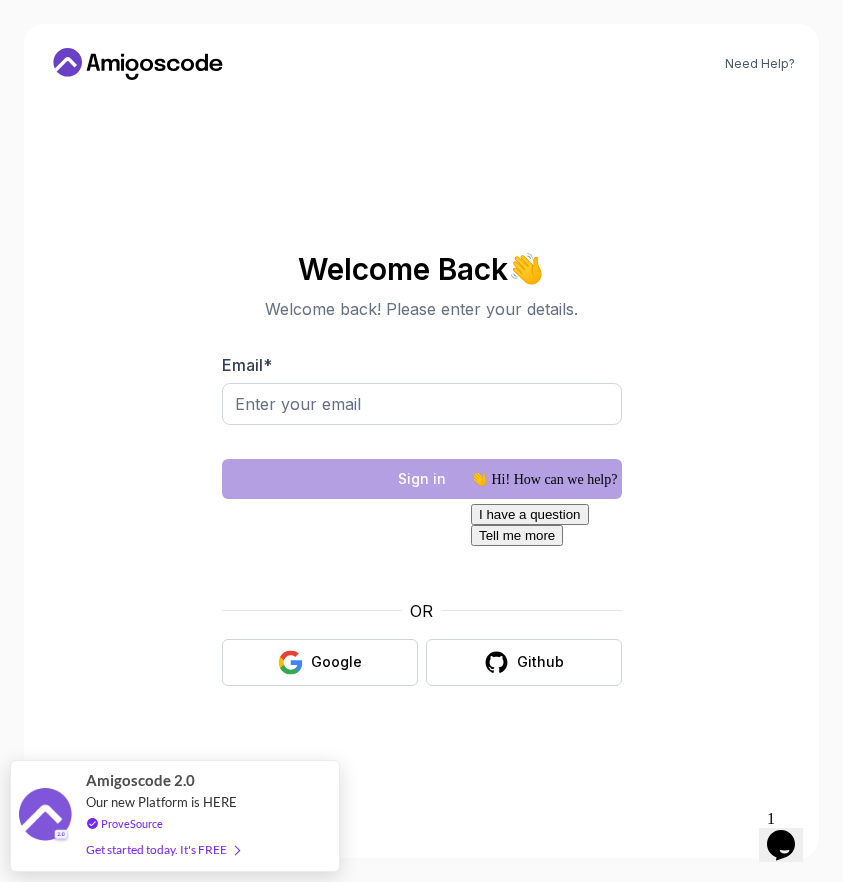 click on "Welcome Back 👋 Welcome back! Please enter your details. Email * Sign in OR Google Github" at bounding box center (422, 469) 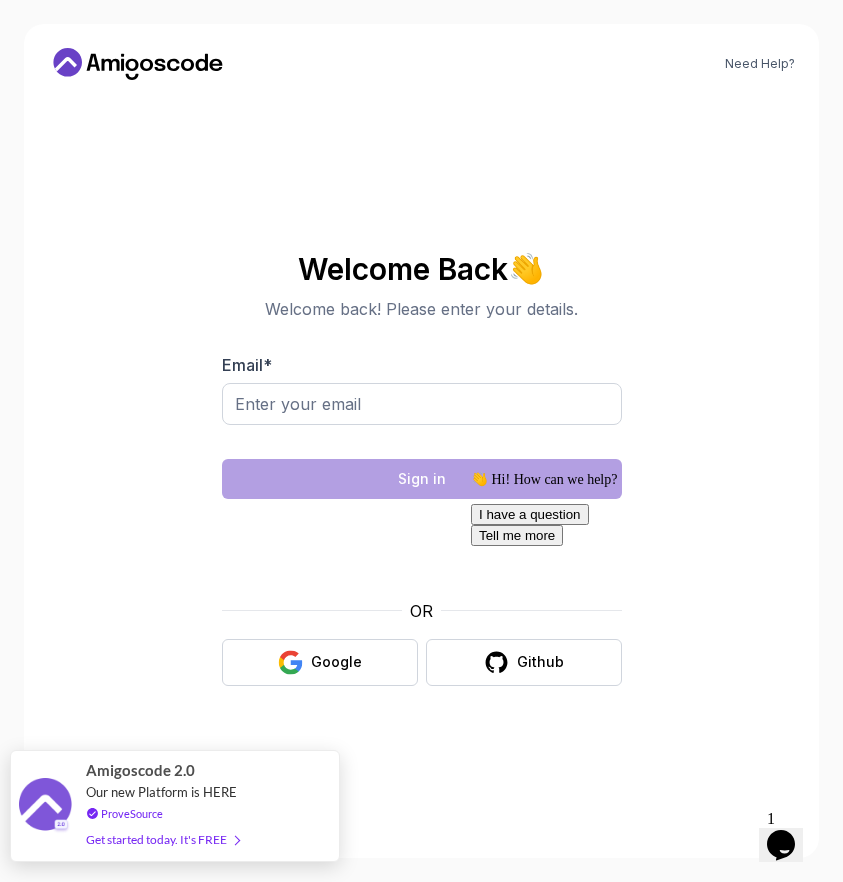 click on "Get started today. It's FREE" at bounding box center (162, 839) 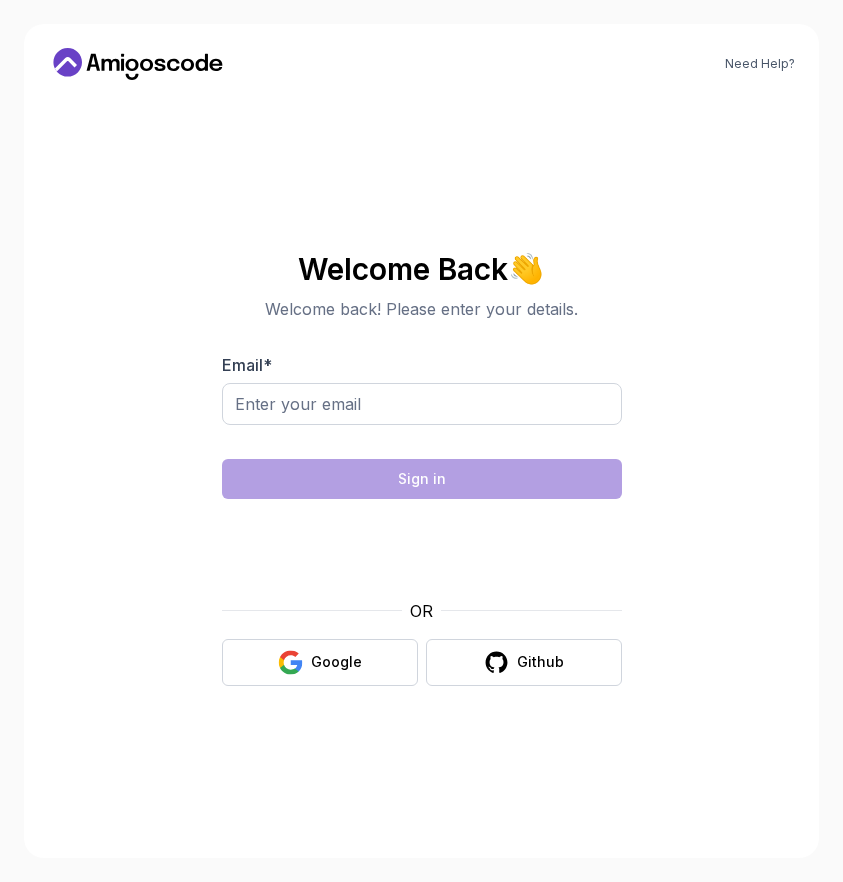 scroll, scrollTop: 0, scrollLeft: 0, axis: both 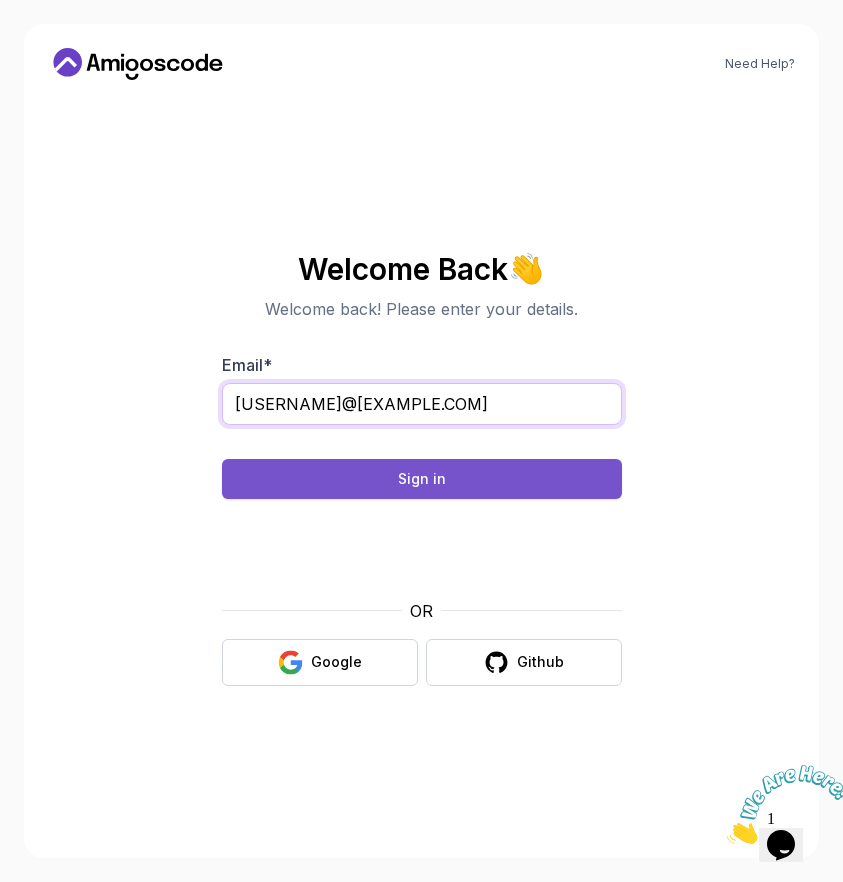 type on "casssade212@gmail.com" 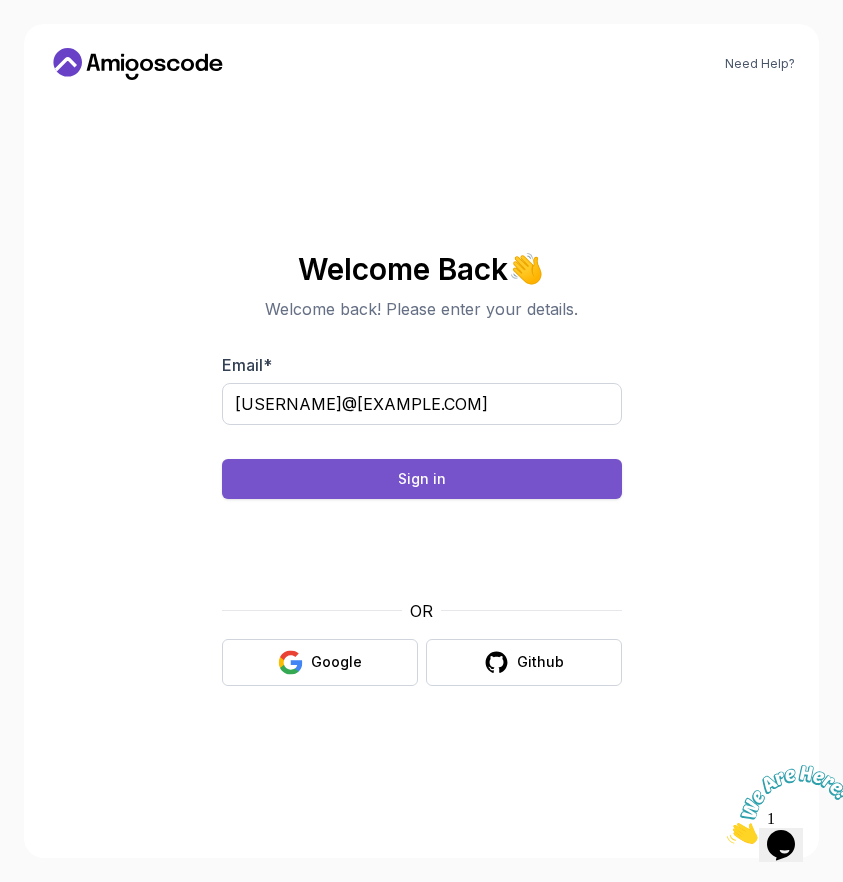 click on "Sign in" at bounding box center [422, 479] 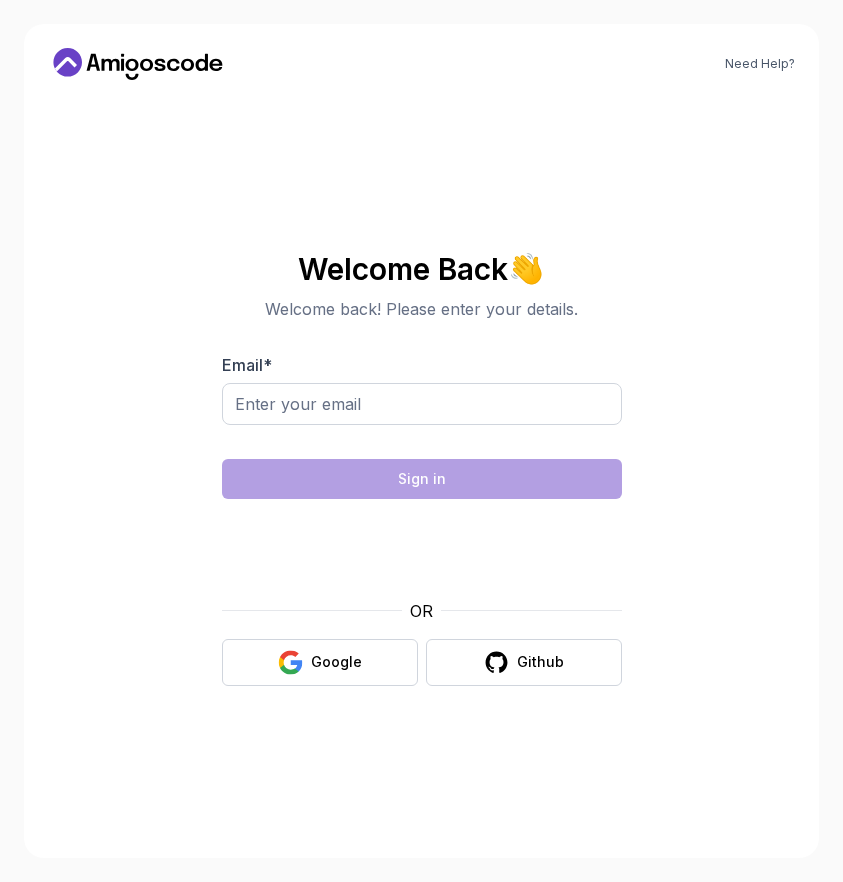 scroll, scrollTop: 0, scrollLeft: 0, axis: both 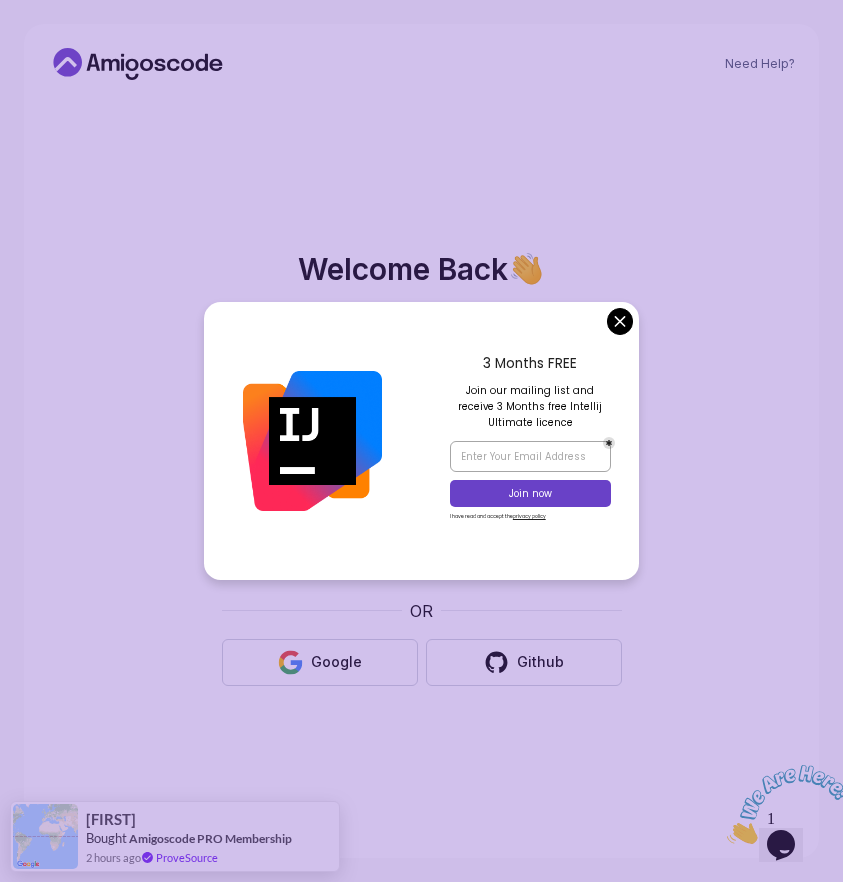 type on "[EMAIL]" 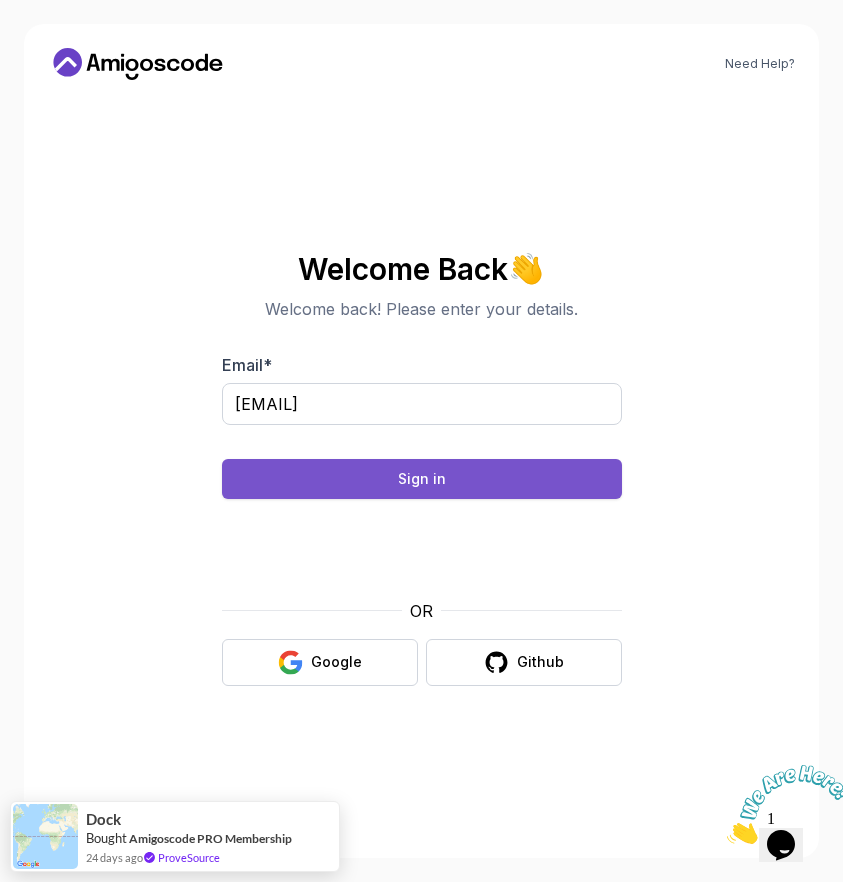 click on "Sign in" at bounding box center [422, 479] 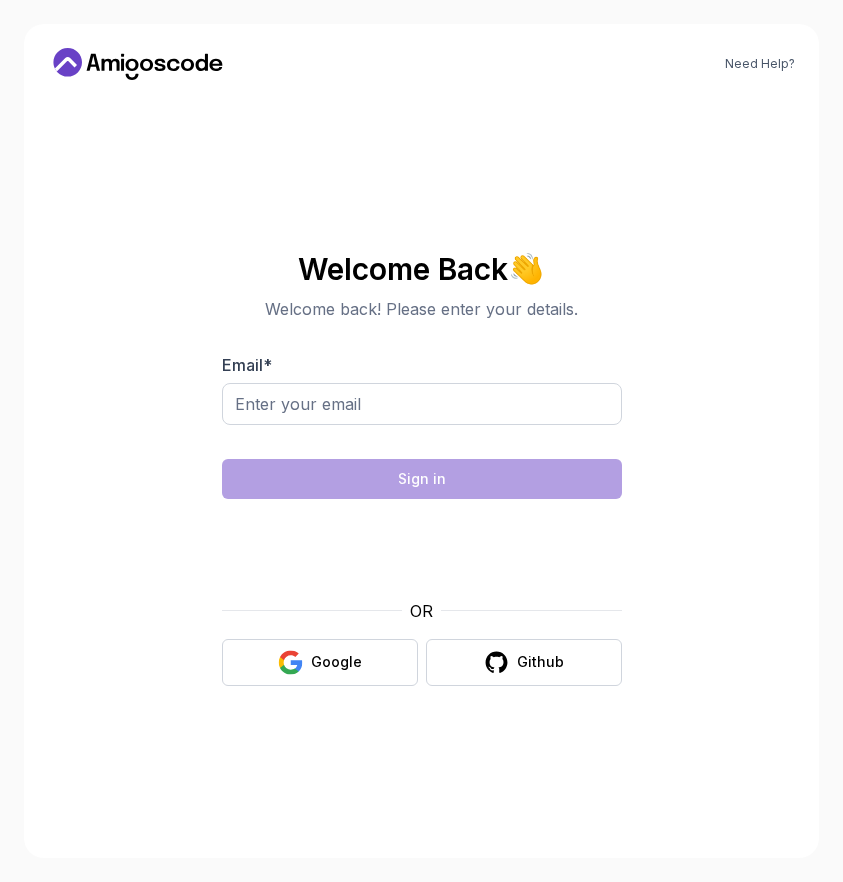 scroll, scrollTop: 0, scrollLeft: 0, axis: both 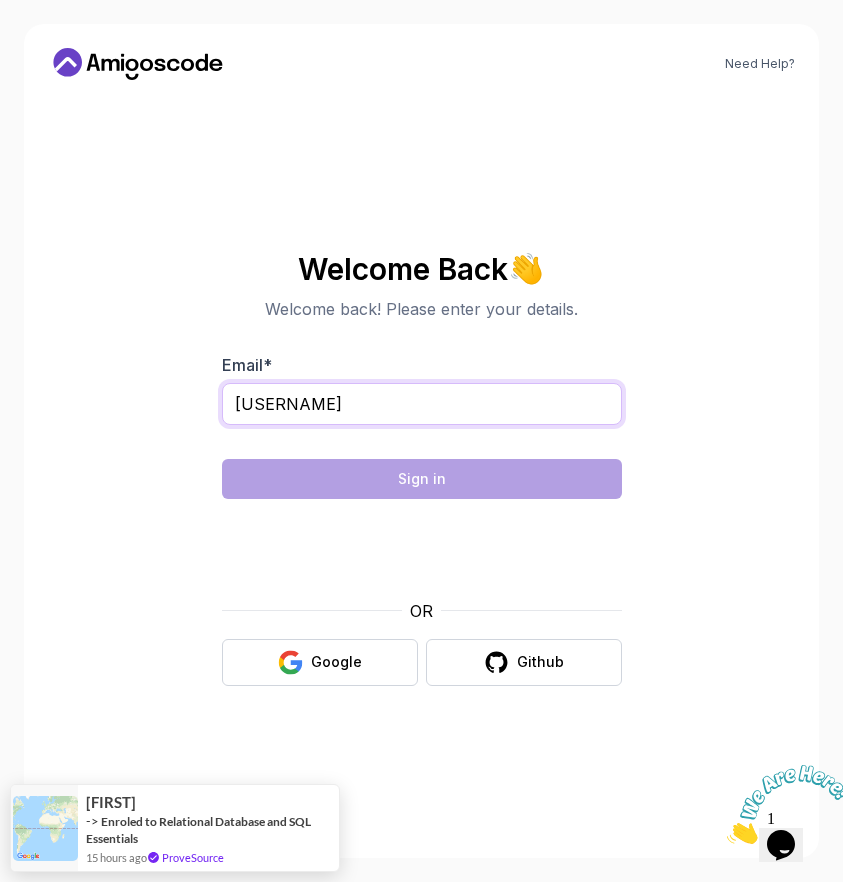 type on "l" 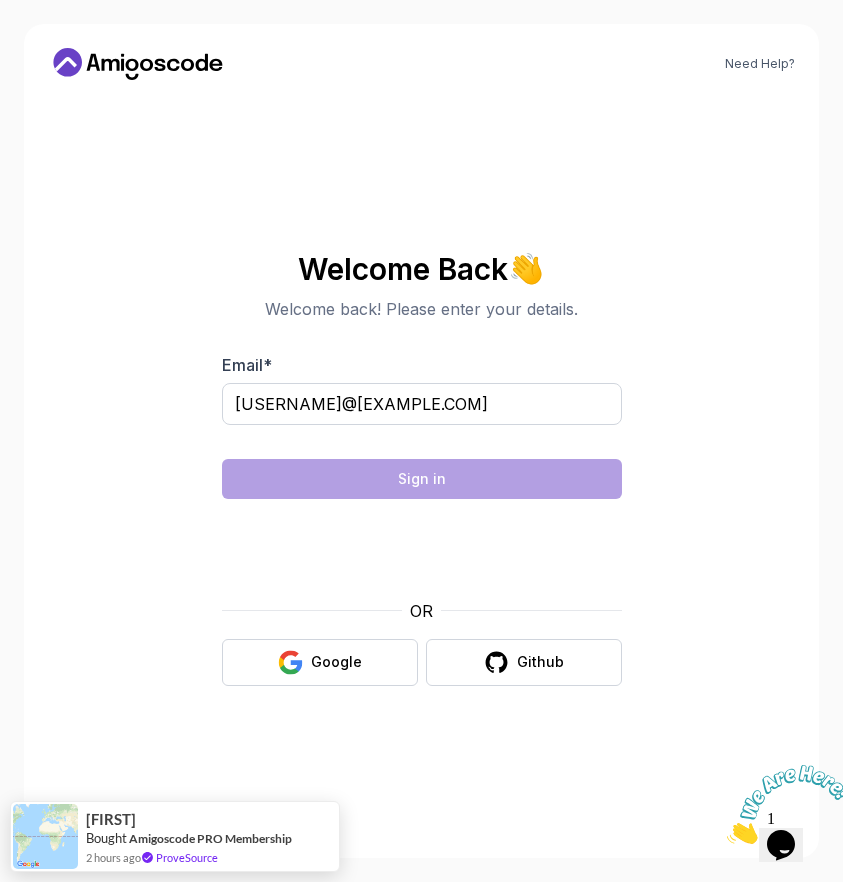 click on "Need Help? Welcome Back 👋 Welcome back! Please enter your details. Email * casssade212@gmail. Sign in OR Google Github
Oscar Bought   Amigoscode PRO Membership 2 hours ago     ProveSource" at bounding box center (421, 441) 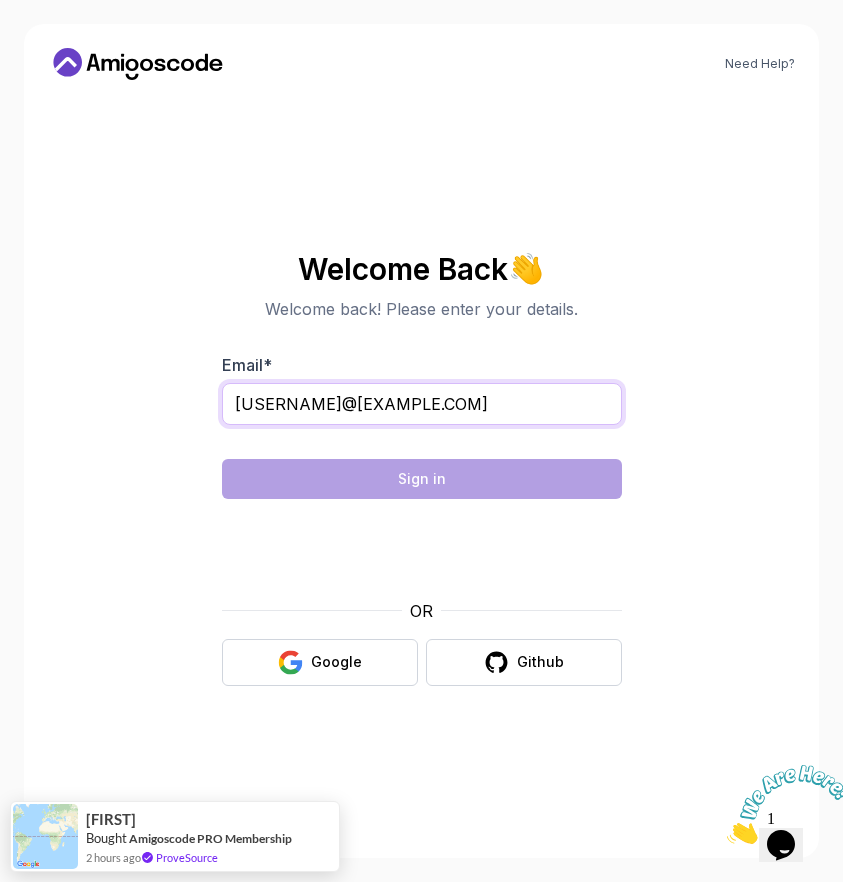 click on "casssade212@gmail." at bounding box center (422, 404) 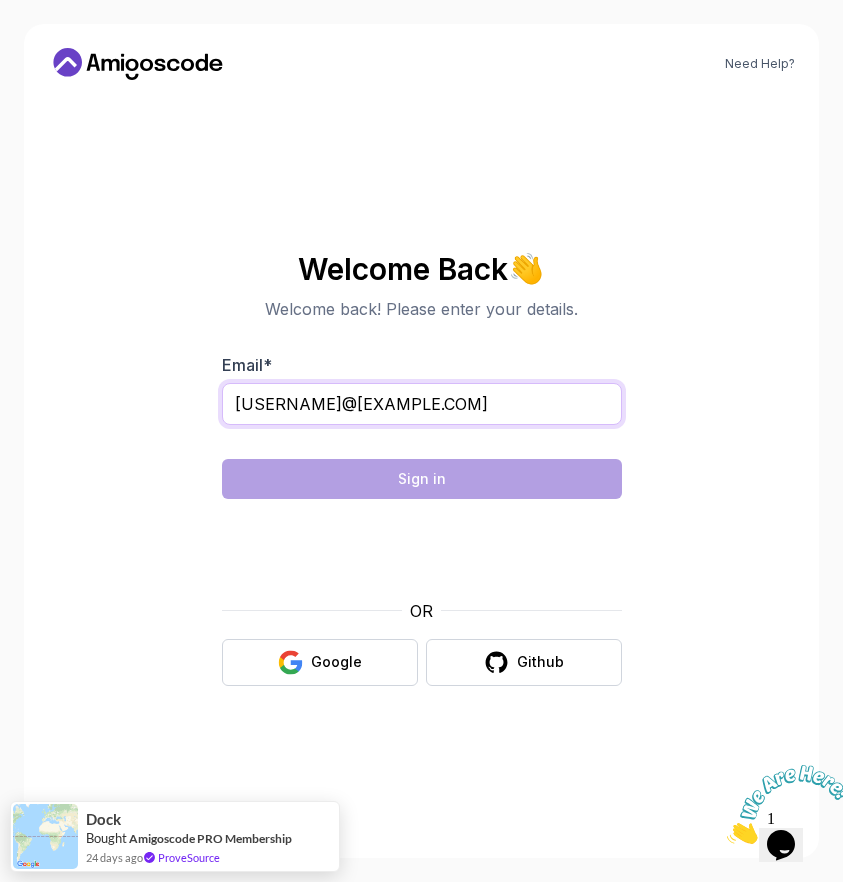 type on "casssade212@gmail.com" 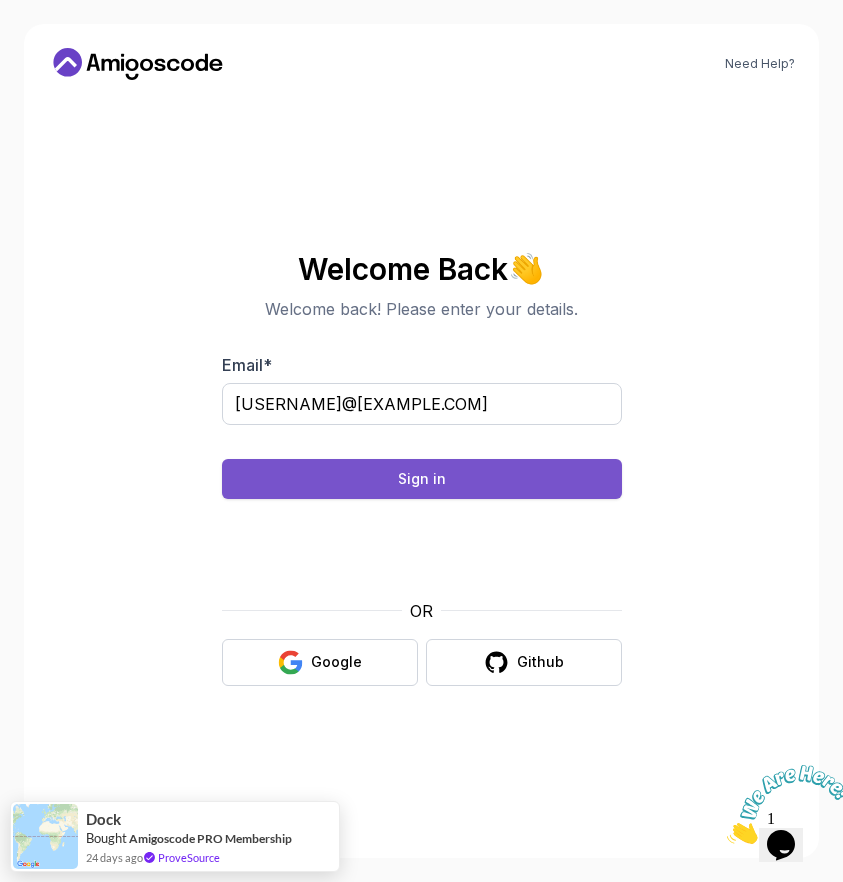 click on "Sign in" at bounding box center [422, 479] 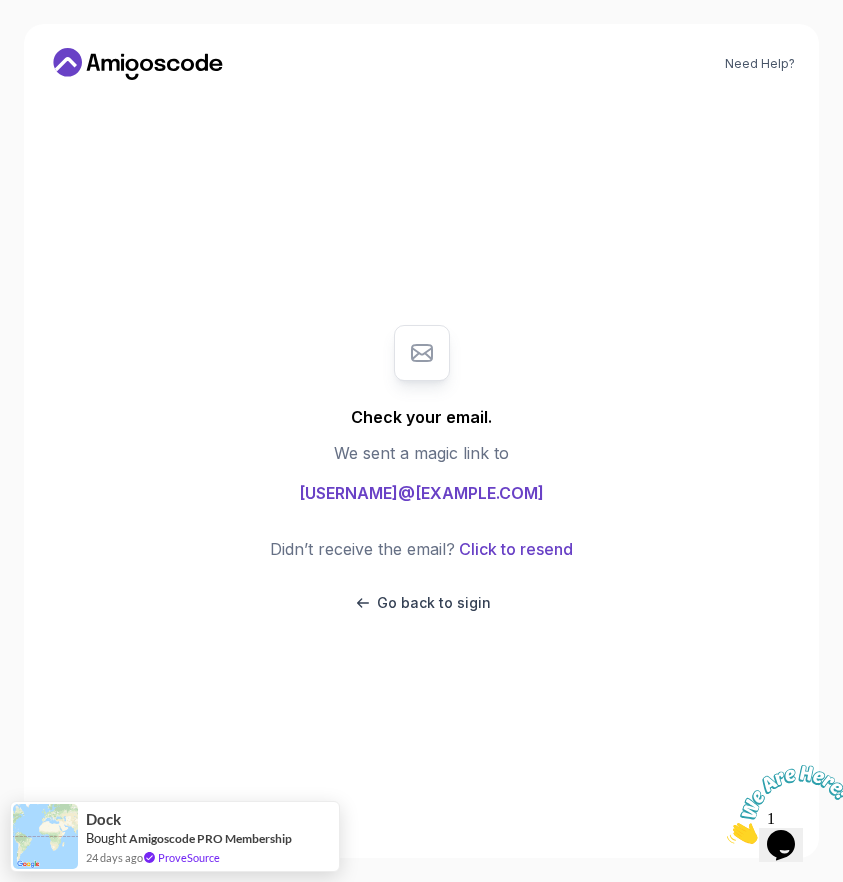 click on "casssade212@gmail.com" at bounding box center [421, 493] 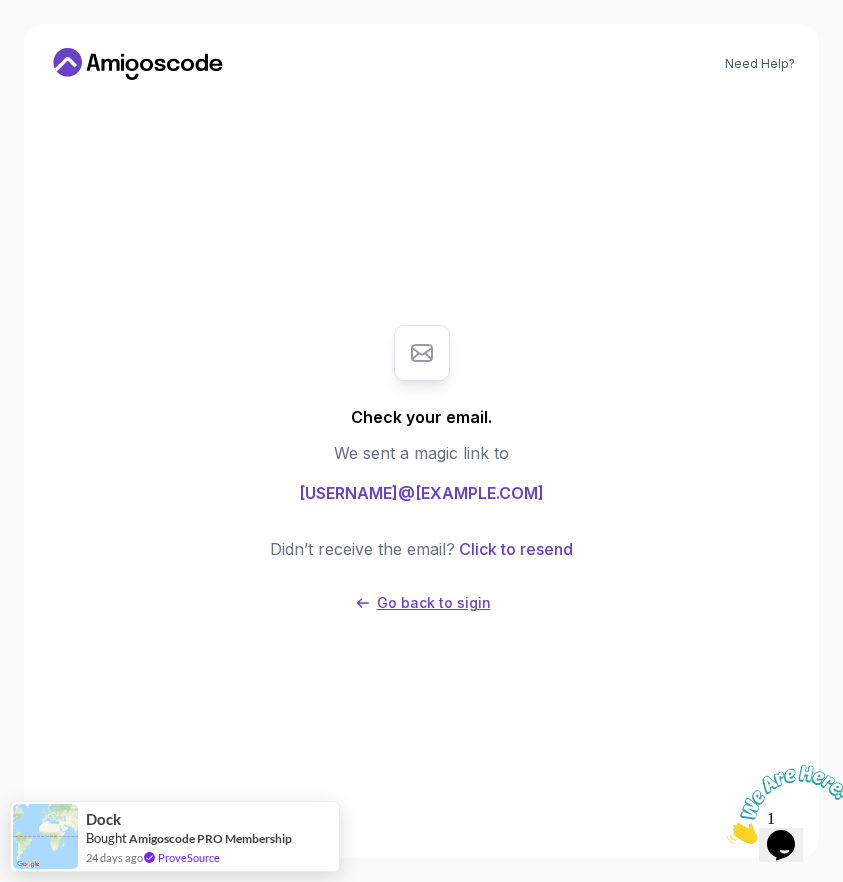 click on "Go back to sigin" at bounding box center [434, 603] 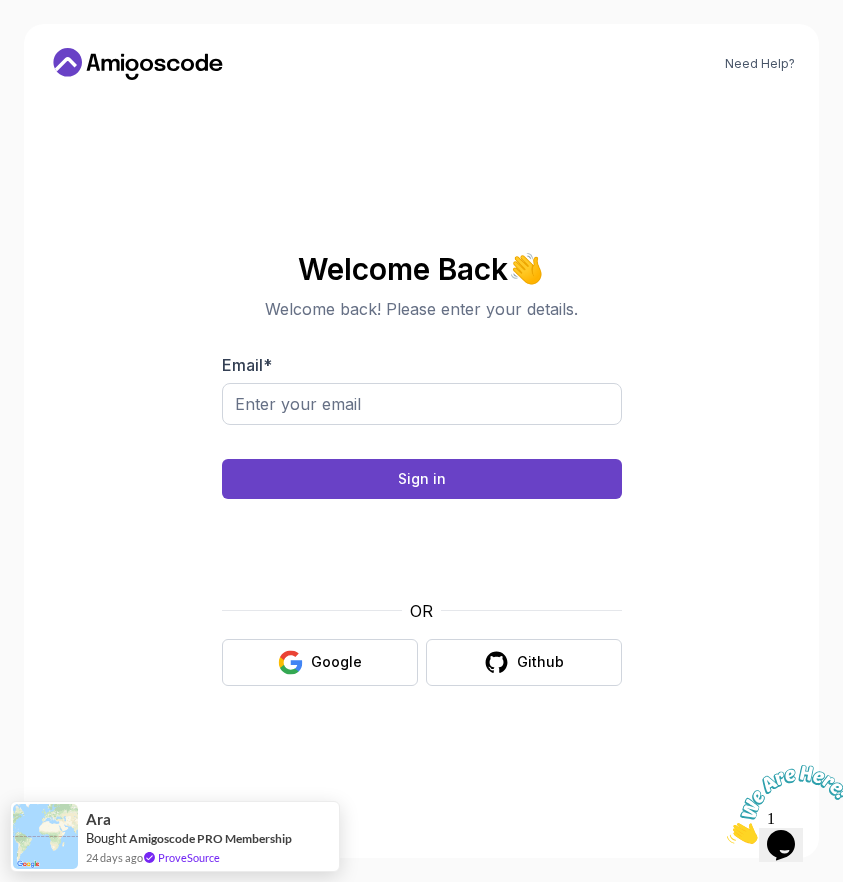 click 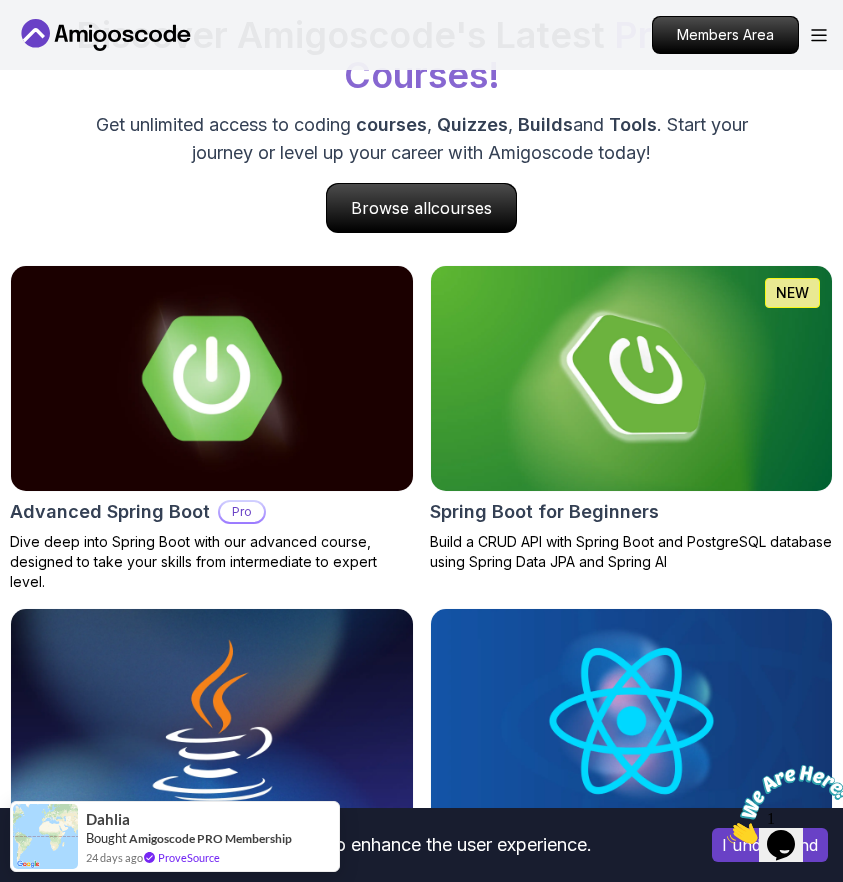 scroll, scrollTop: 1716, scrollLeft: 0, axis: vertical 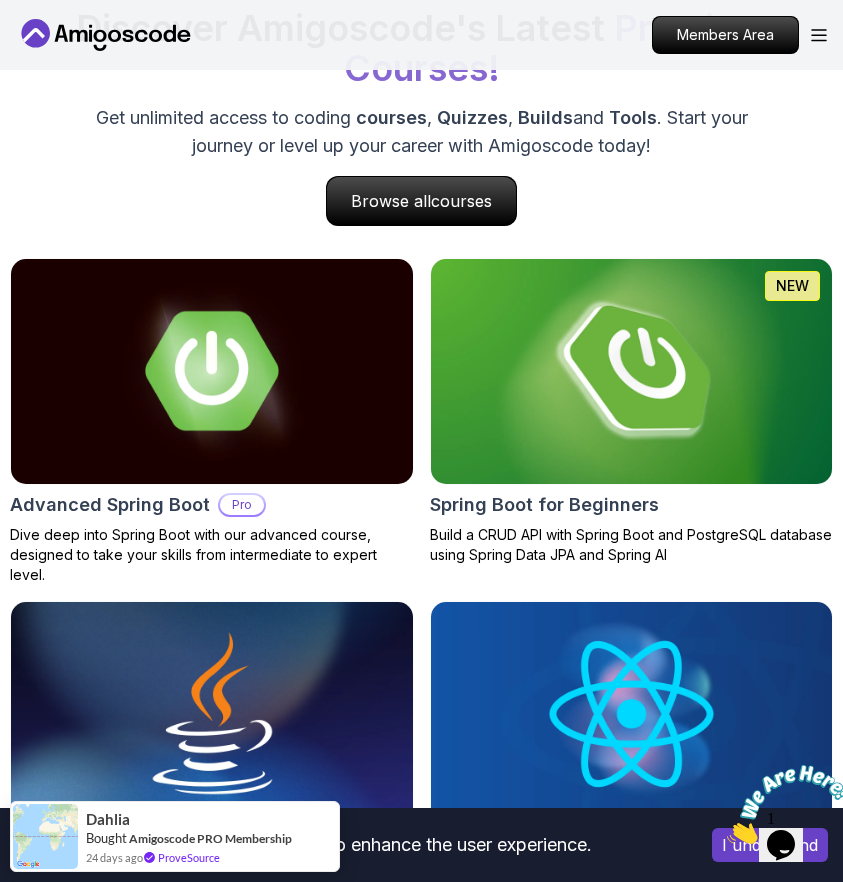 click at bounding box center (631, 371) 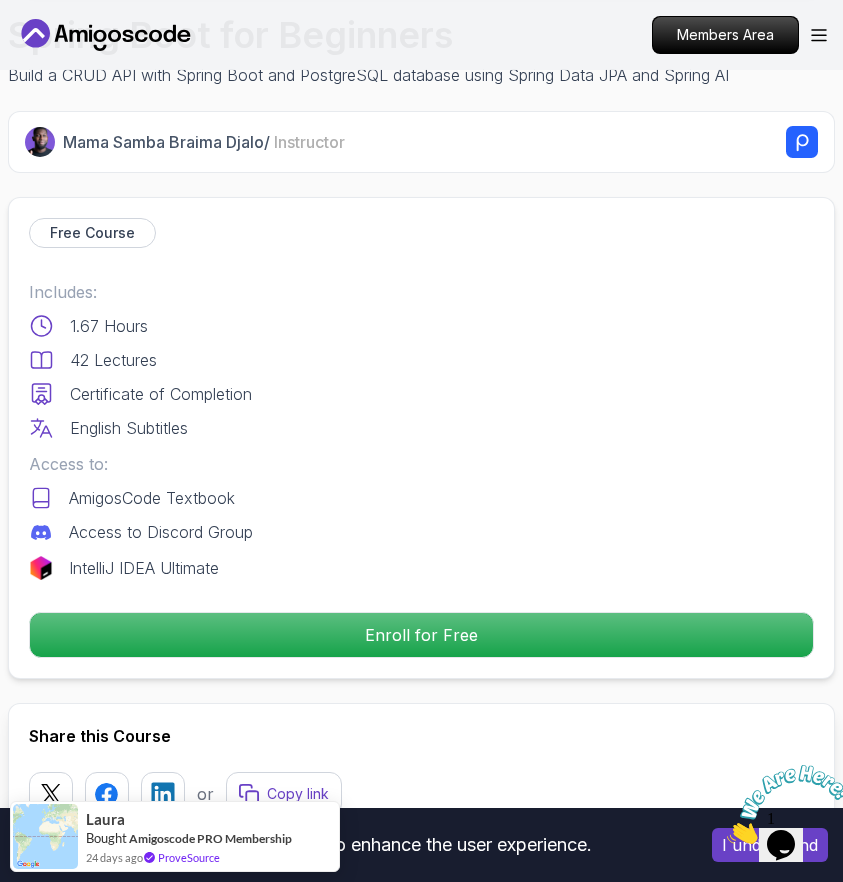 scroll, scrollTop: 603, scrollLeft: 0, axis: vertical 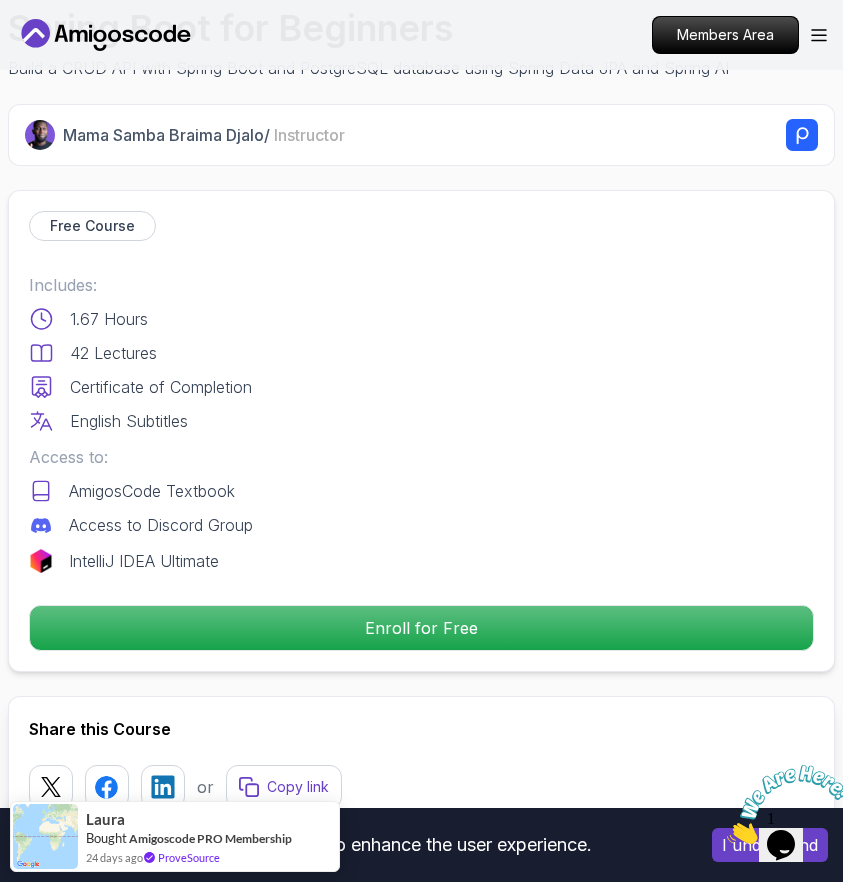 click on "Includes: 1.67 Hours 42 Lectures Certificate of Completion English Subtitles" at bounding box center (421, 353) 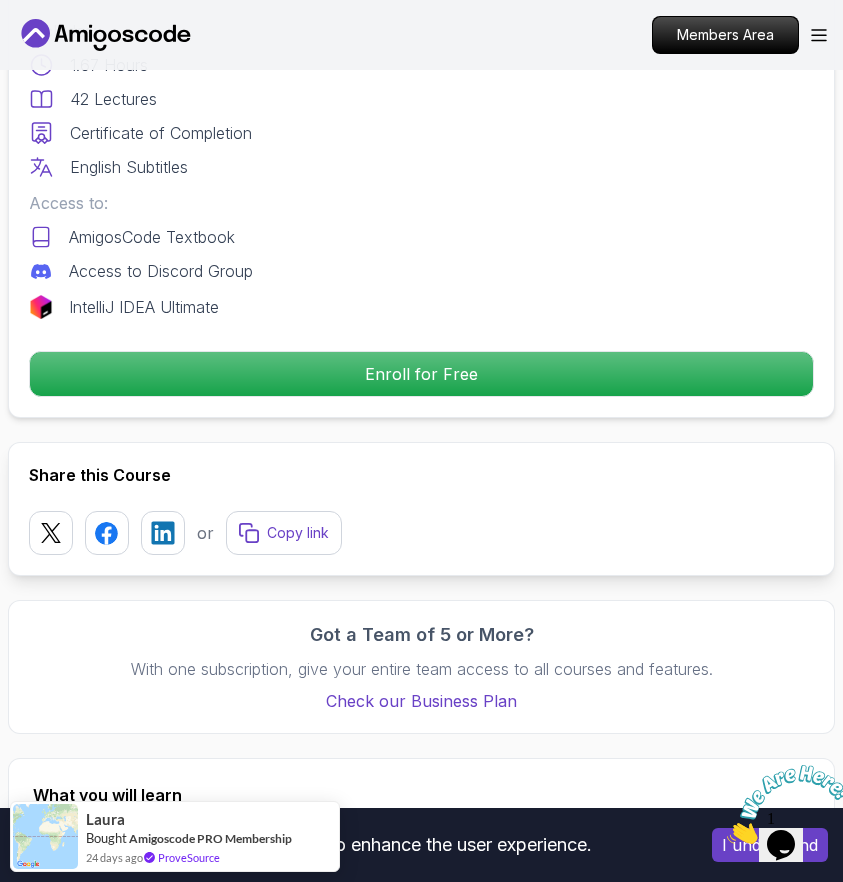 scroll, scrollTop: 865, scrollLeft: 0, axis: vertical 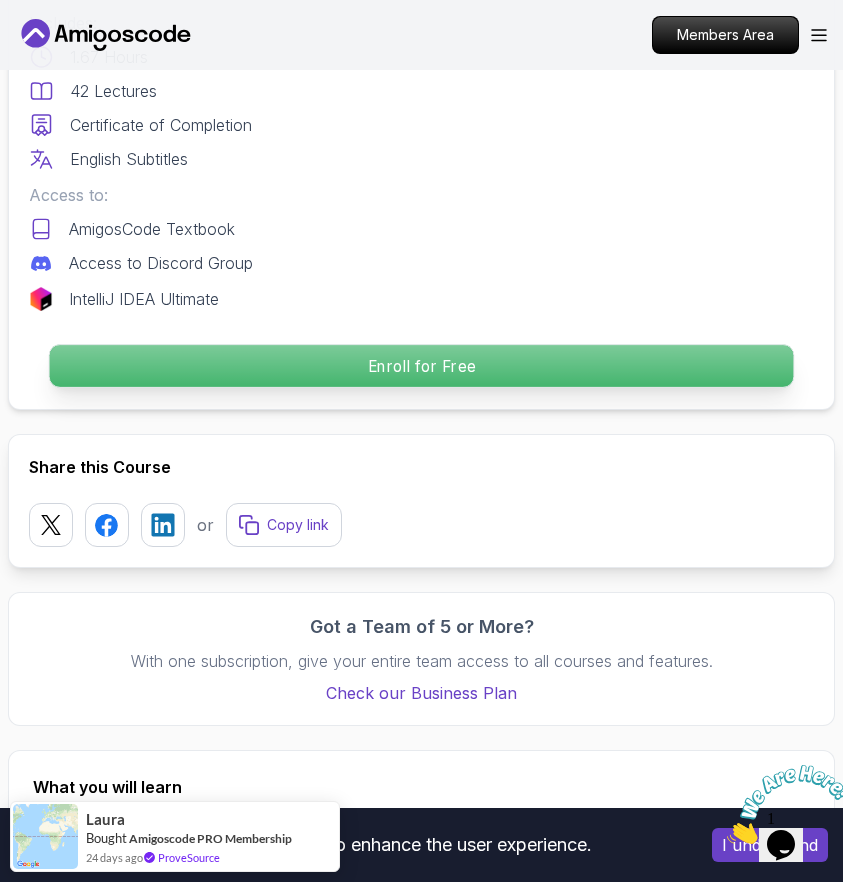 click on "Enroll for Free" at bounding box center [422, 366] 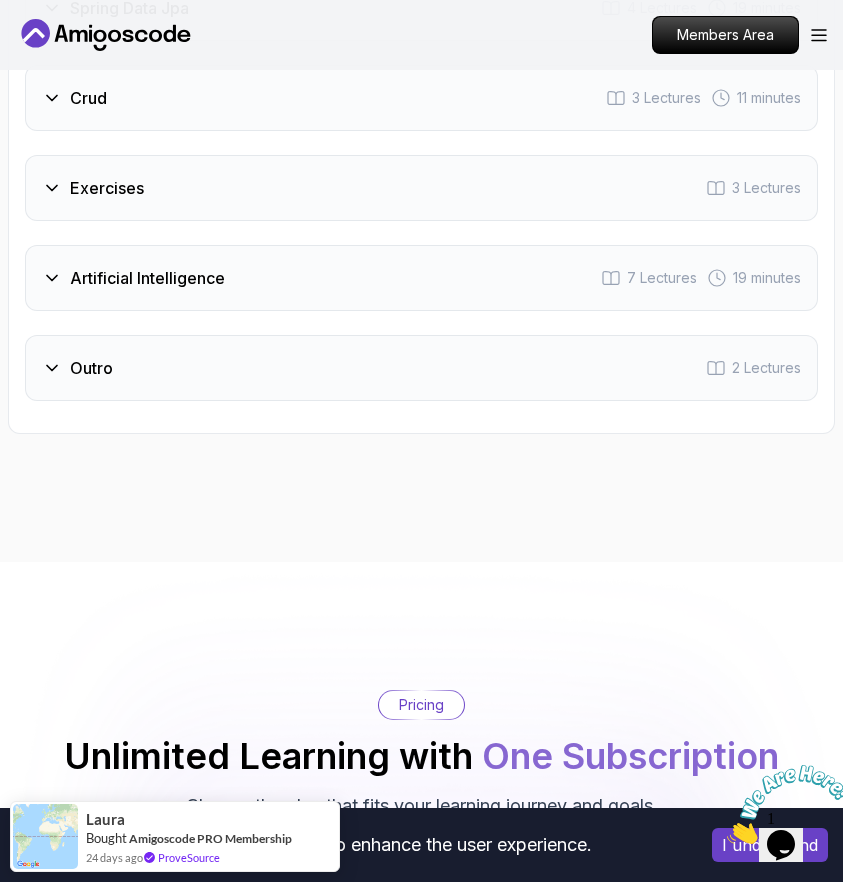 scroll, scrollTop: 4845, scrollLeft: 0, axis: vertical 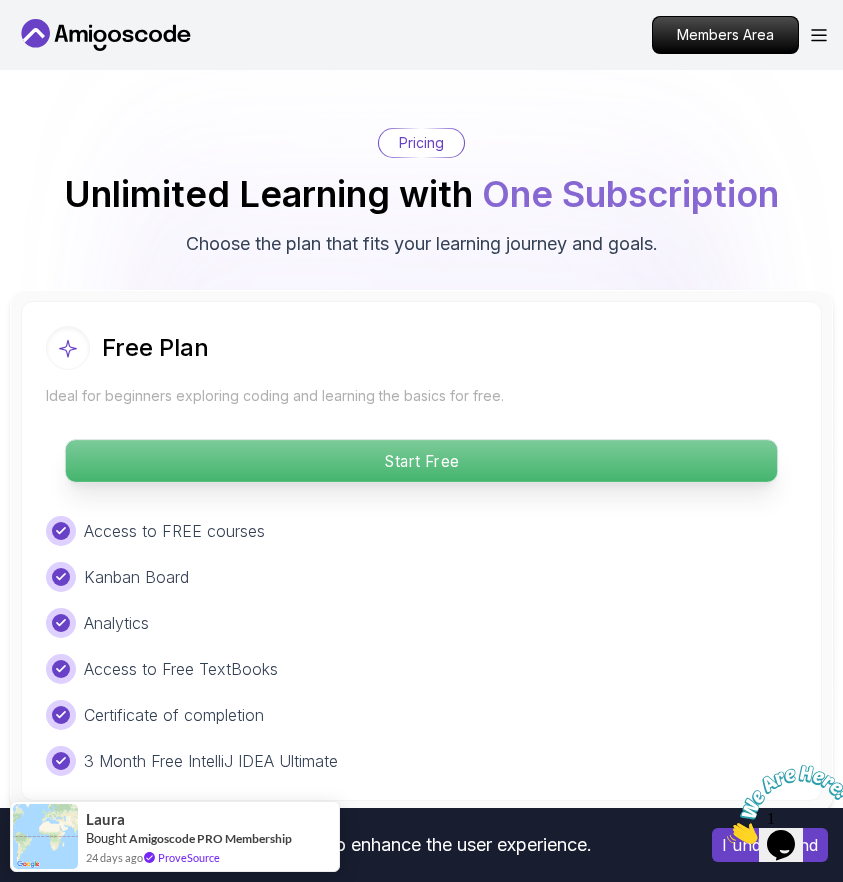 click on "Start Free" at bounding box center (422, 461) 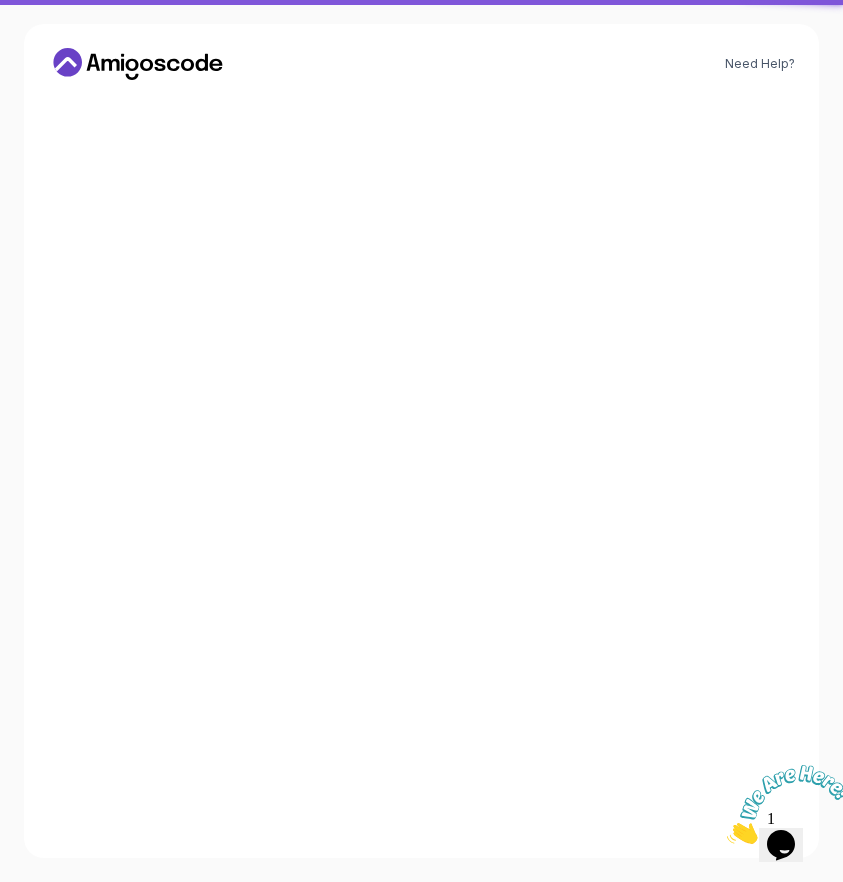 scroll, scrollTop: 0, scrollLeft: 0, axis: both 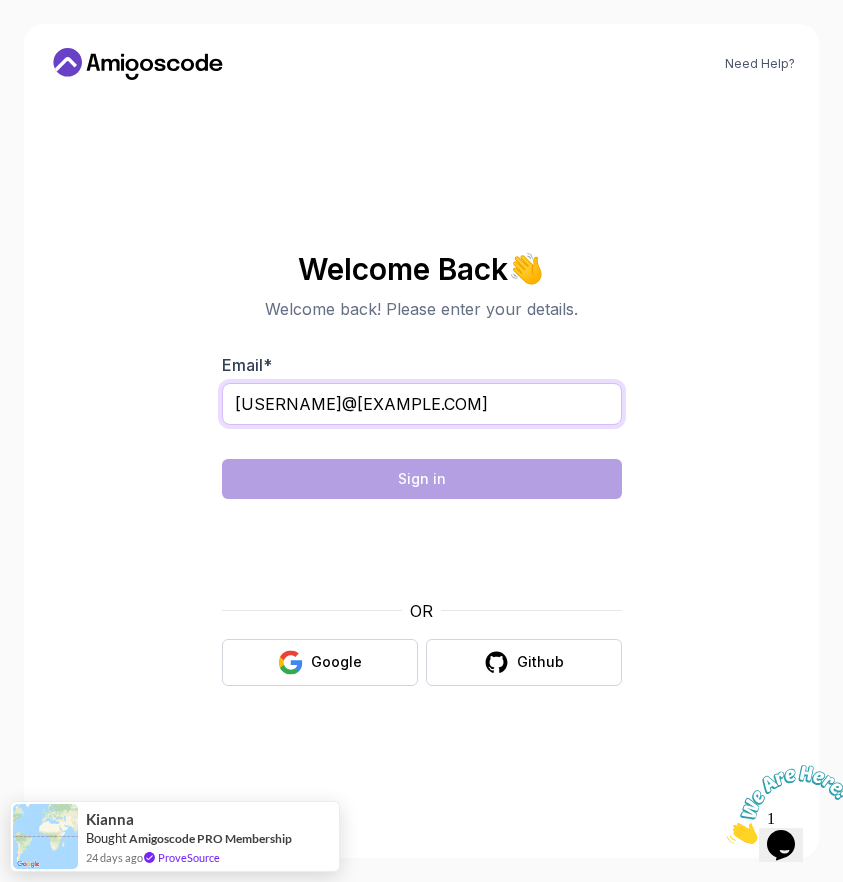 type on "casssade212@gmail.com" 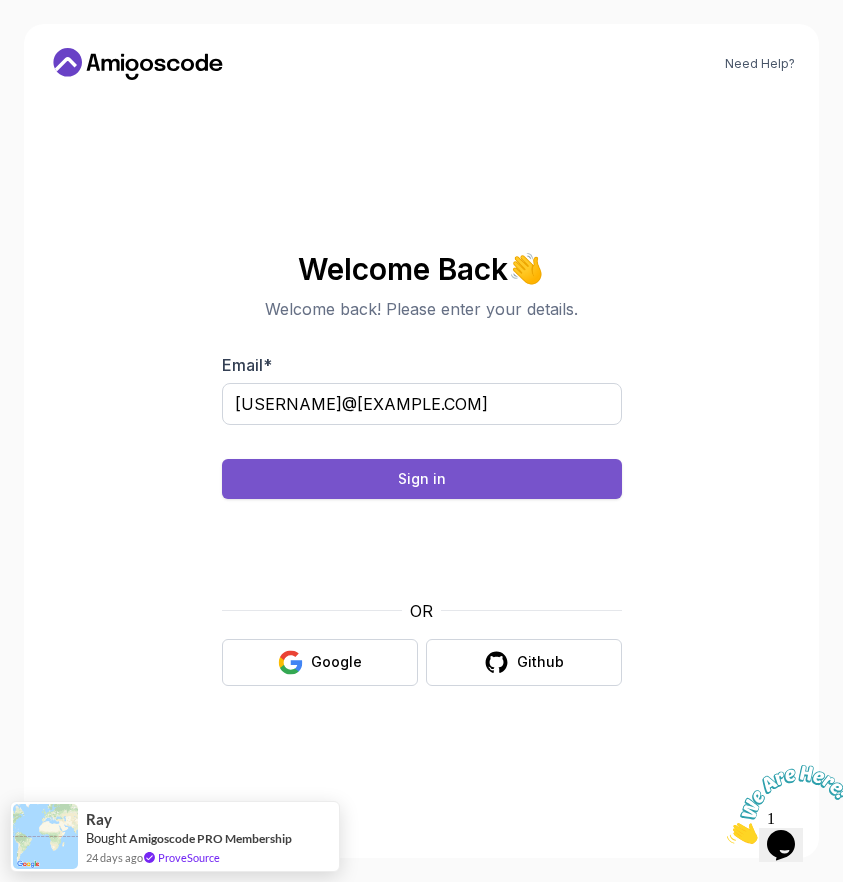 click on "Sign in" at bounding box center (422, 479) 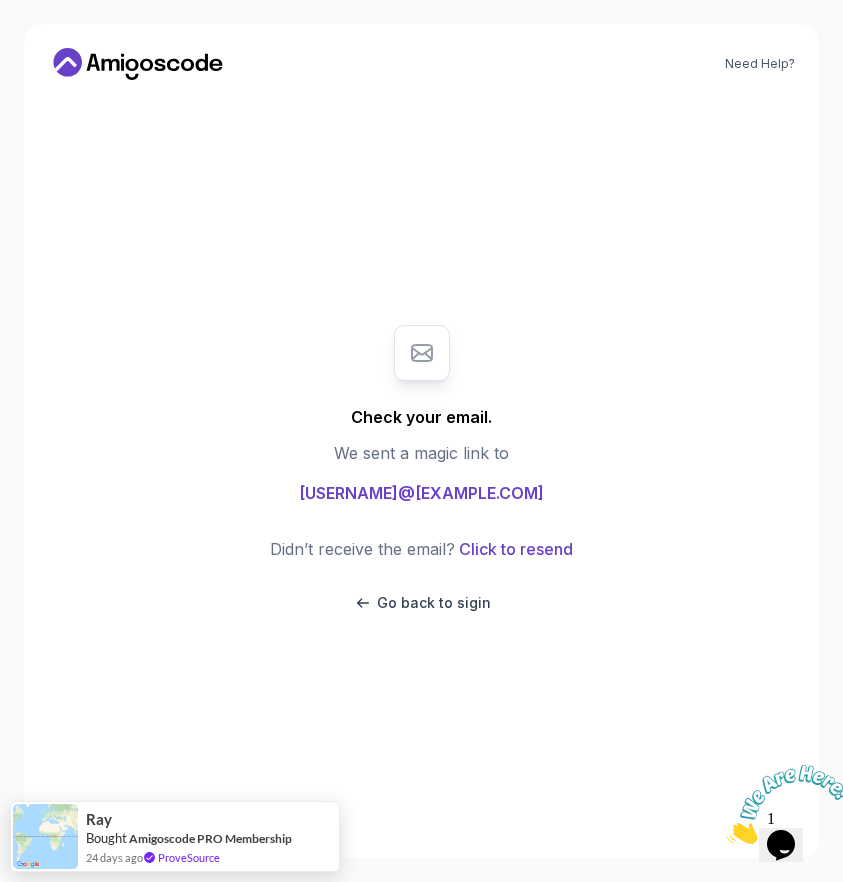 scroll, scrollTop: 0, scrollLeft: 0, axis: both 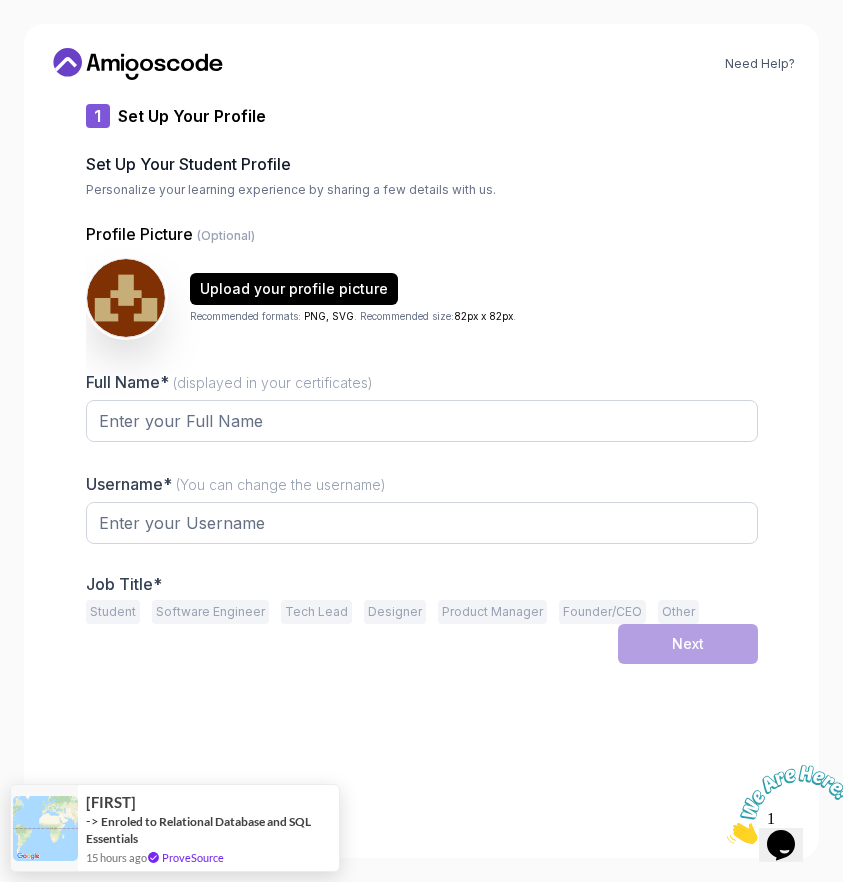 type on "[USERNAME]" 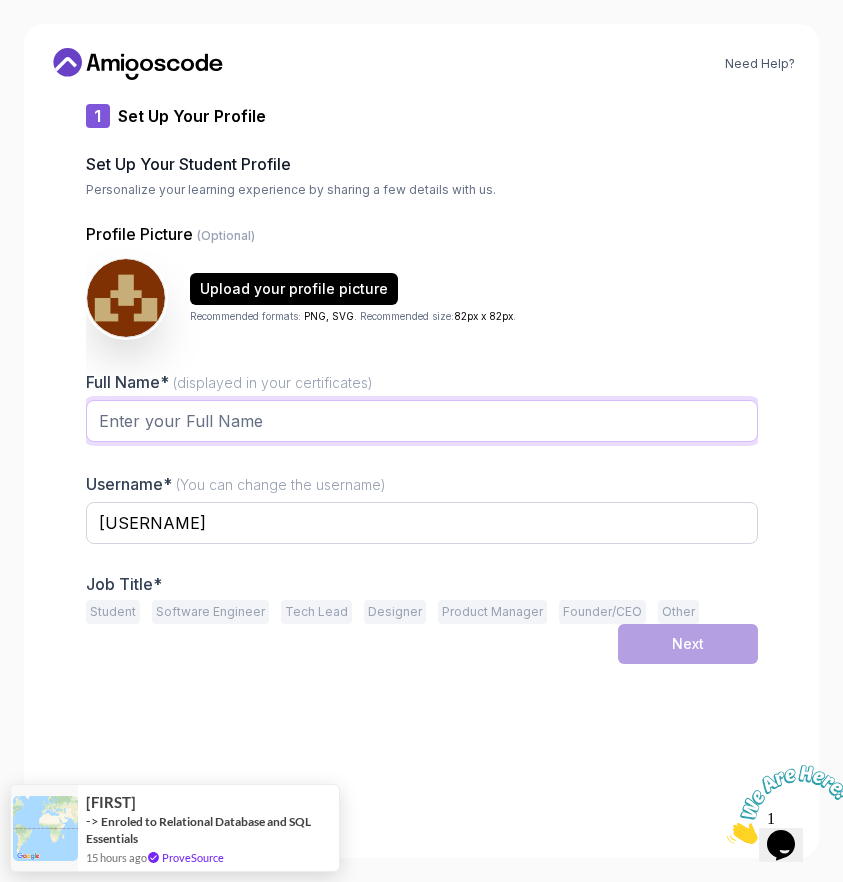 click on "Full Name*   (displayed in your certificates)" at bounding box center [422, 421] 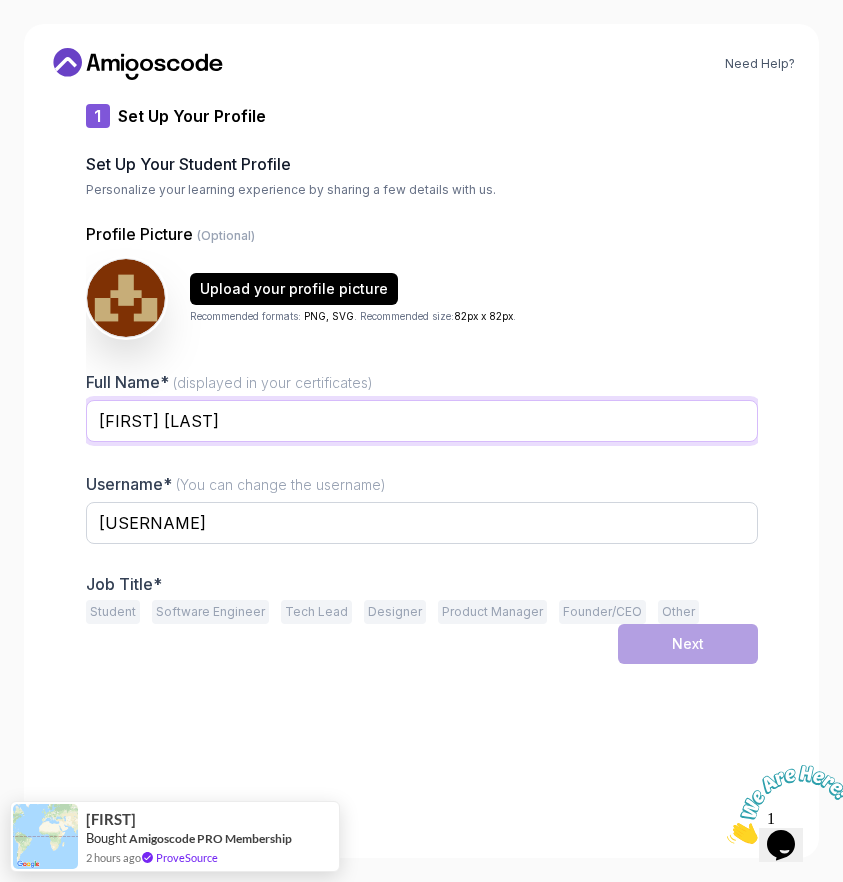 type on "Sade Cass" 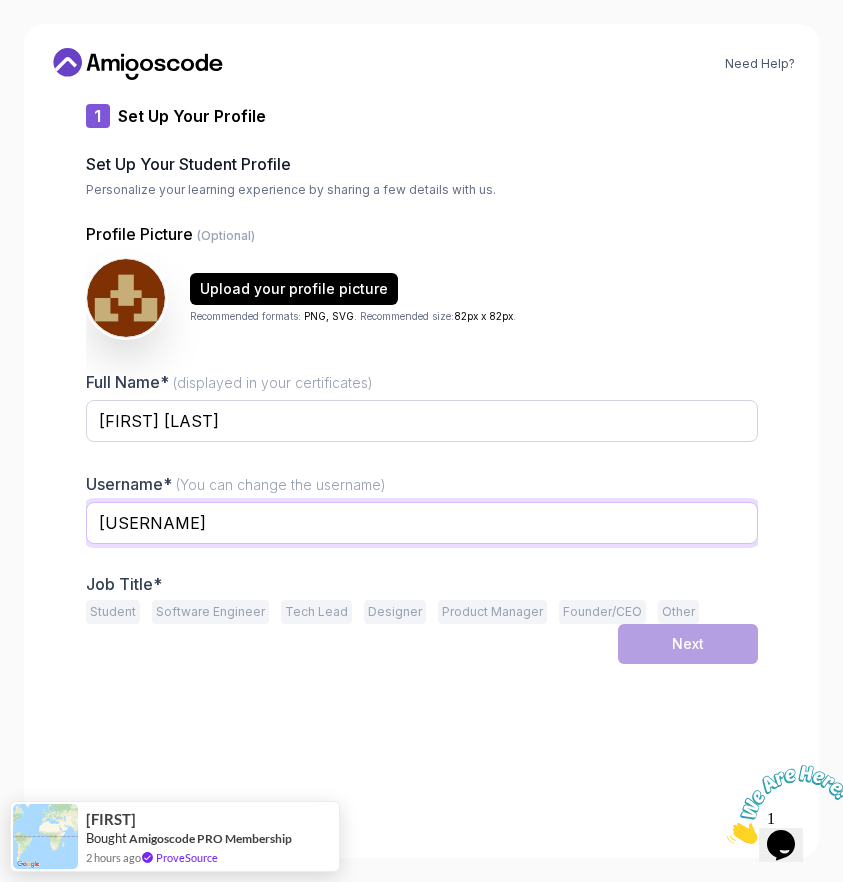 click on "eagerfalconffd41" at bounding box center (422, 523) 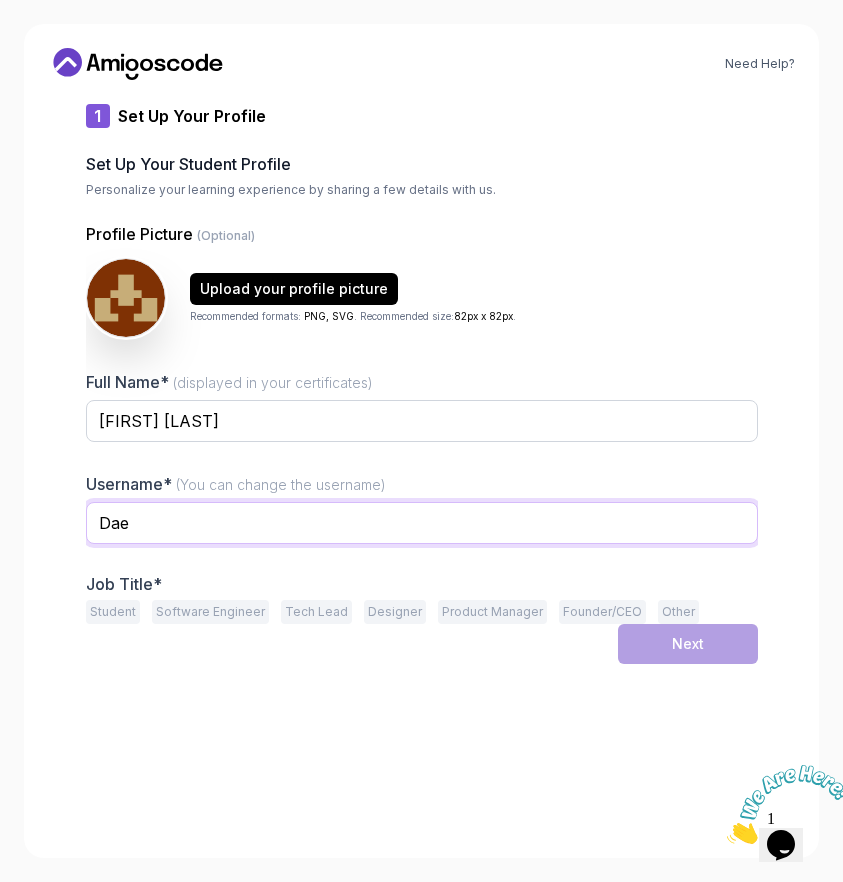 scroll, scrollTop: 0, scrollLeft: 0, axis: both 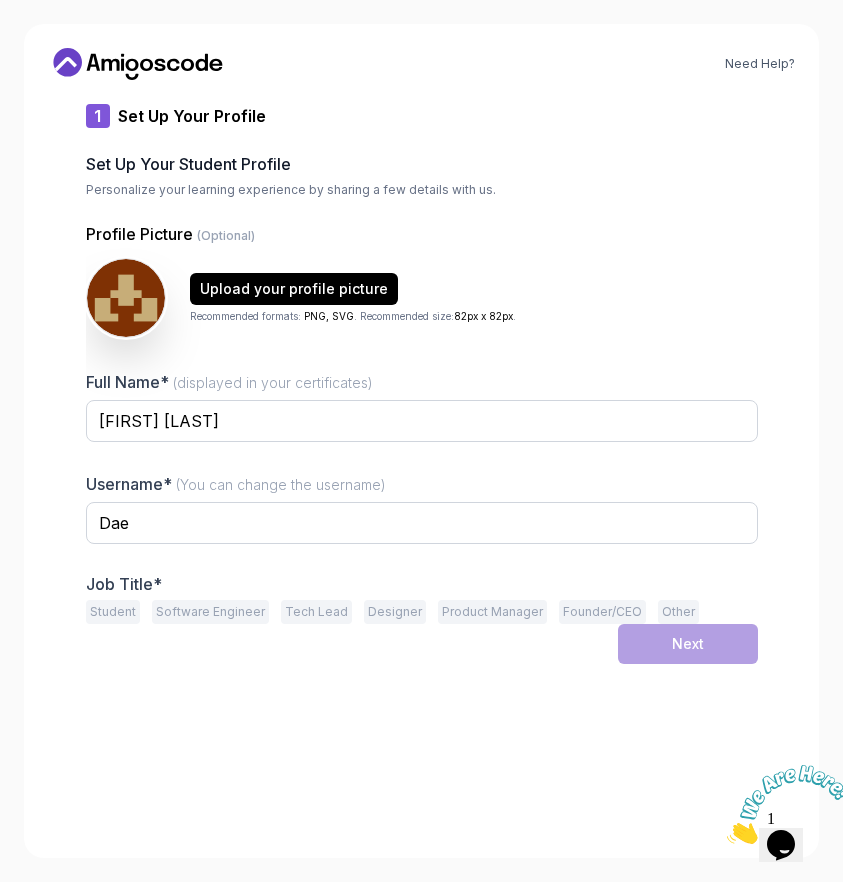 click on "Student" at bounding box center (113, 612) 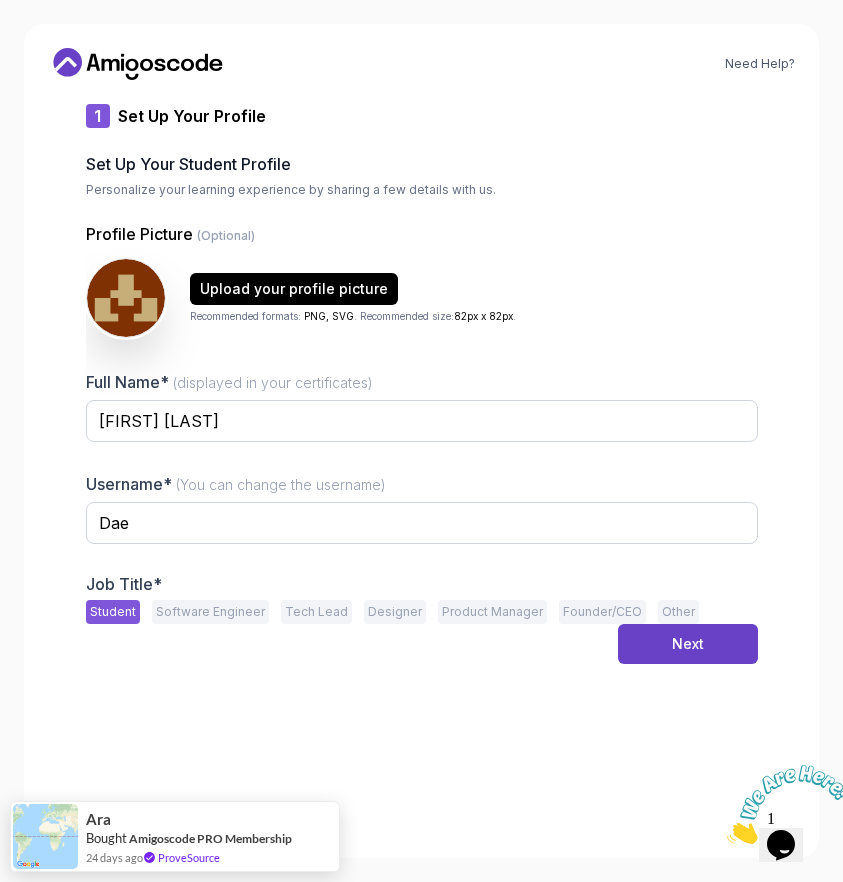 click on "Software Engineer" at bounding box center [210, 612] 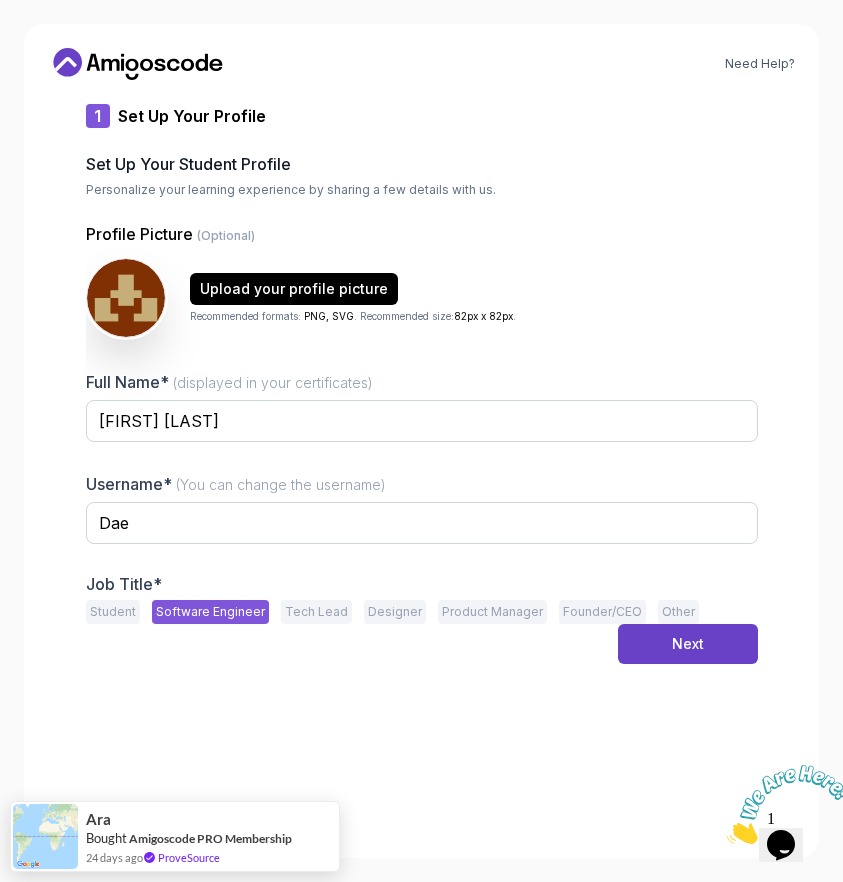 click on "Student" at bounding box center [113, 612] 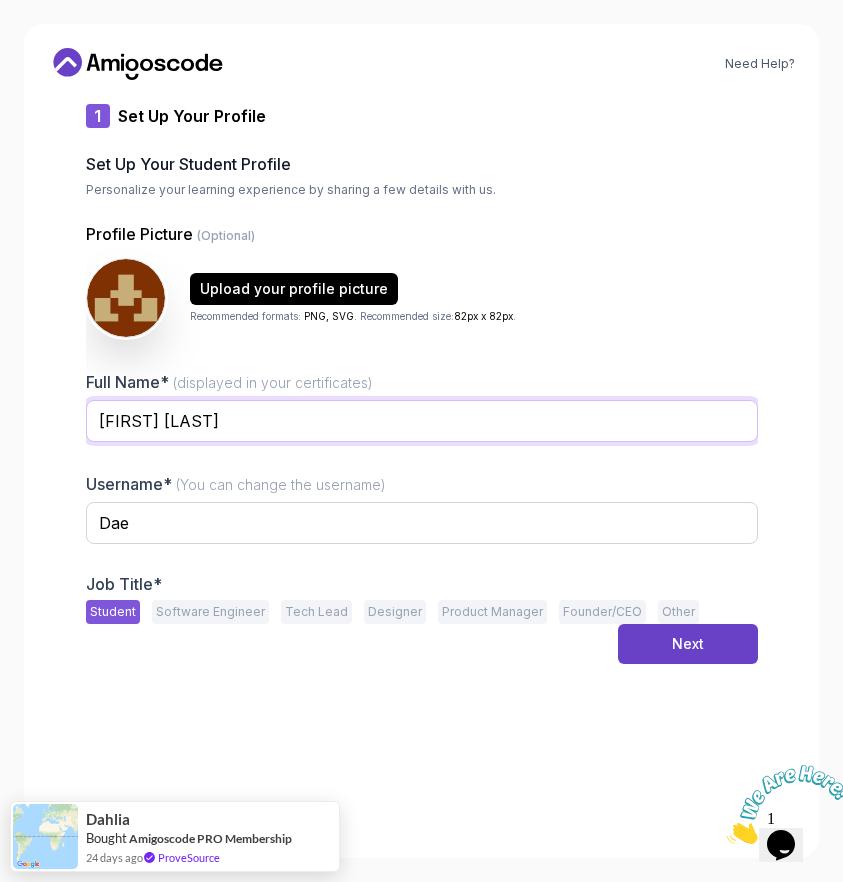 click on "Sade Cass" at bounding box center [422, 421] 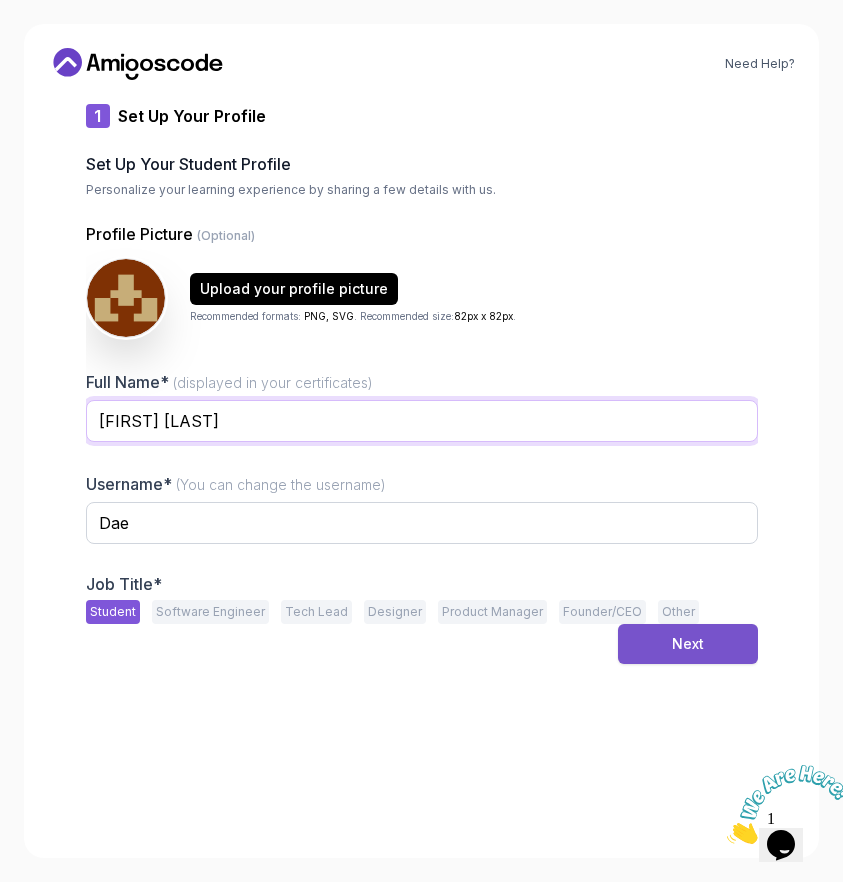 type on "[FIRST] [LAST] [LAST]" 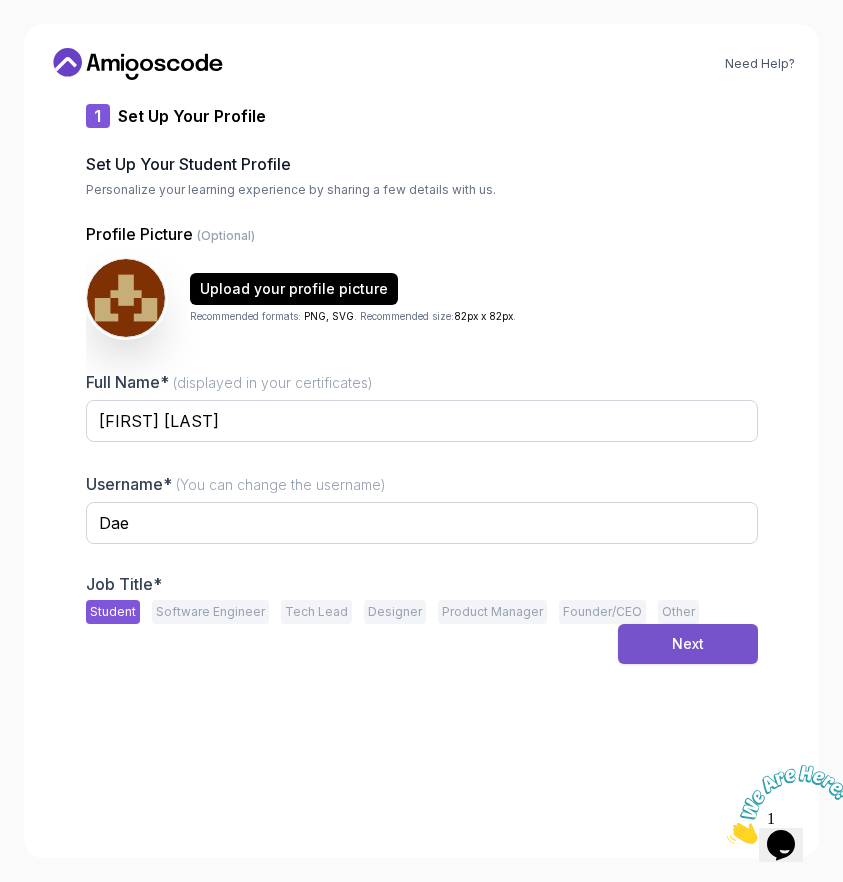 click on "Next" at bounding box center (688, 644) 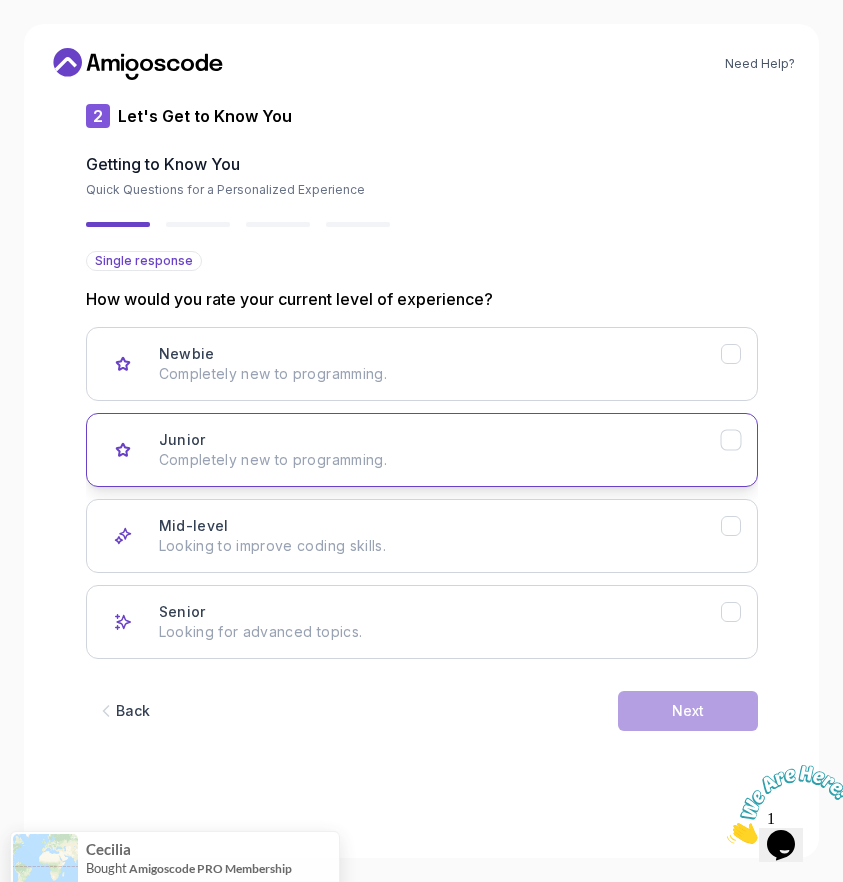click 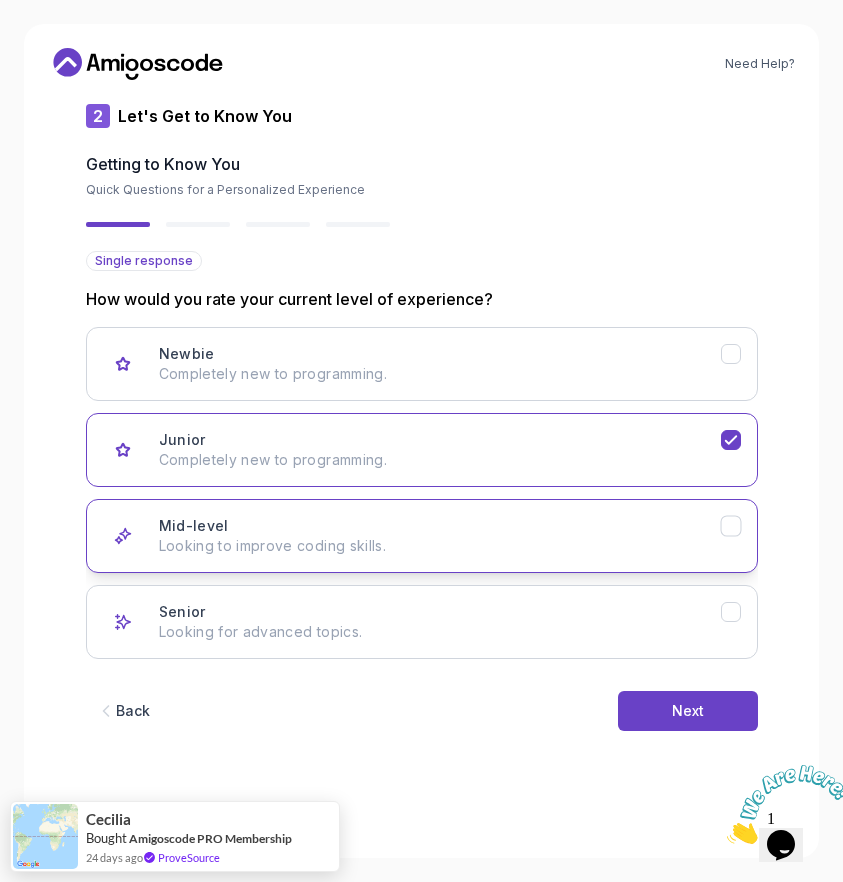 click on "Mid-level Looking to improve coding skills." at bounding box center (422, 536) 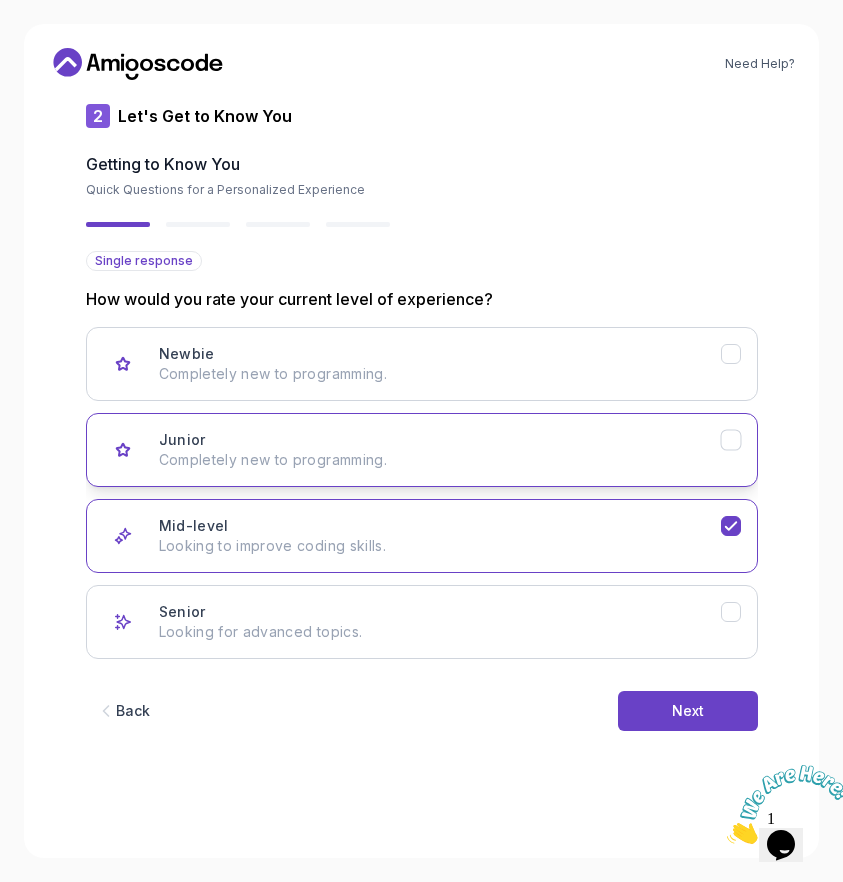 click 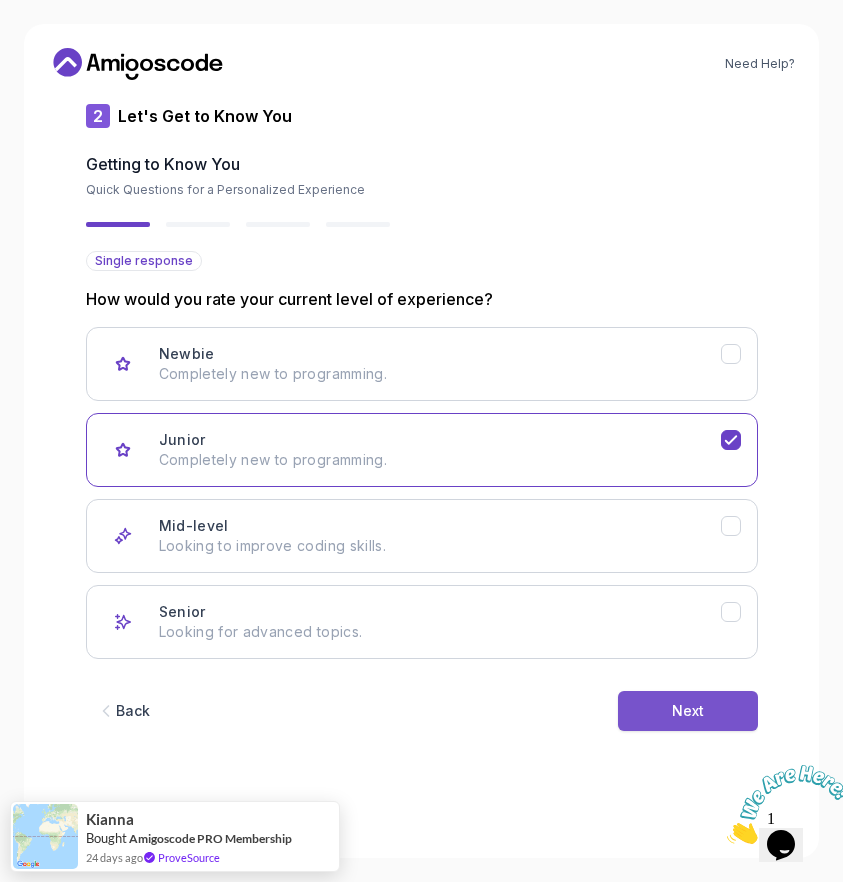 click on "Next" at bounding box center [688, 711] 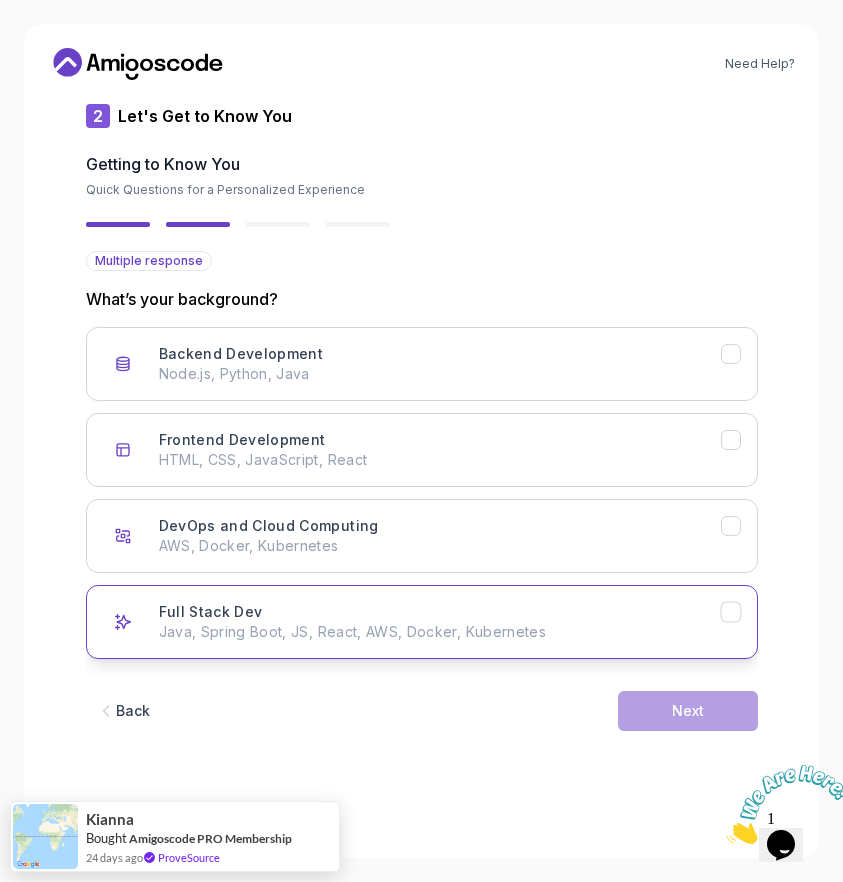 click 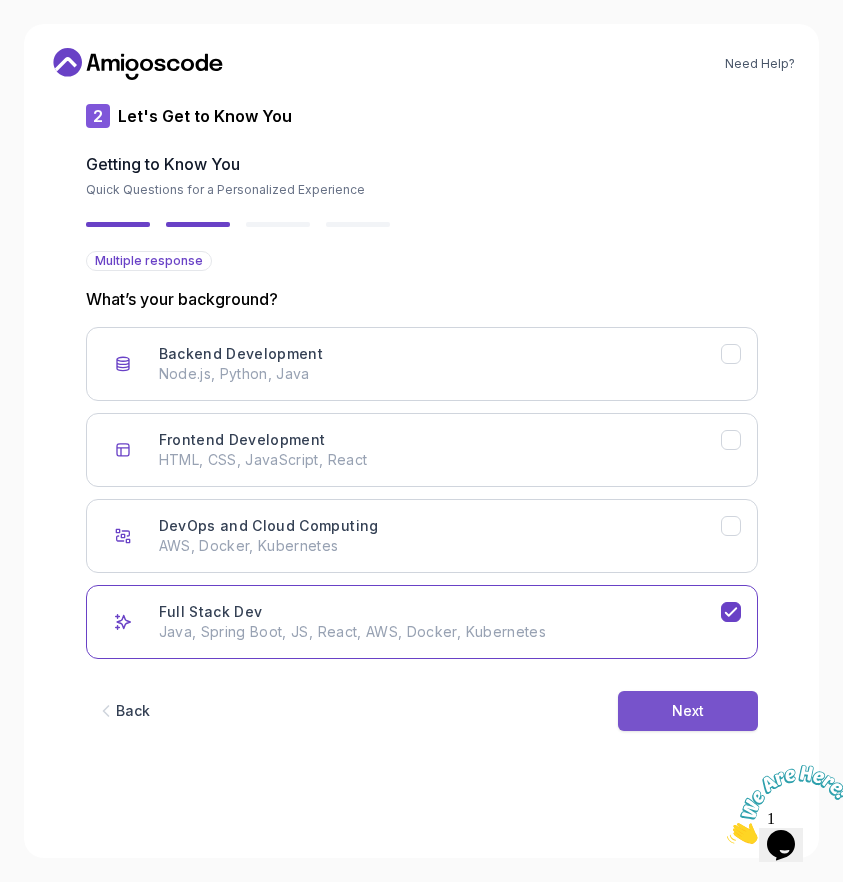 click on "Next" at bounding box center (688, 711) 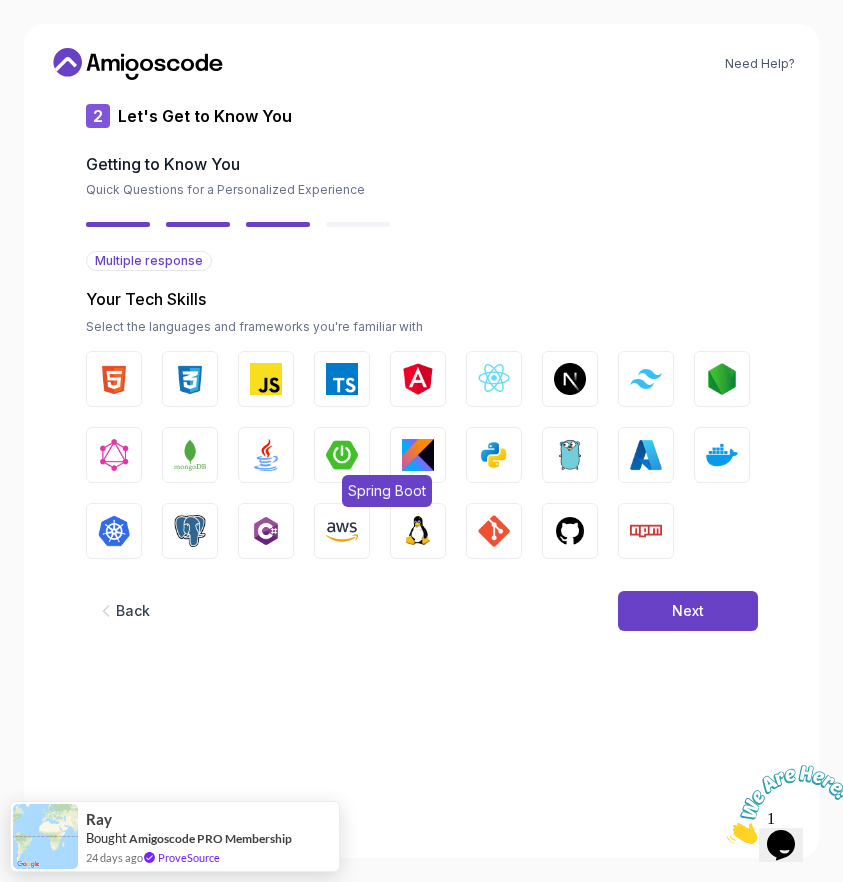 click at bounding box center [342, 455] 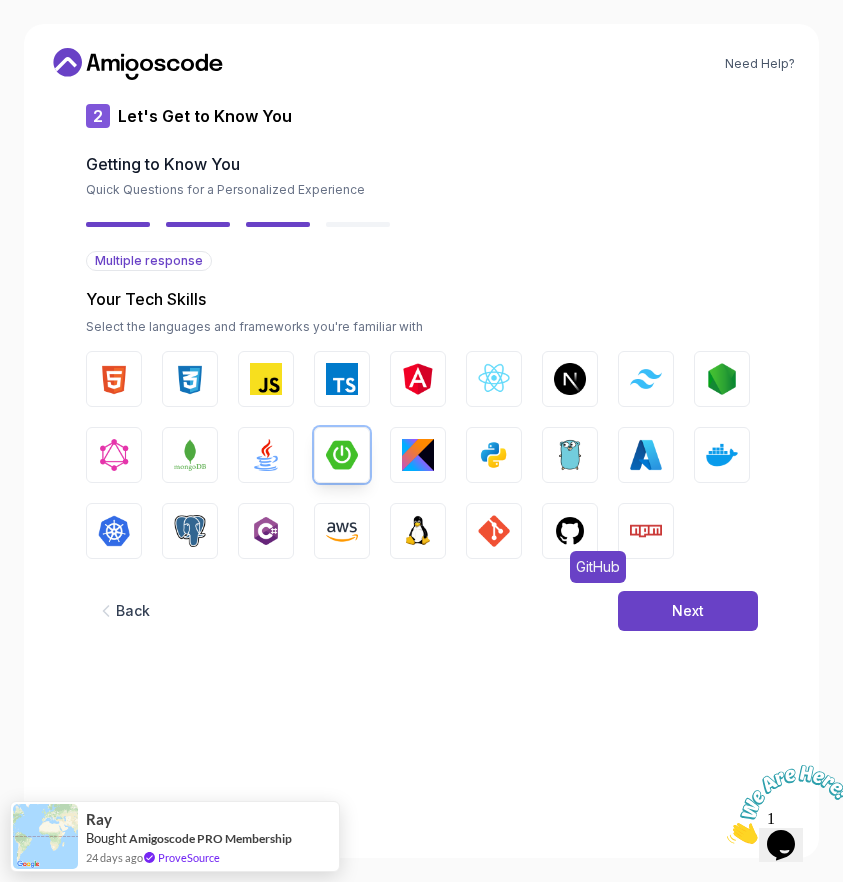 click at bounding box center [570, 531] 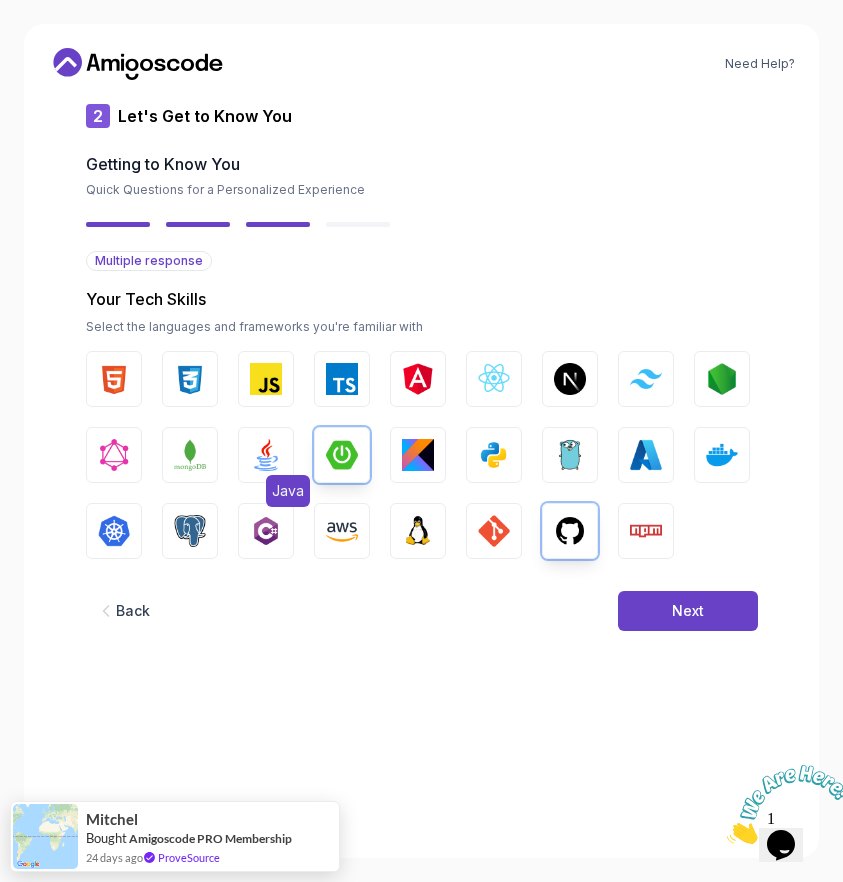 click at bounding box center [266, 455] 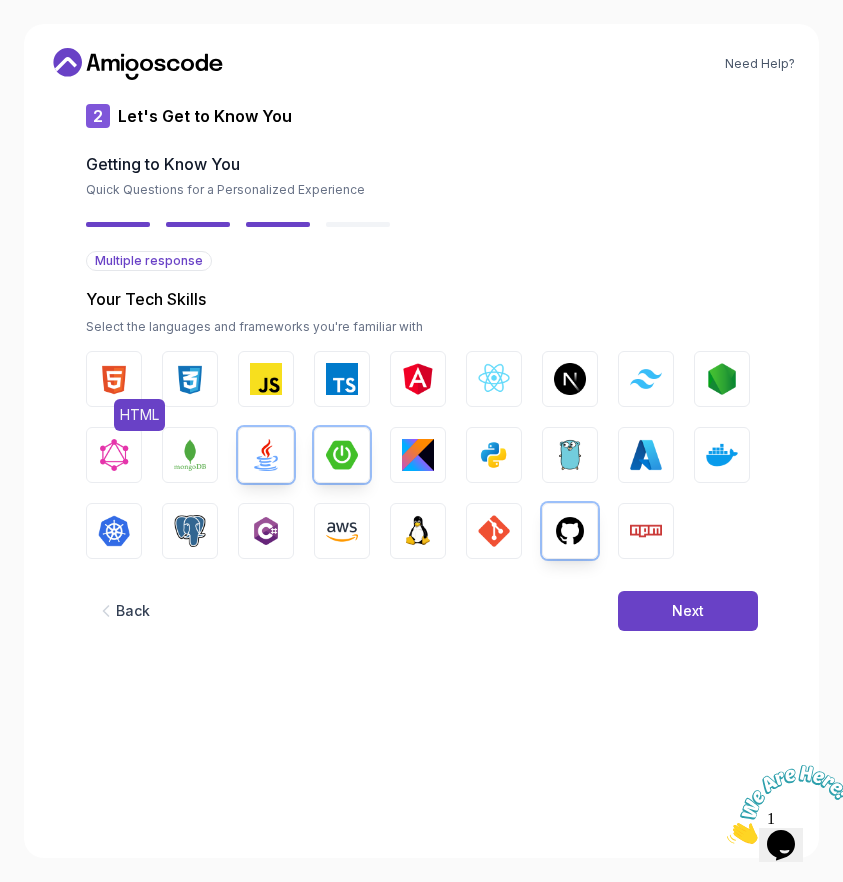 click at bounding box center (114, 379) 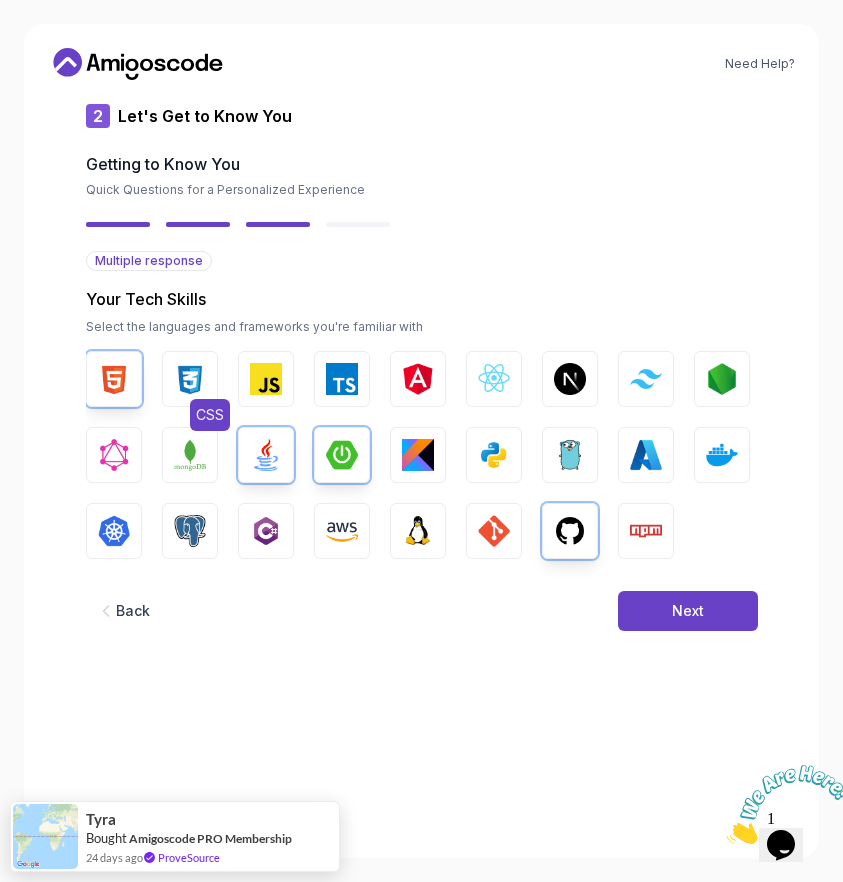 click at bounding box center [190, 379] 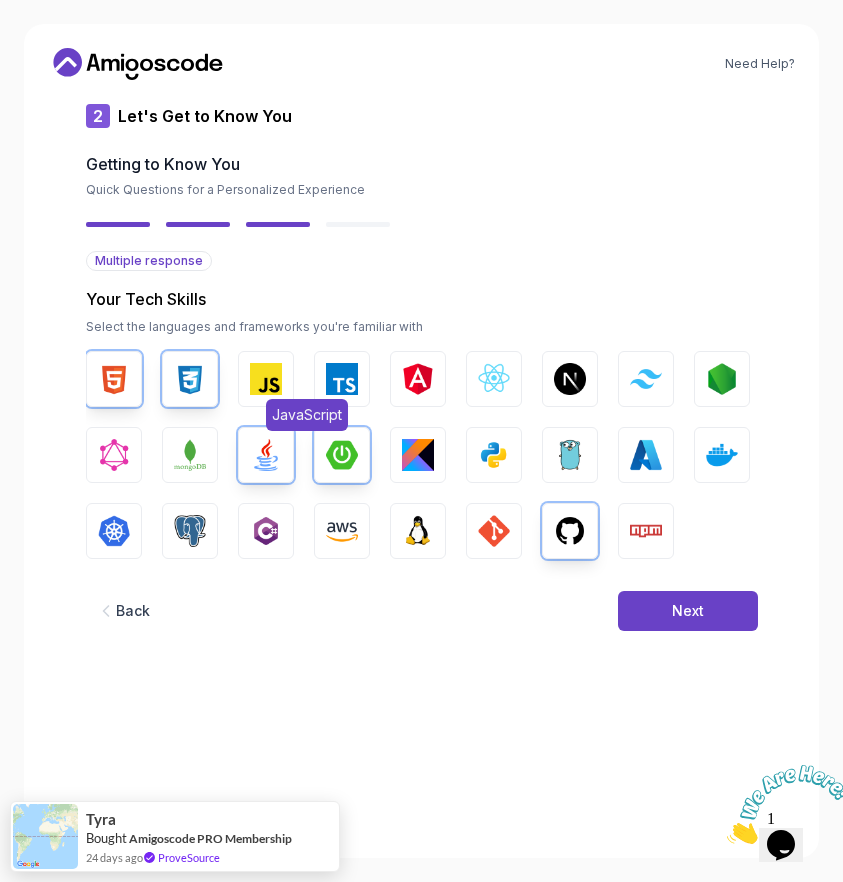 click at bounding box center (266, 379) 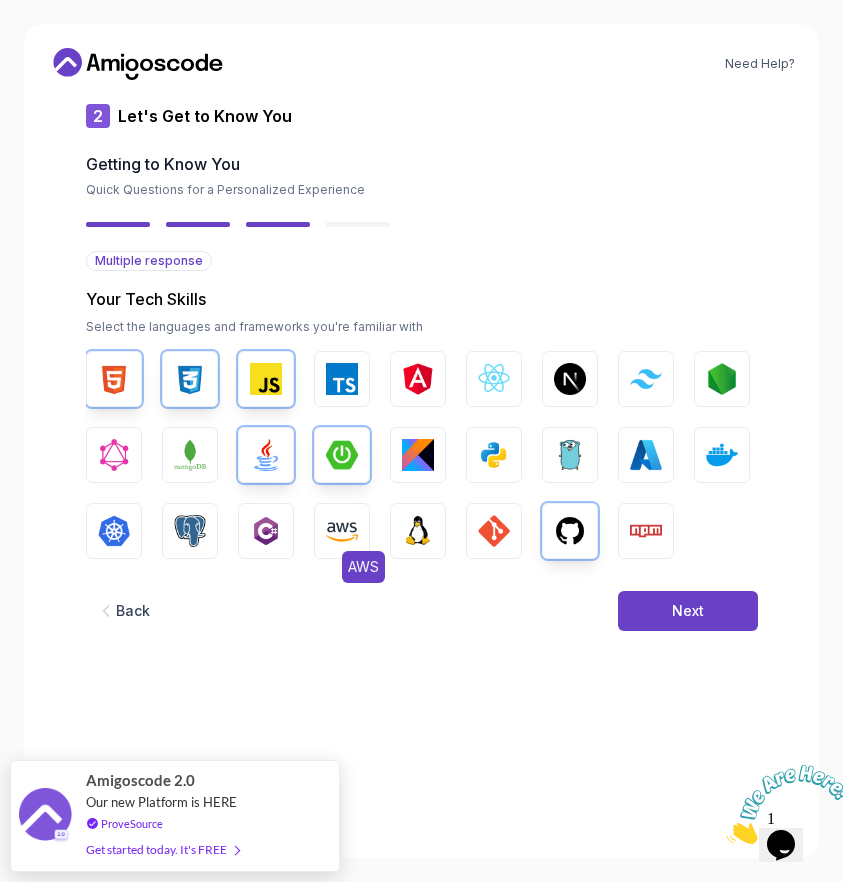 click at bounding box center [342, 531] 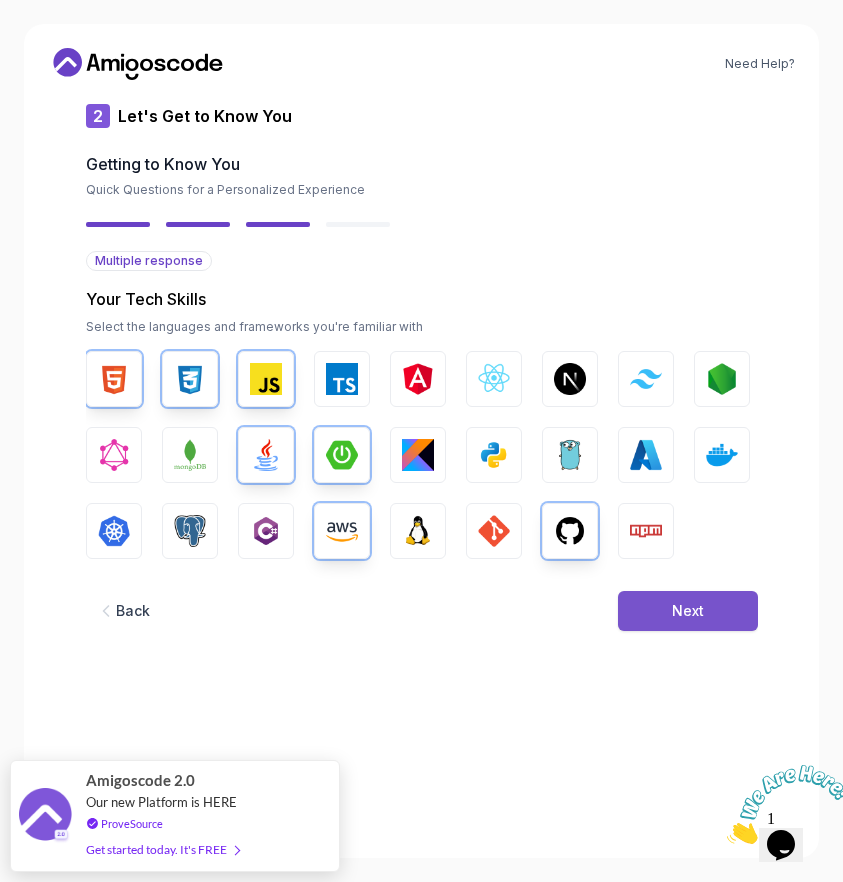 click on "Next" at bounding box center (688, 611) 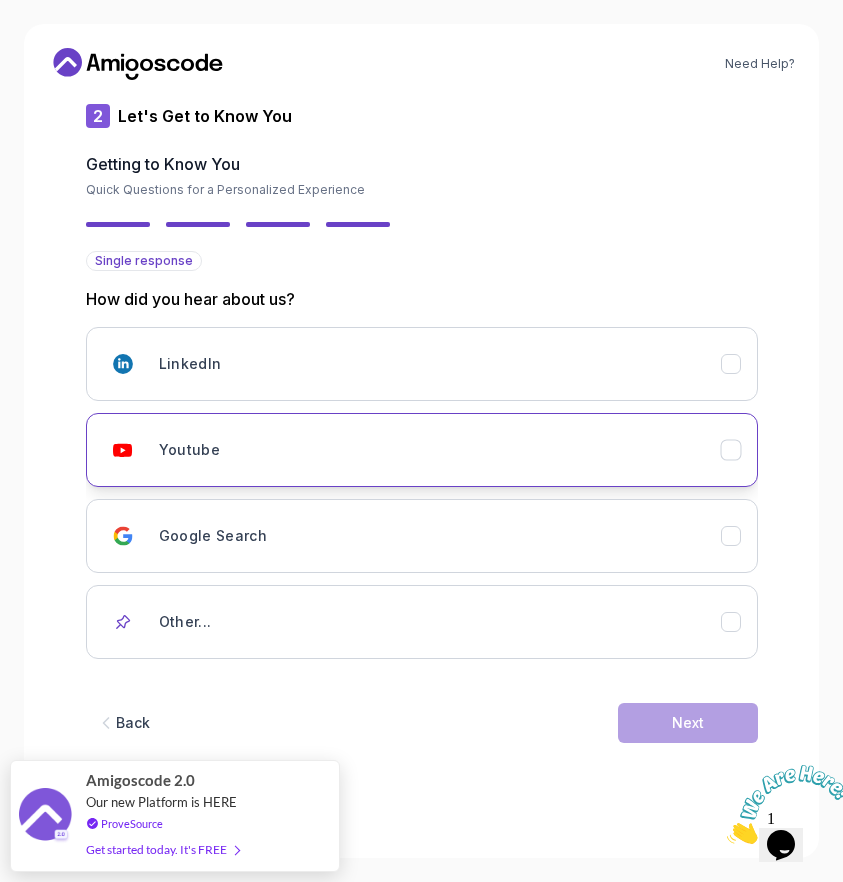 click 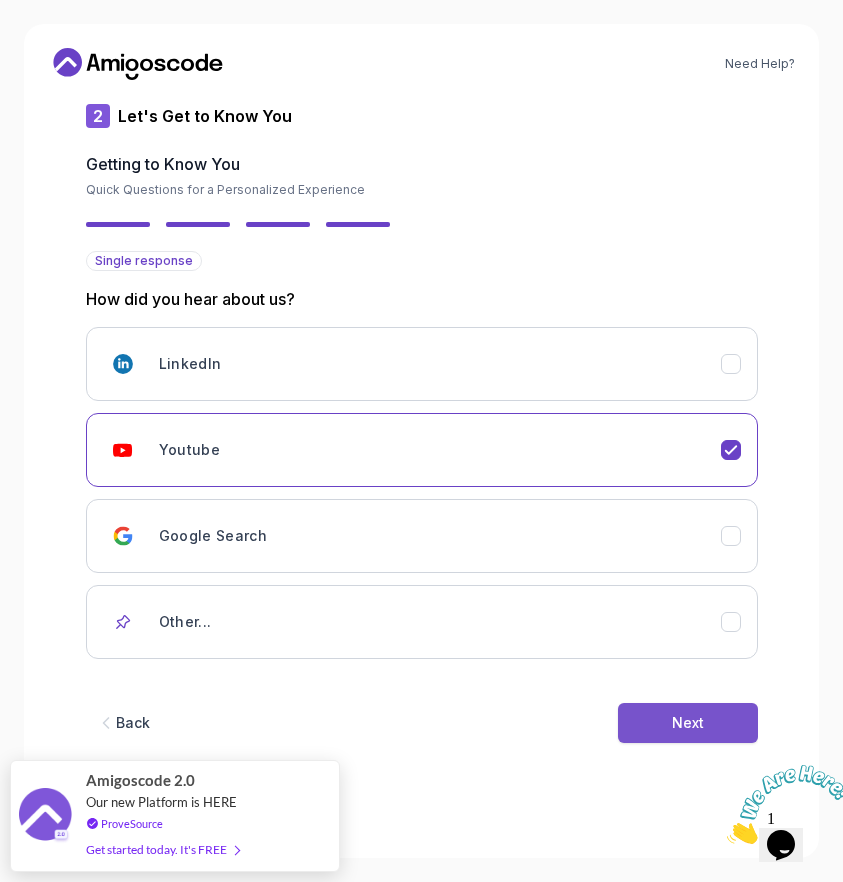 click on "Next" at bounding box center (688, 723) 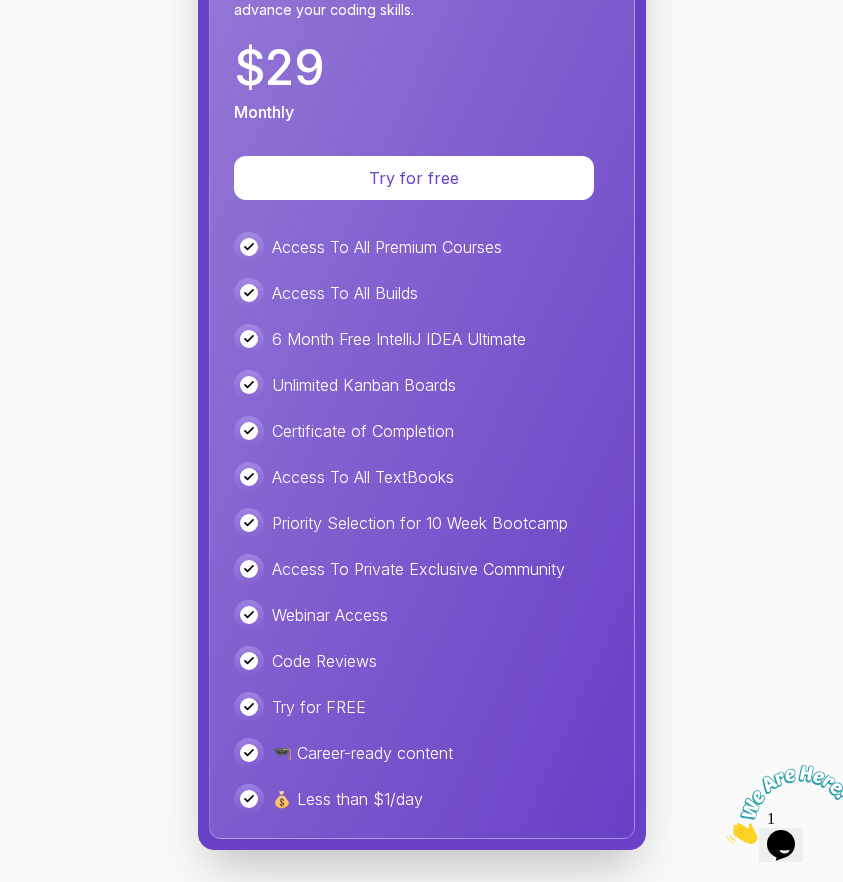scroll, scrollTop: 1037, scrollLeft: 0, axis: vertical 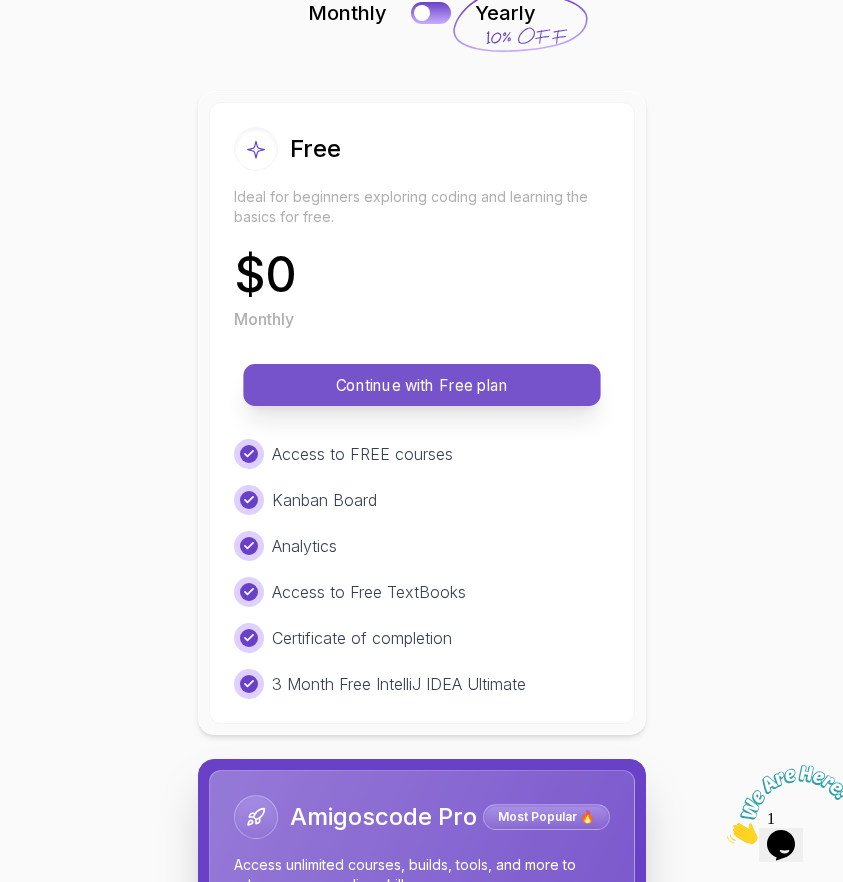 click on "Continue with Free plan" at bounding box center (422, 385) 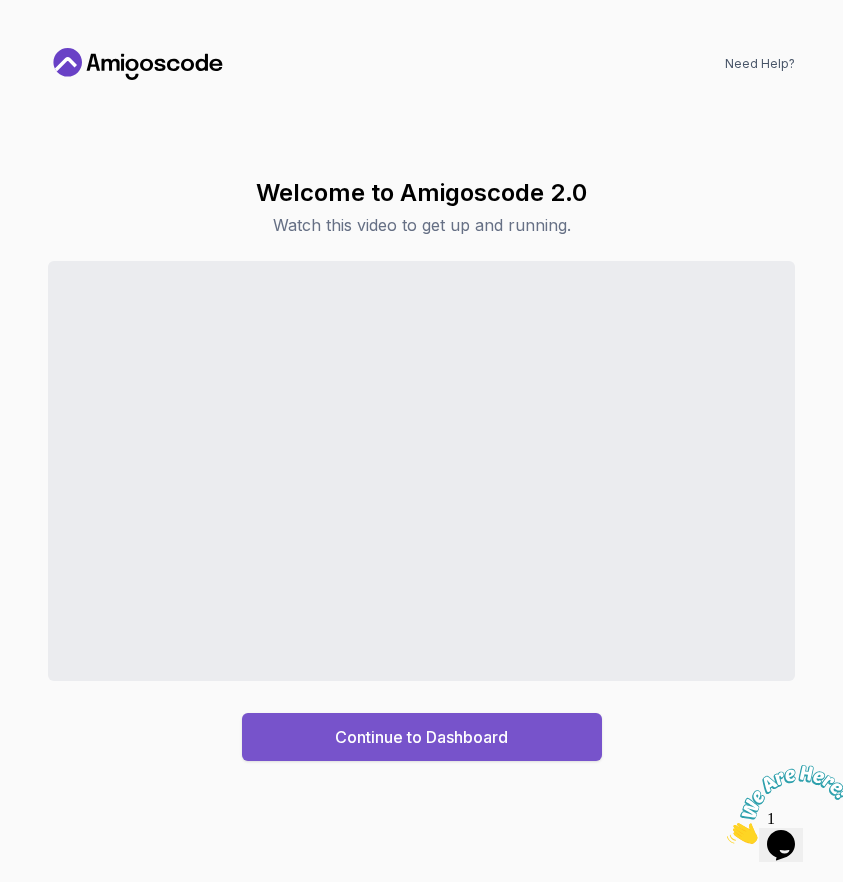 click on "Continue to Dashboard" at bounding box center (421, 737) 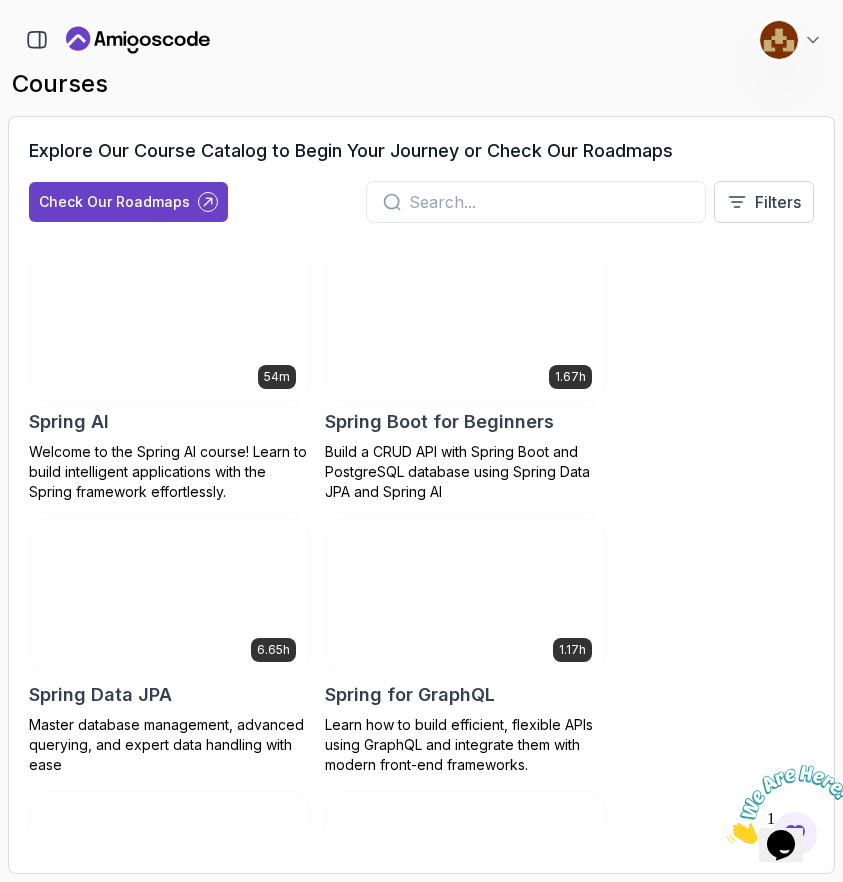 scroll, scrollTop: 5006, scrollLeft: 0, axis: vertical 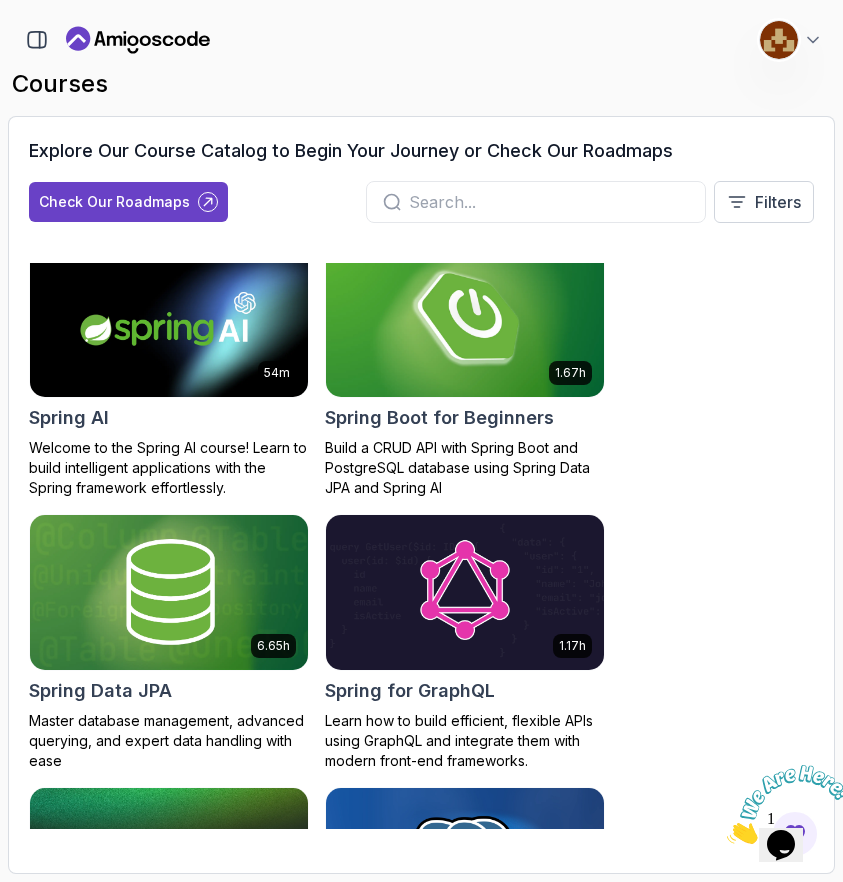click at bounding box center (465, 318) 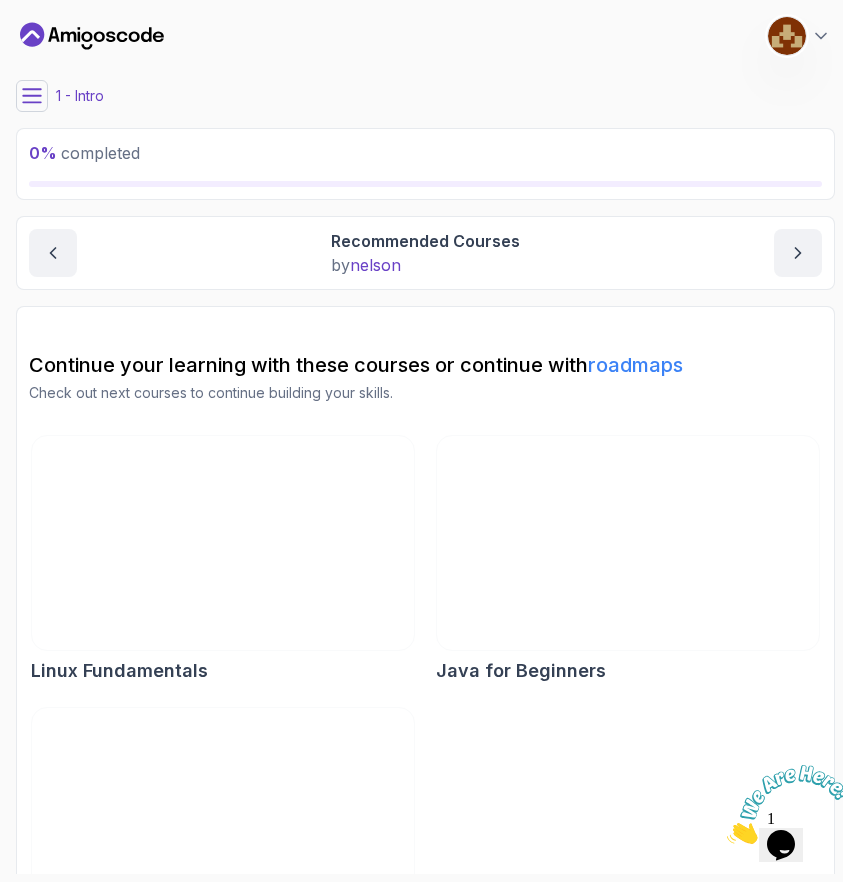 scroll, scrollTop: 0, scrollLeft: 0, axis: both 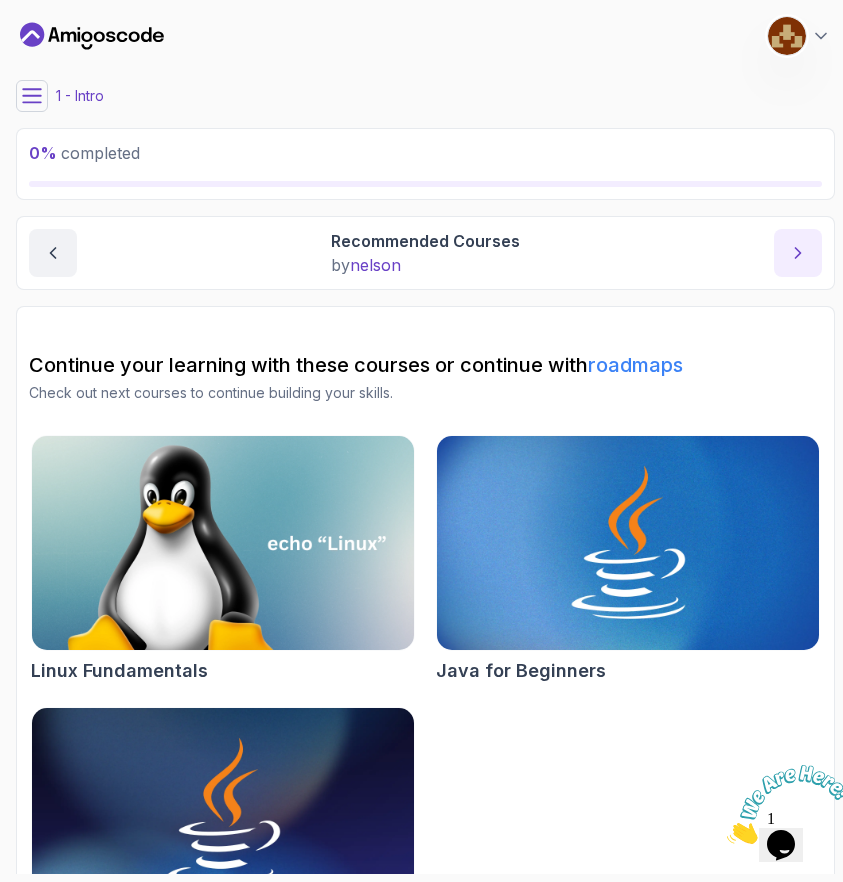 click 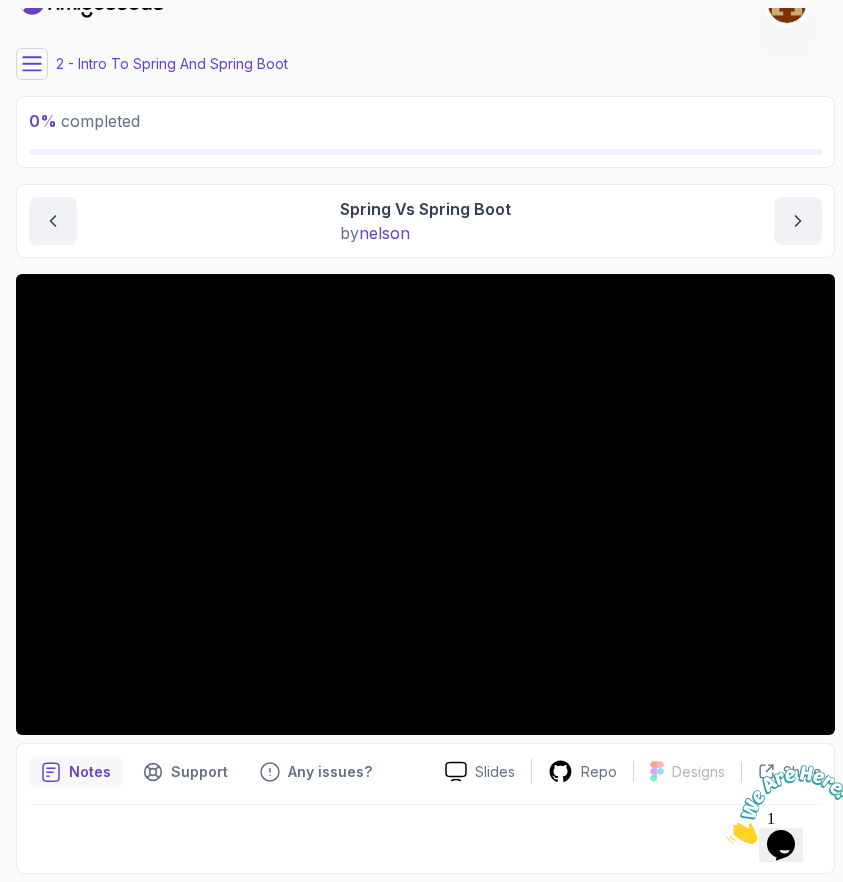 scroll, scrollTop: 32, scrollLeft: 0, axis: vertical 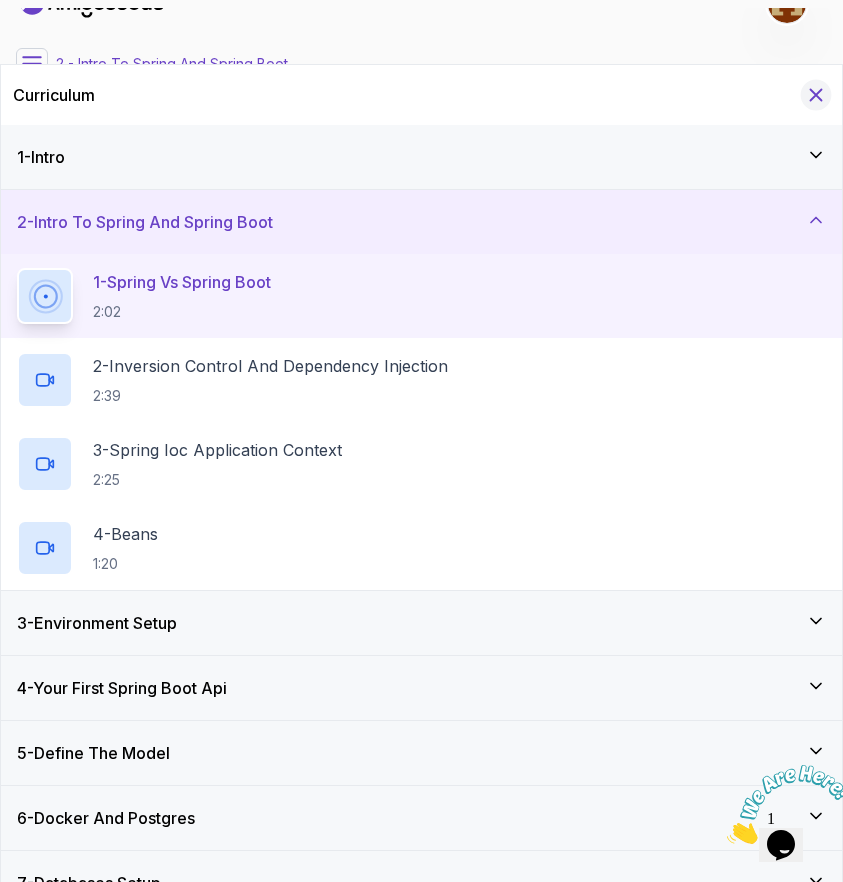 click 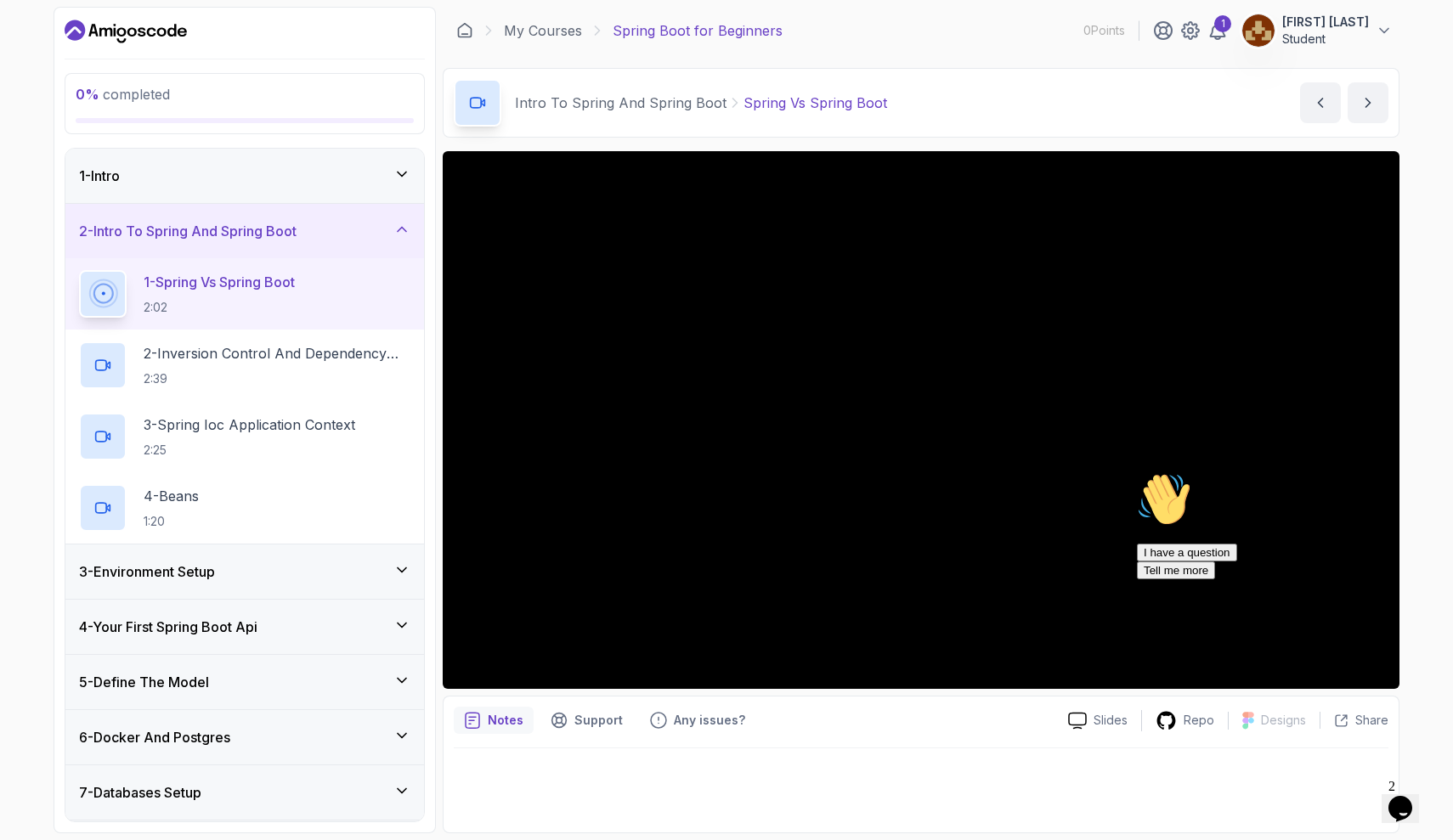 scroll, scrollTop: 0, scrollLeft: 0, axis: both 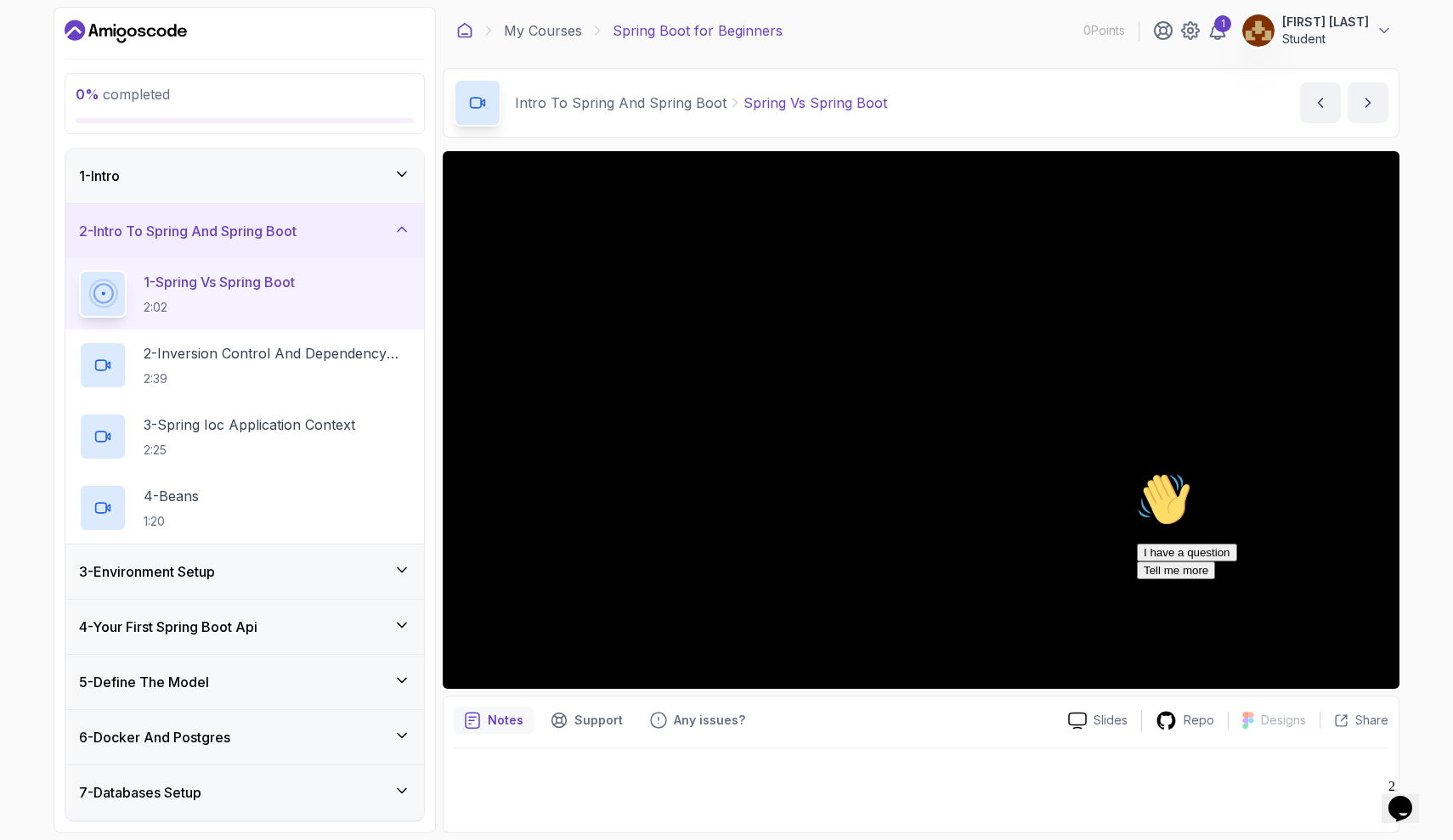 click 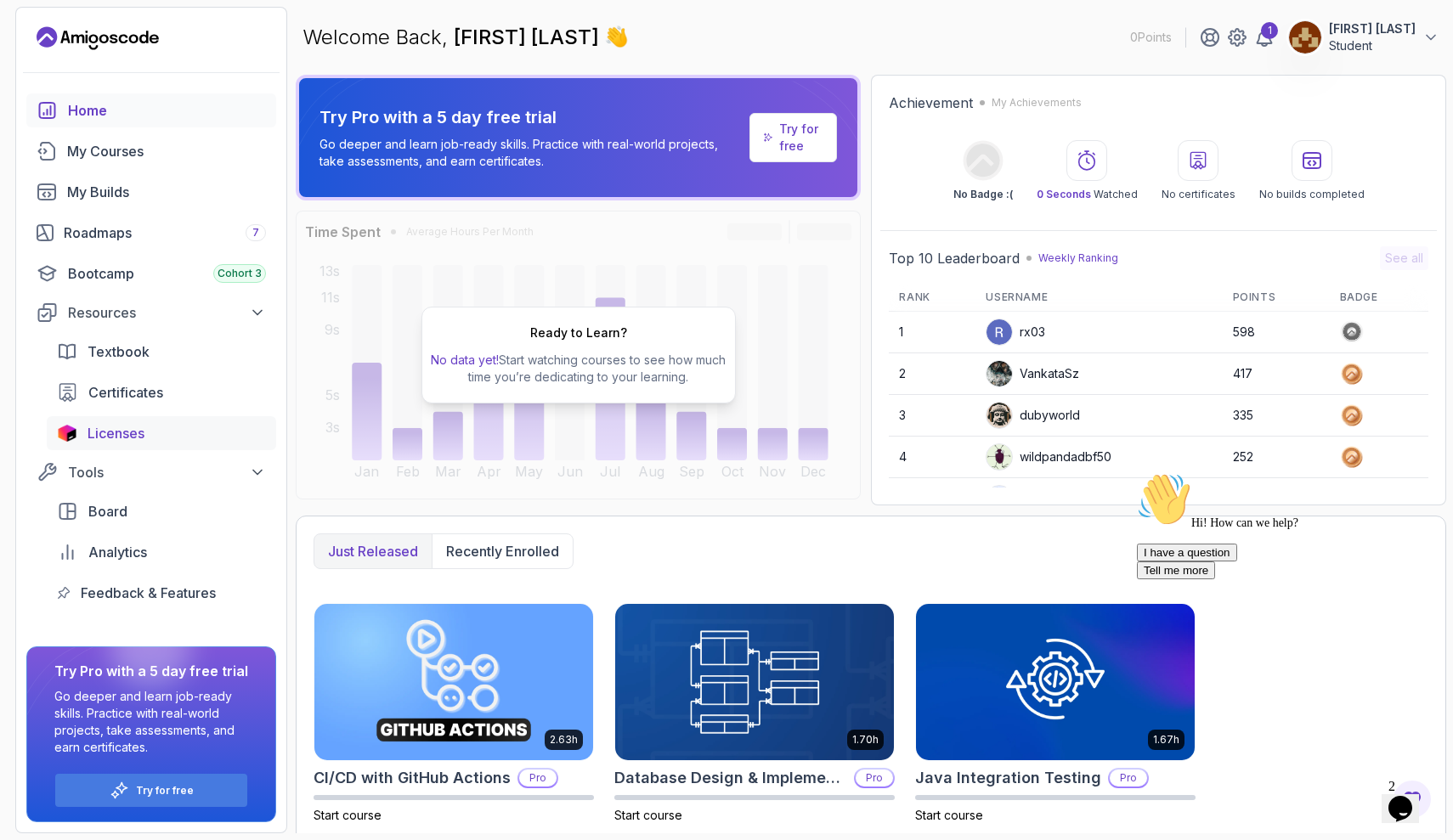 click on "Licenses" at bounding box center [116, 433] 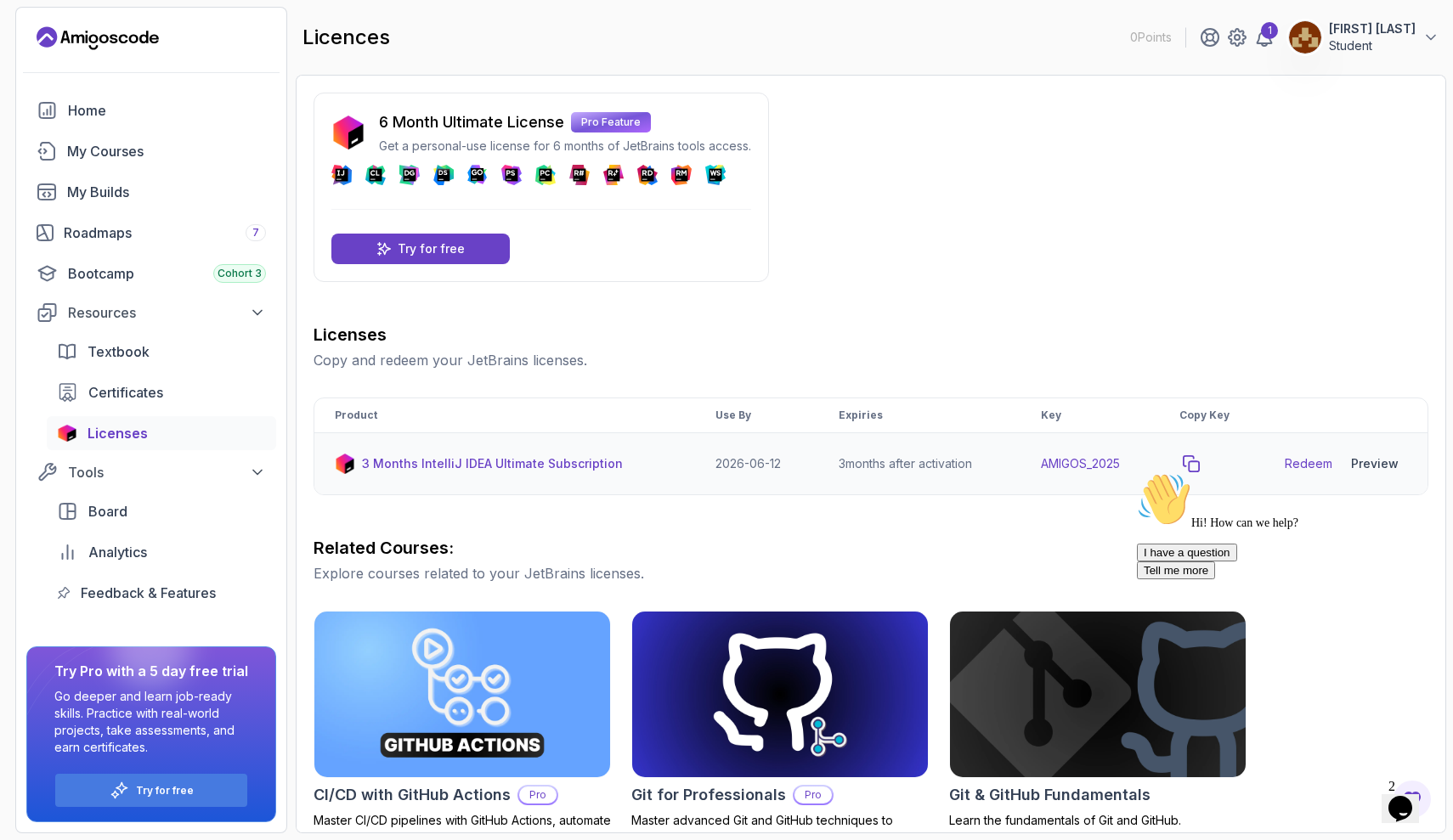 click 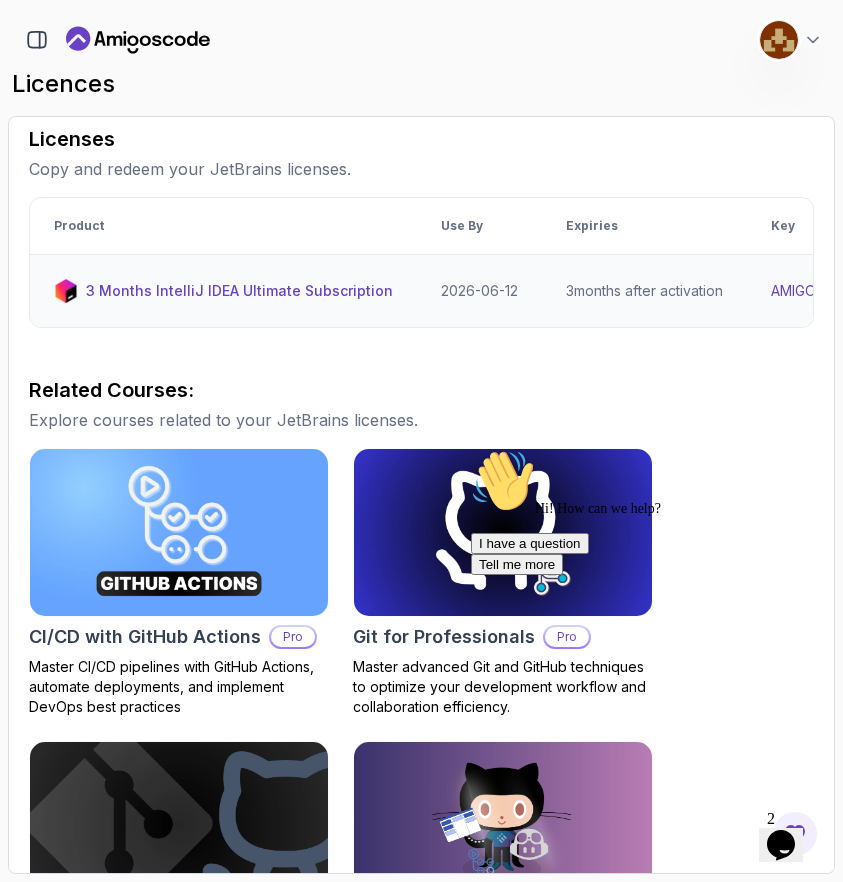 scroll, scrollTop: 284, scrollLeft: 0, axis: vertical 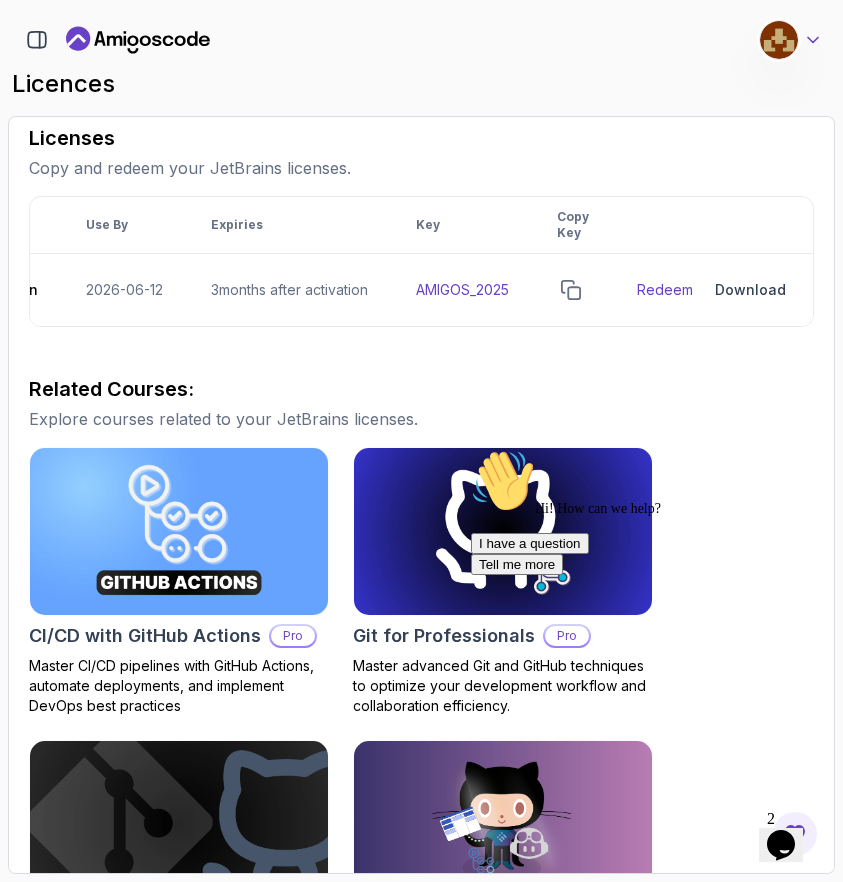 click 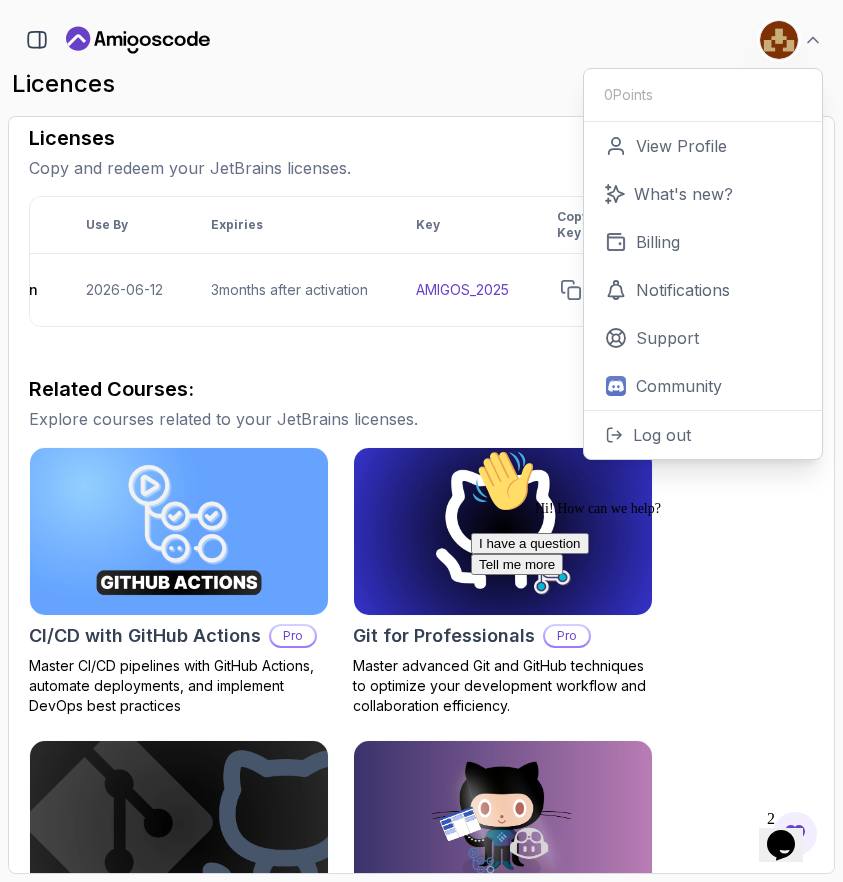 click on "0  Points 1 Sade Atherésia Cass Student 0  Points View Profile What's new? Billing Notifications Support Community Log out" at bounding box center [421, 40] 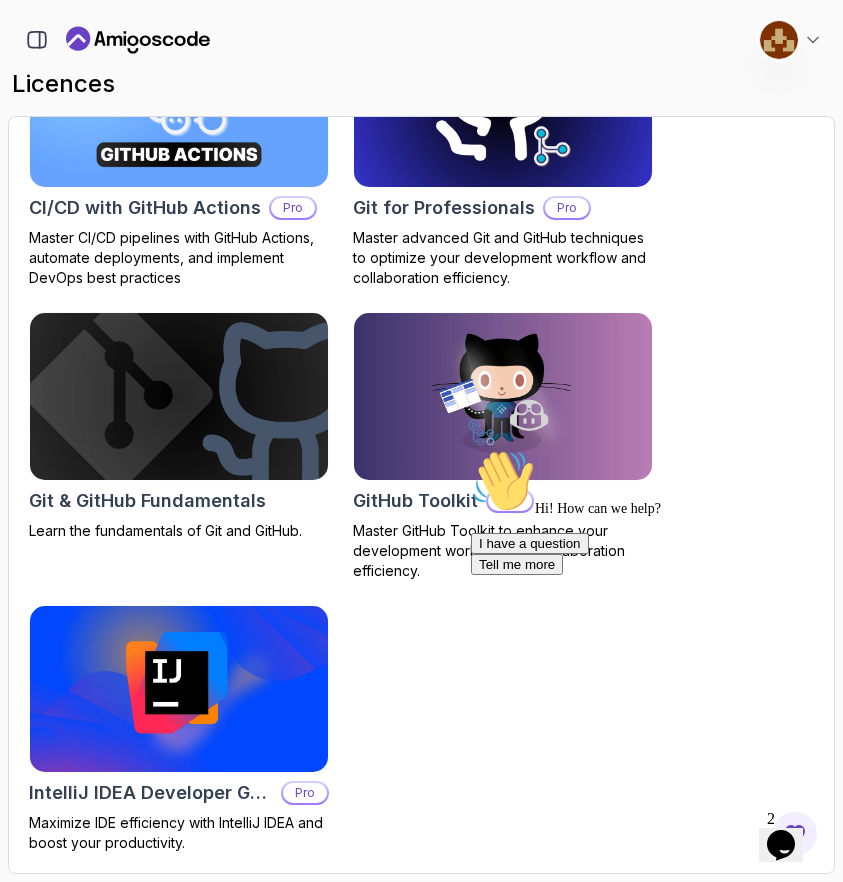 scroll, scrollTop: 712, scrollLeft: 0, axis: vertical 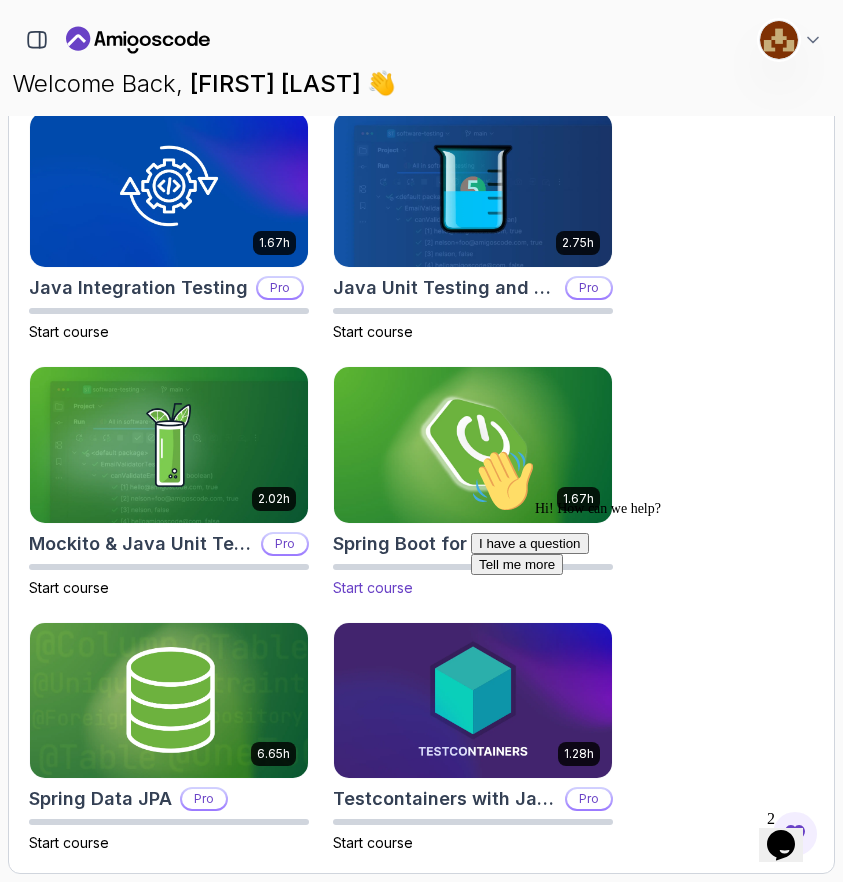 click at bounding box center (473, 444) 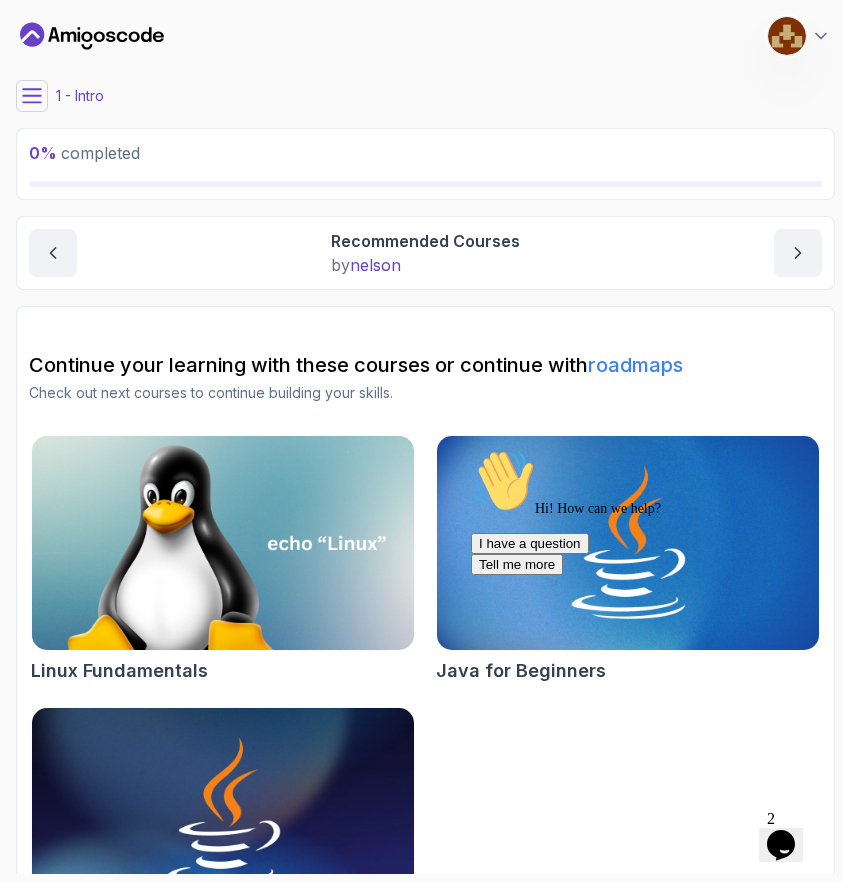 scroll, scrollTop: 0, scrollLeft: 0, axis: both 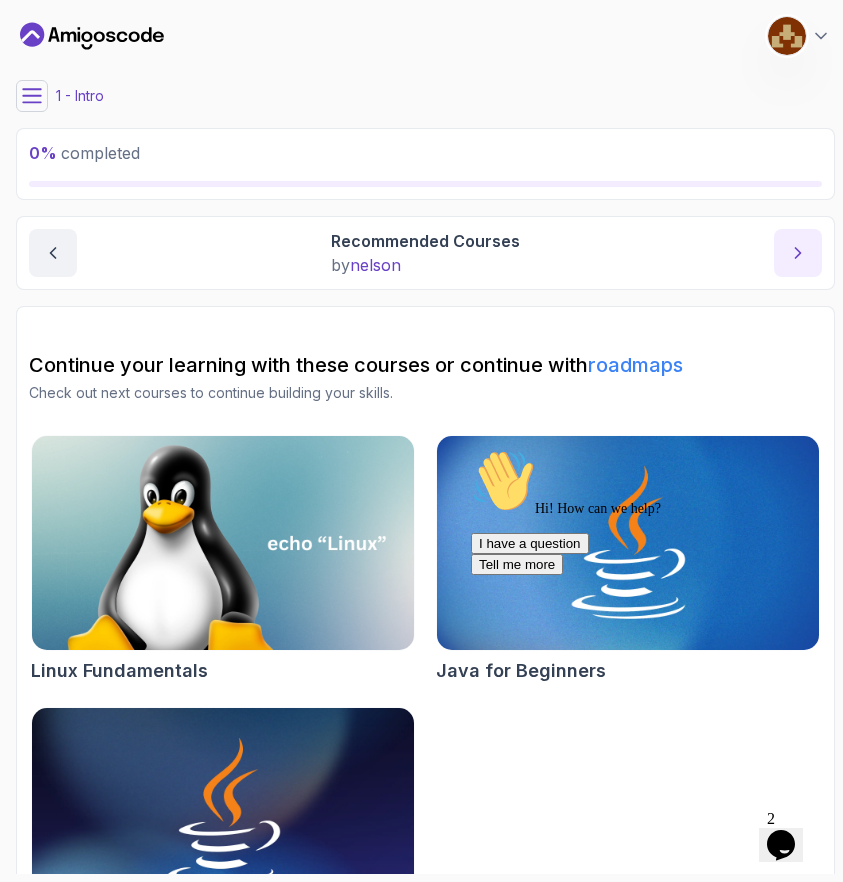 click at bounding box center (798, 253) 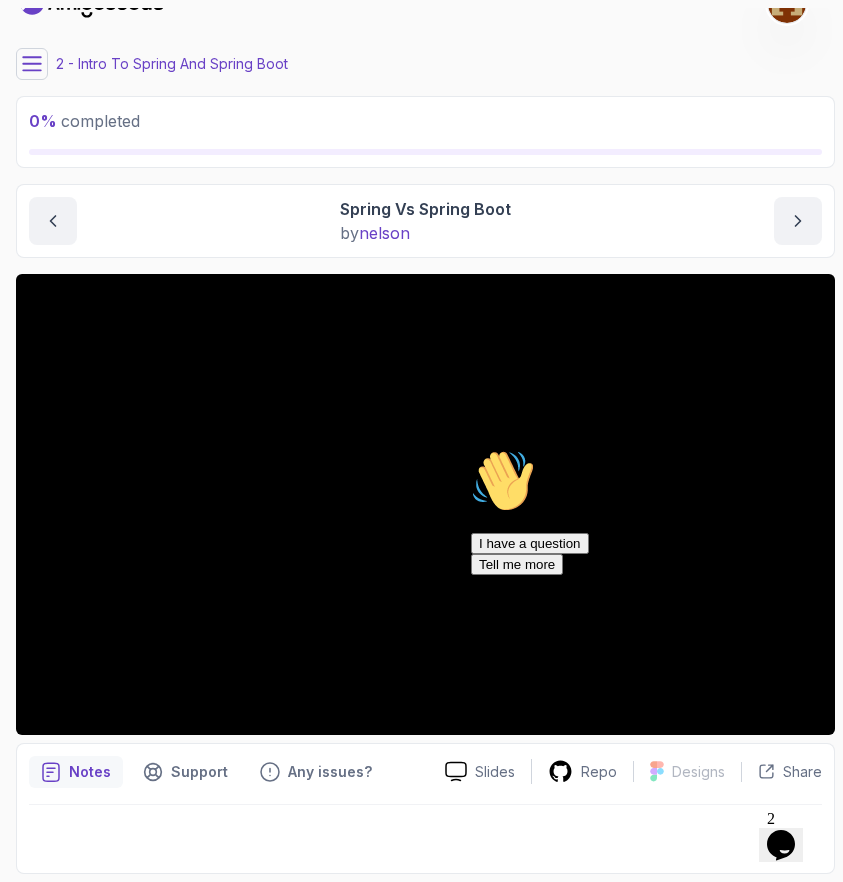 scroll, scrollTop: 33, scrollLeft: 0, axis: vertical 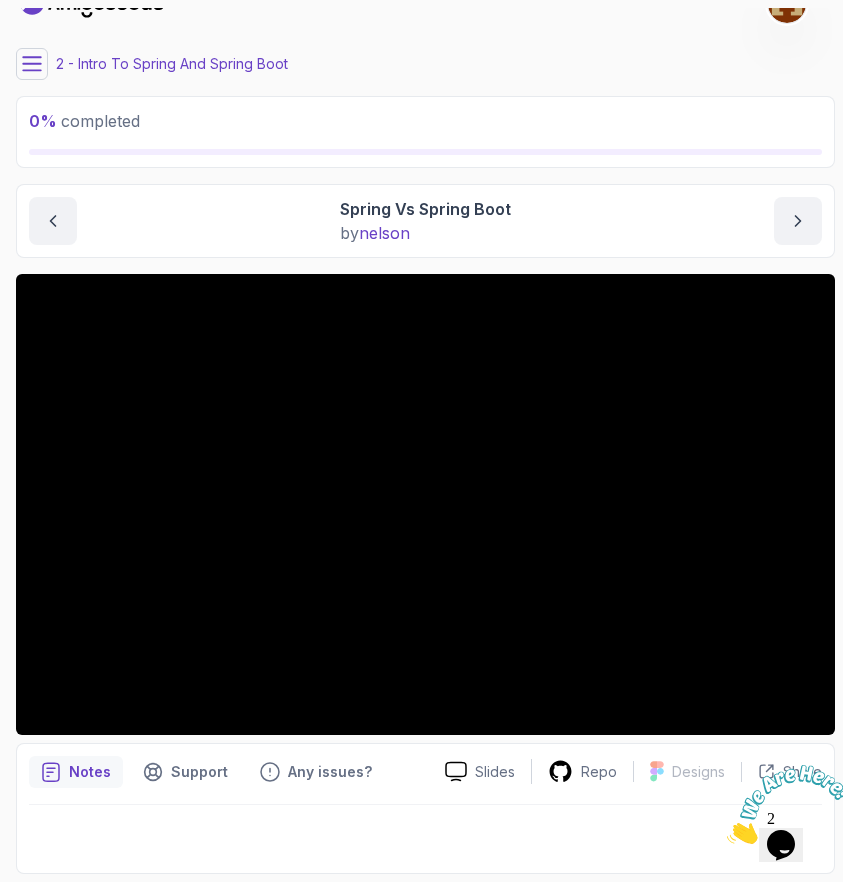 click at bounding box center (727, 838) 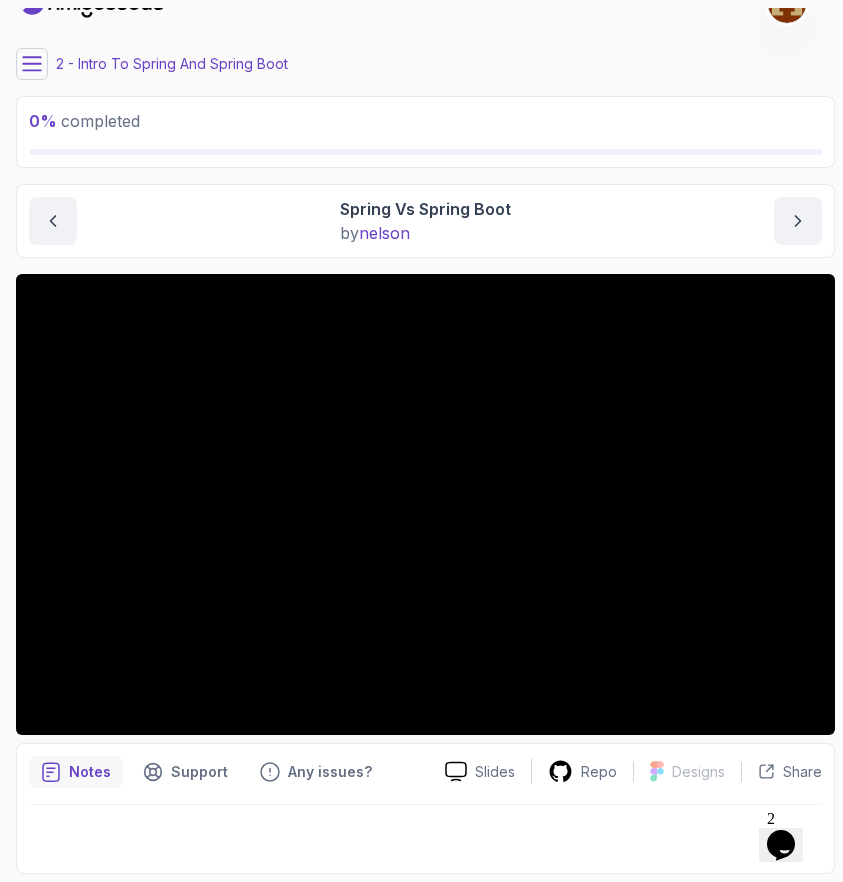 scroll, scrollTop: 0, scrollLeft: 0, axis: both 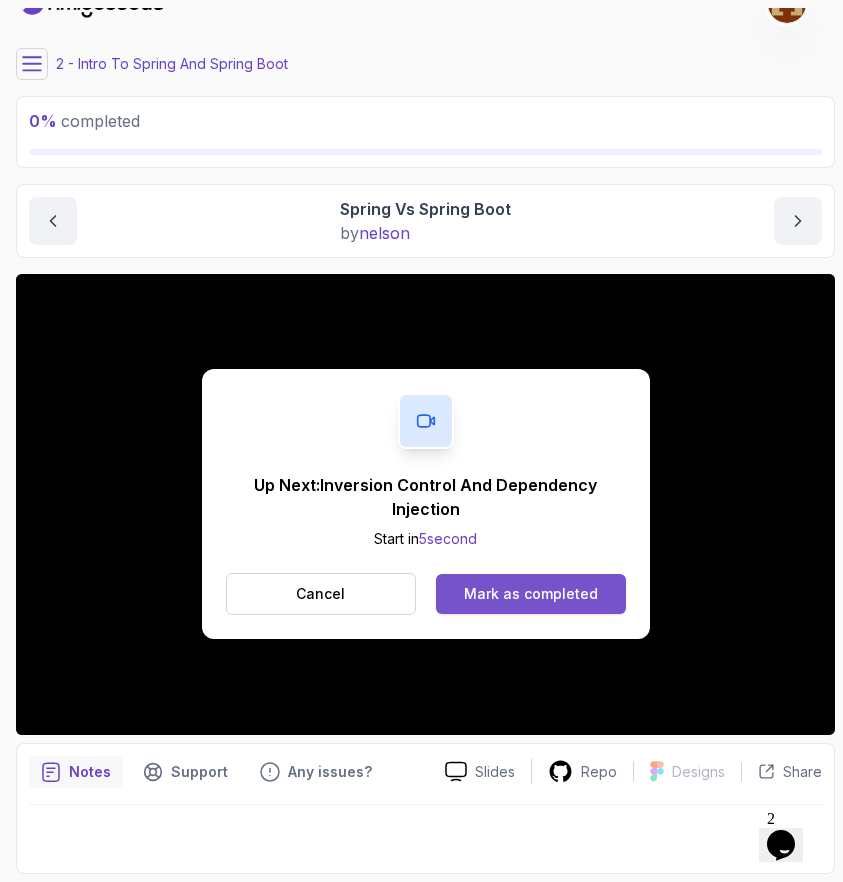 click on "Mark as completed" at bounding box center [531, 594] 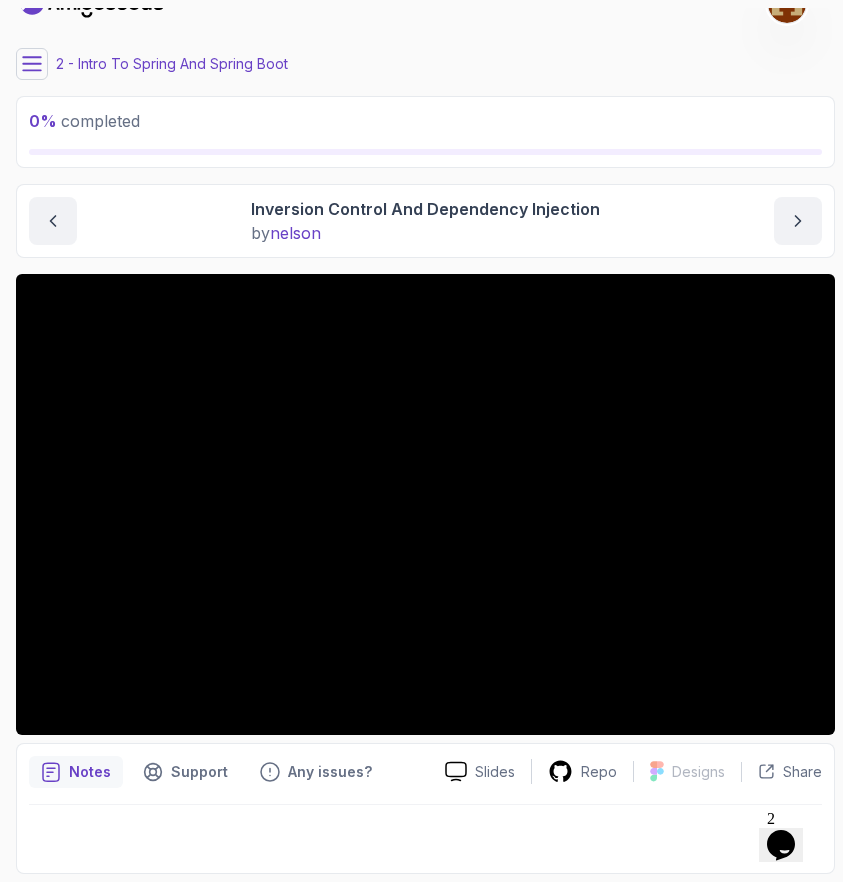 scroll, scrollTop: 0, scrollLeft: 0, axis: both 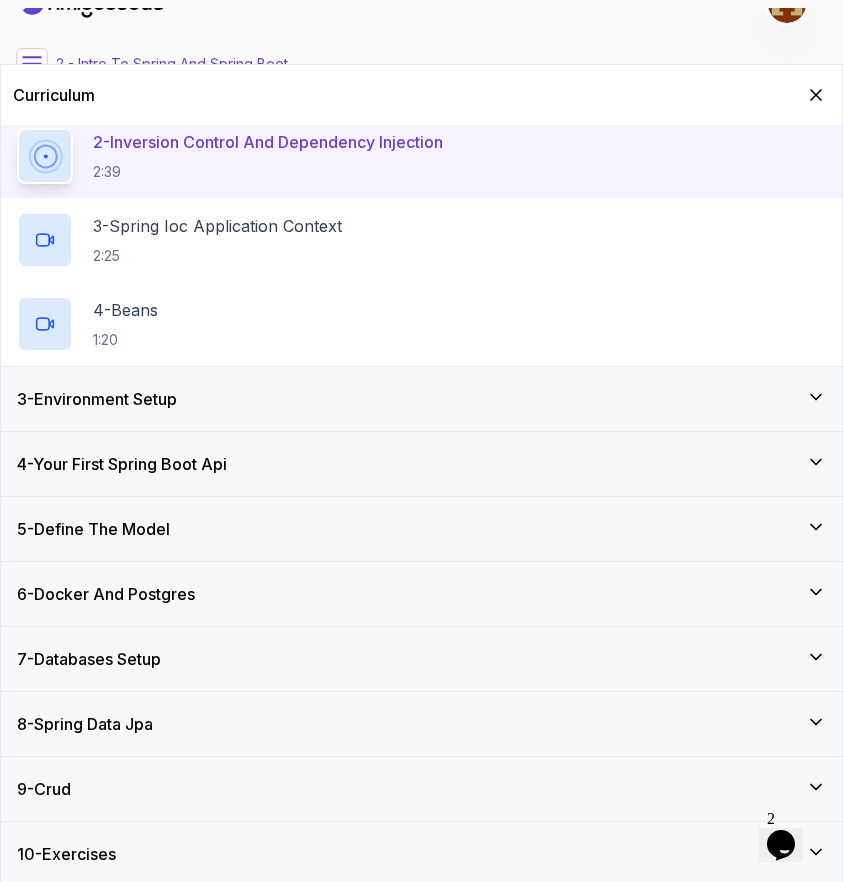 click on "3  -  Environment Setup" at bounding box center (421, 399) 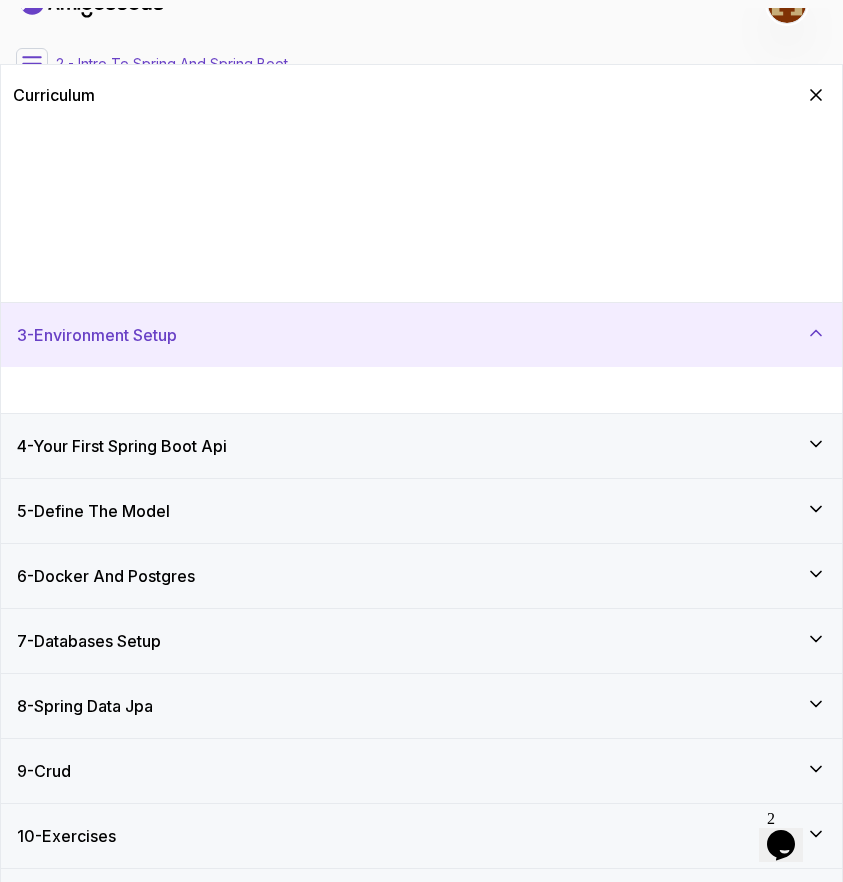 scroll, scrollTop: 0, scrollLeft: 0, axis: both 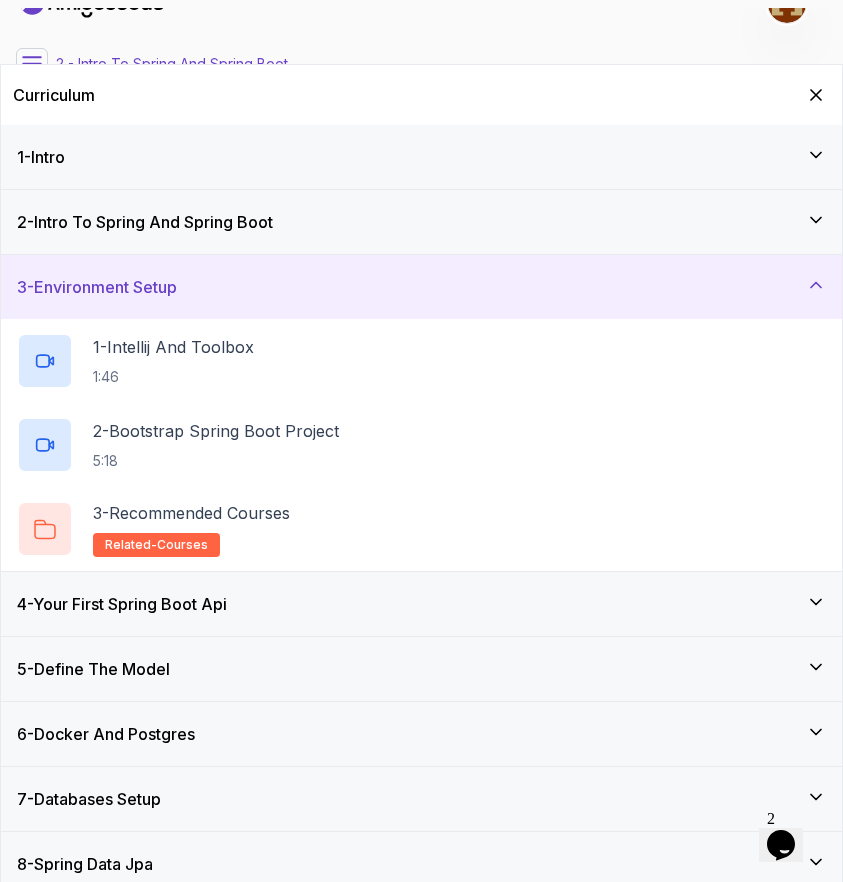 click on "4  -  Your First Spring Boot Api" at bounding box center [421, 604] 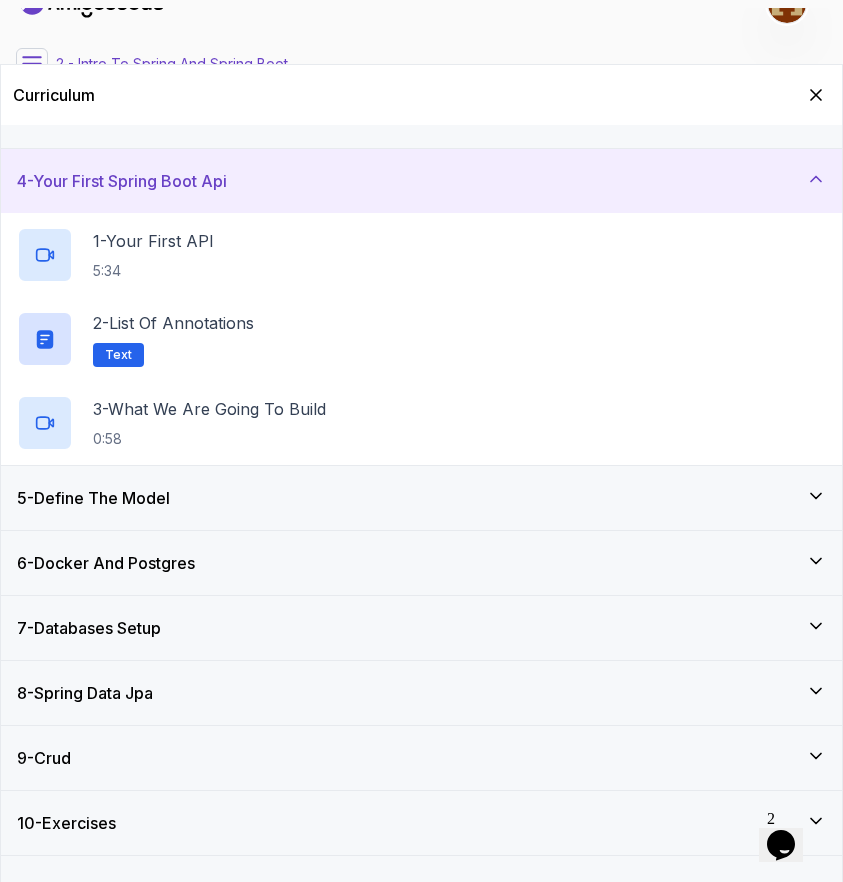 scroll, scrollTop: 182, scrollLeft: 0, axis: vertical 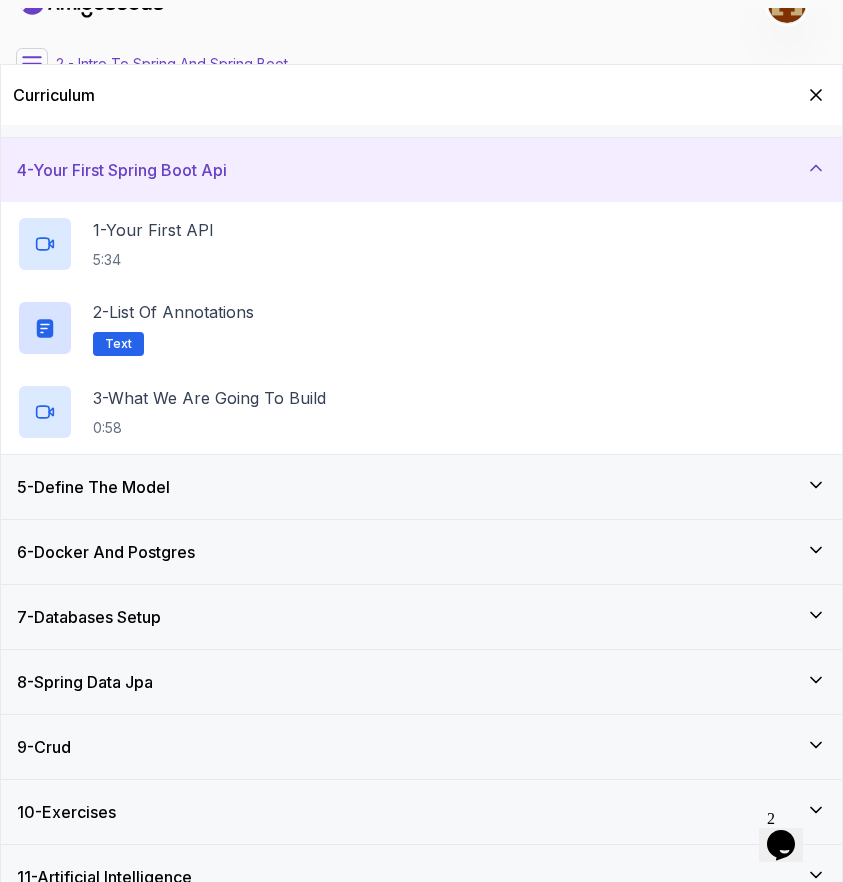 click on "5  -  Define The Model" at bounding box center (421, 487) 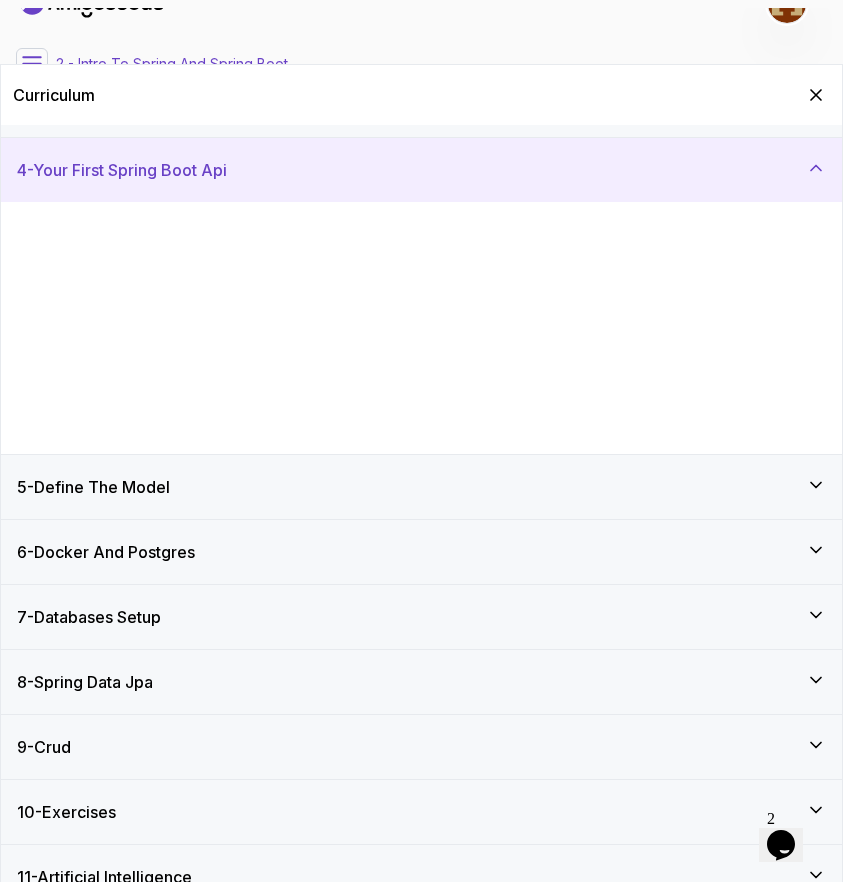scroll, scrollTop: 0, scrollLeft: 0, axis: both 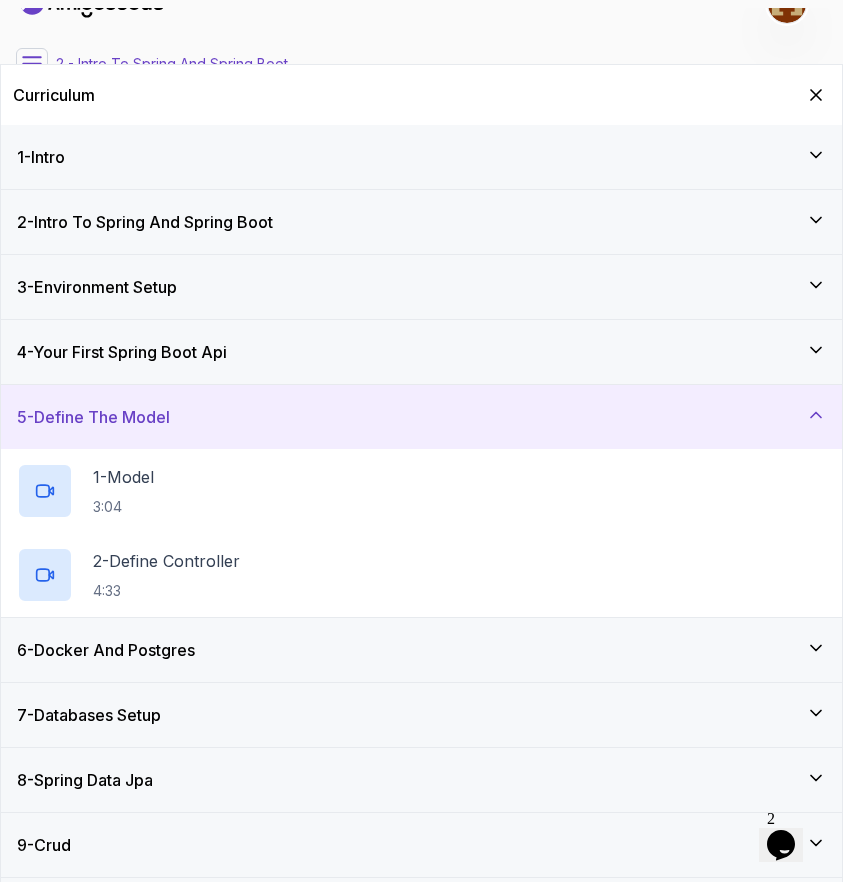 click on "6  -  Docker And Postgres" at bounding box center (421, 650) 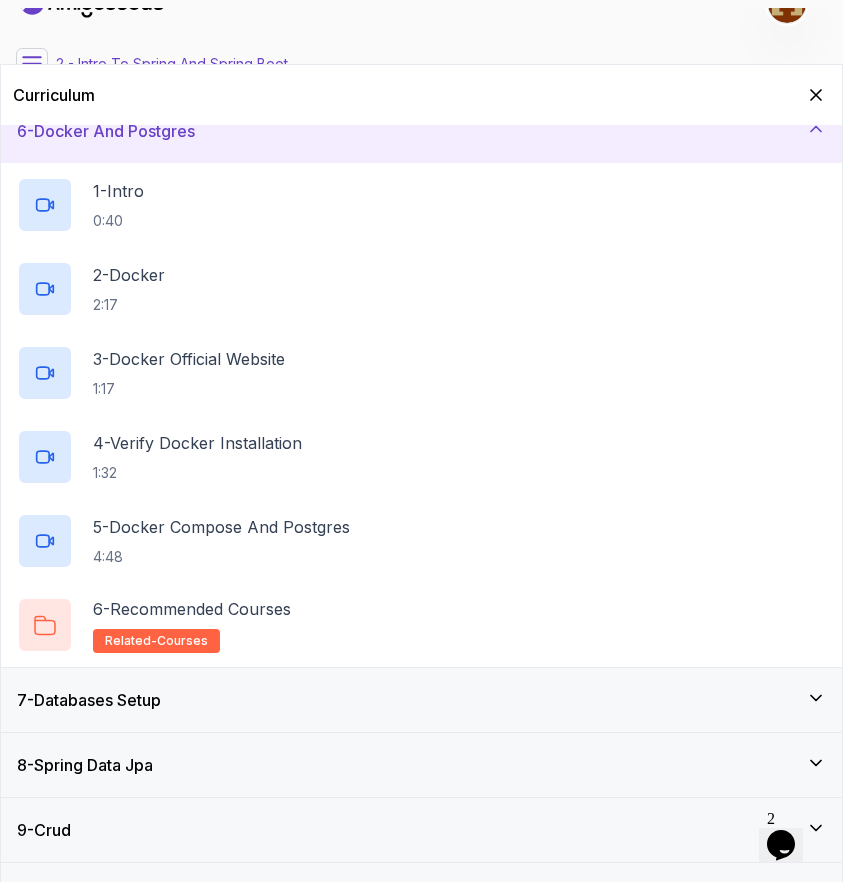 scroll, scrollTop: 355, scrollLeft: 0, axis: vertical 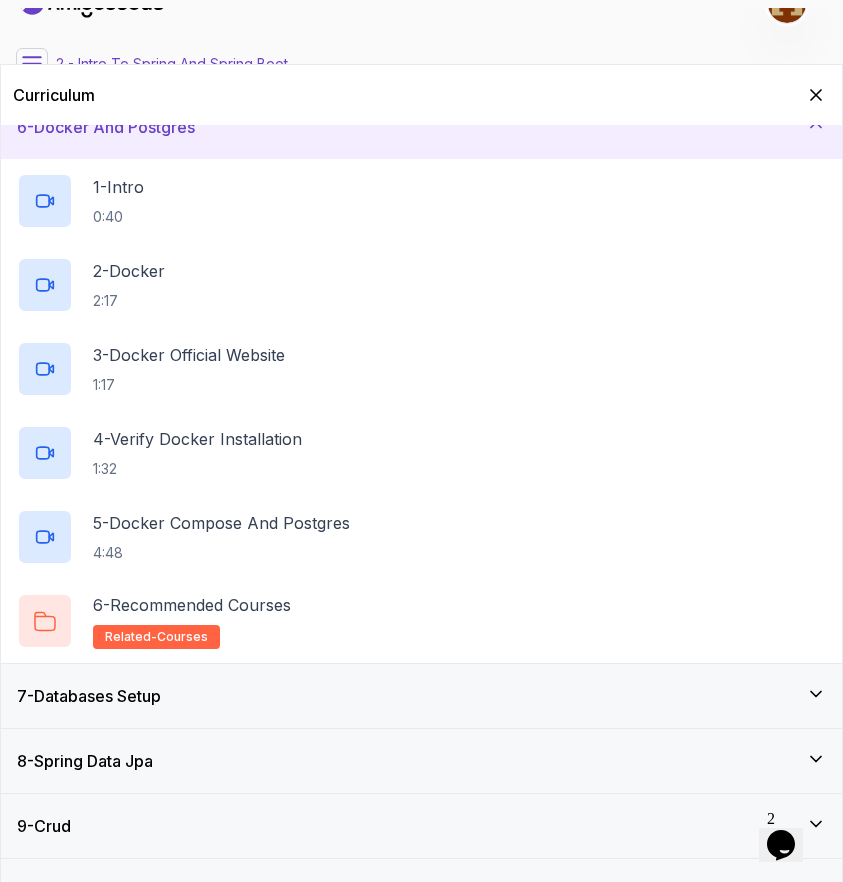 click on "7  -  Databases Setup" at bounding box center (421, 696) 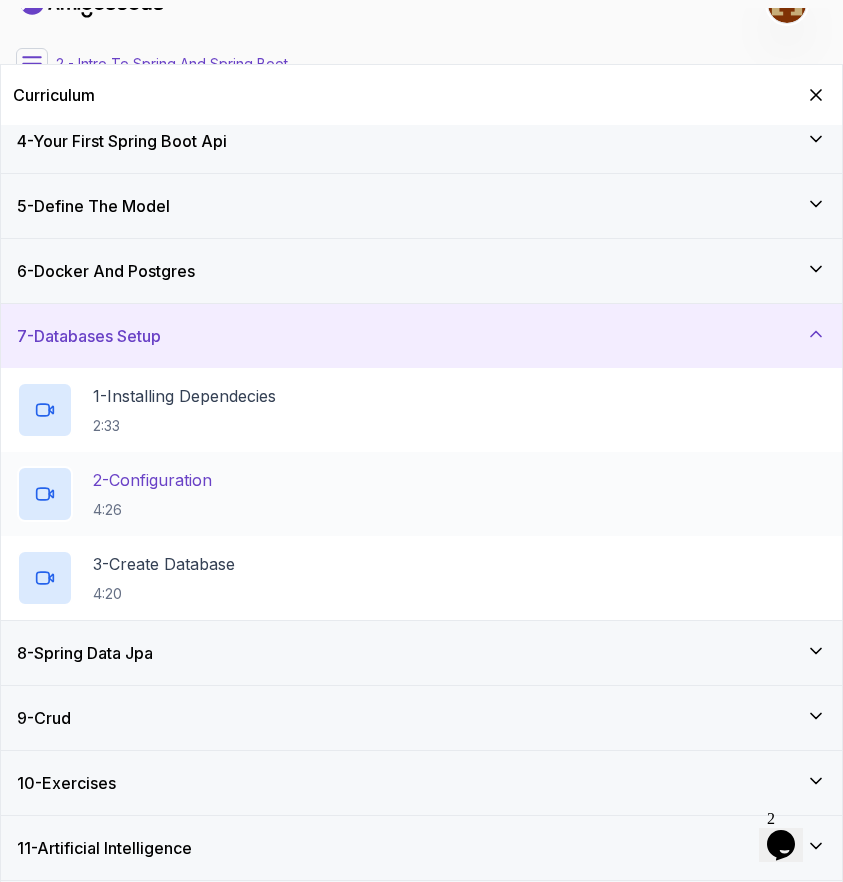 scroll, scrollTop: 211, scrollLeft: 0, axis: vertical 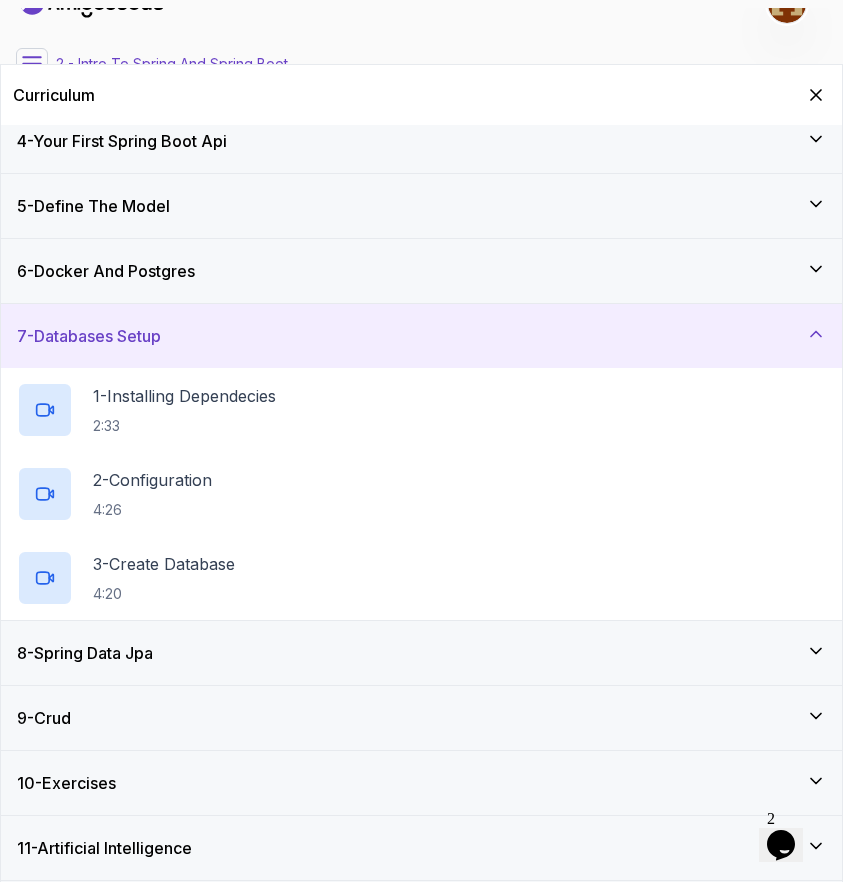 click on "8  -  Spring Data Jpa" at bounding box center [421, 653] 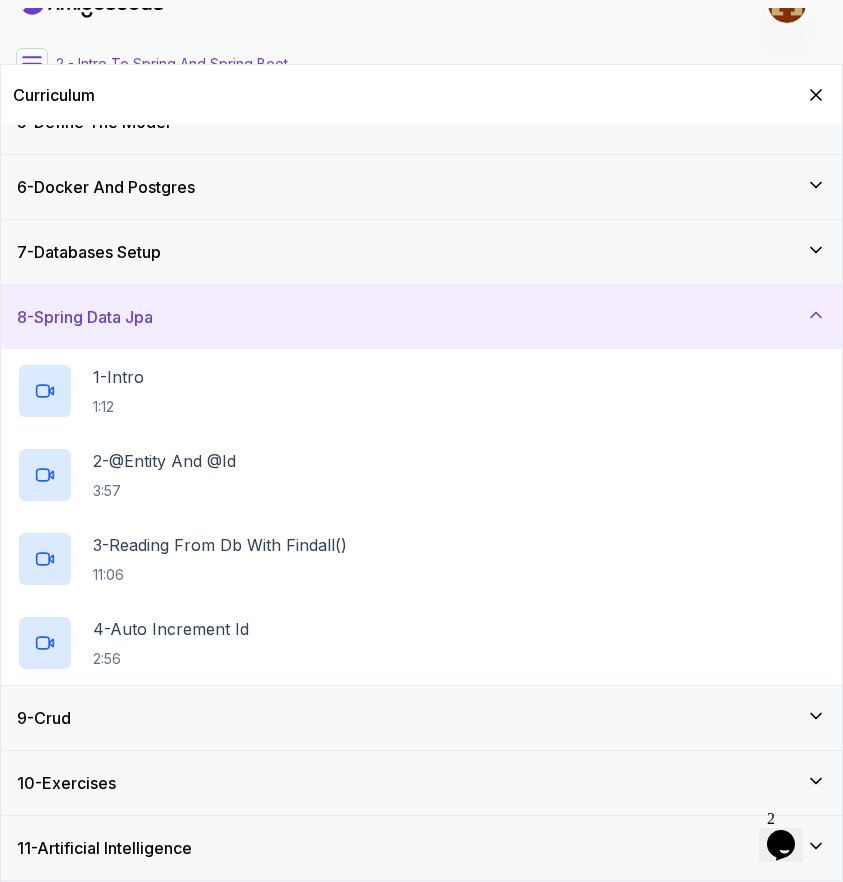 scroll, scrollTop: 295, scrollLeft: 0, axis: vertical 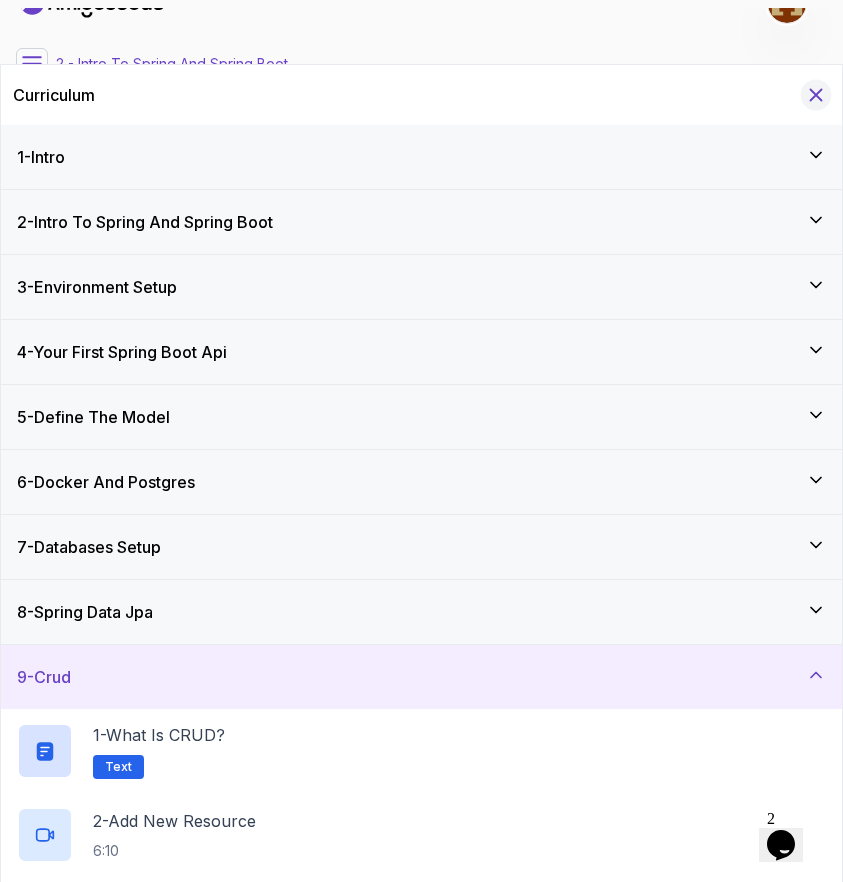 click 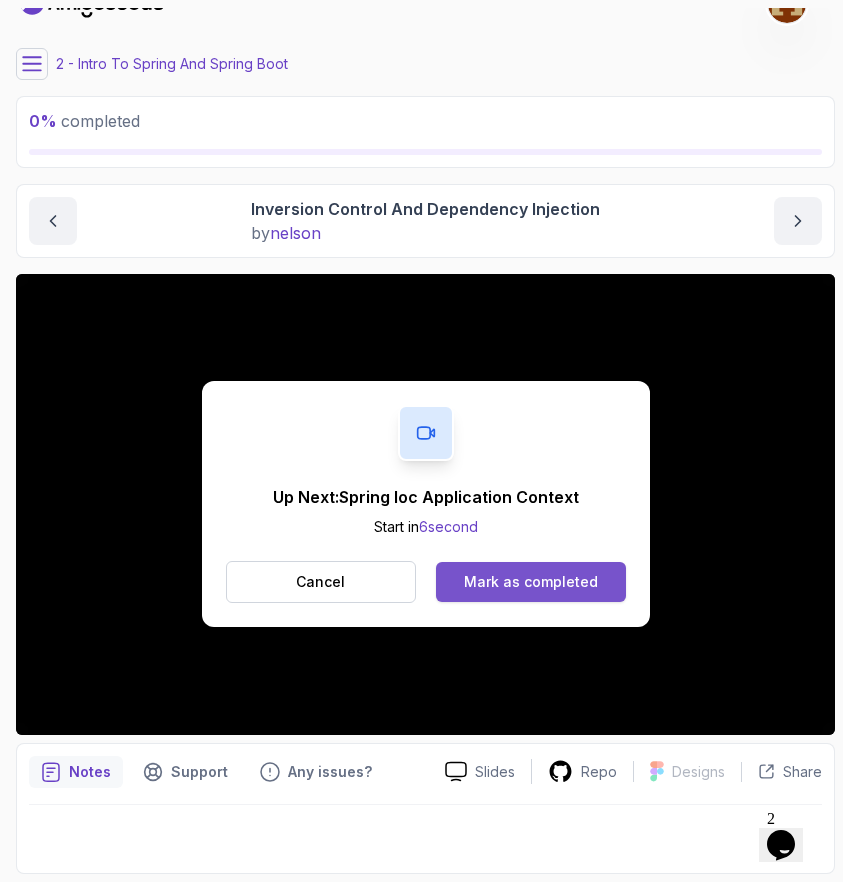 click on "Mark as completed" at bounding box center [531, 582] 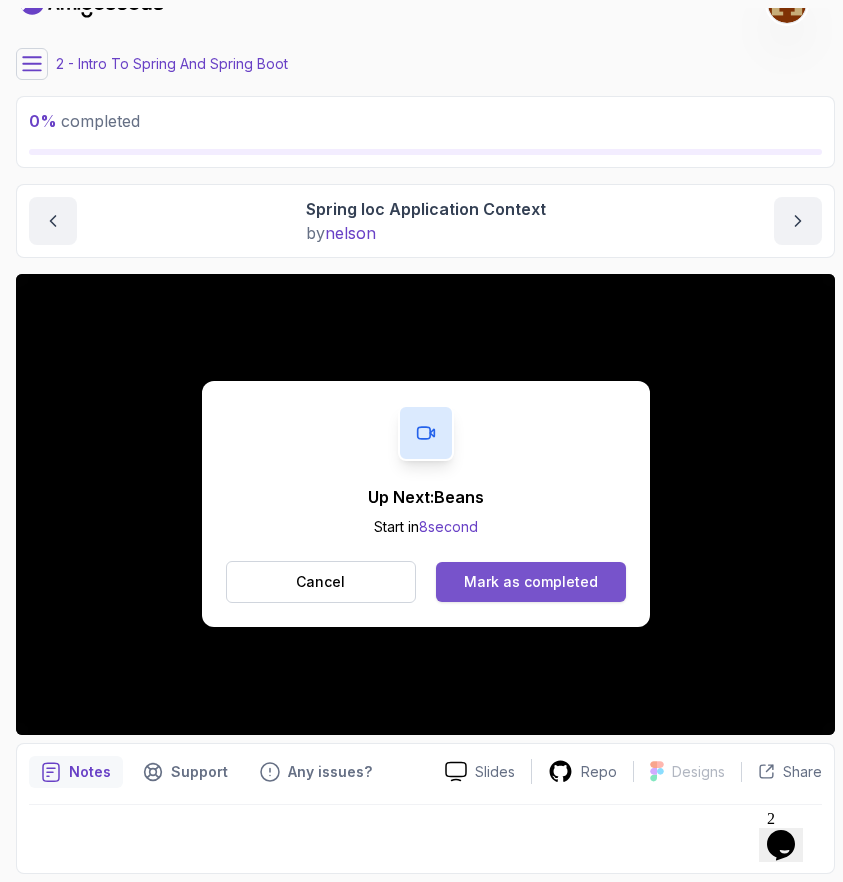 click on "Mark as completed" at bounding box center [531, 582] 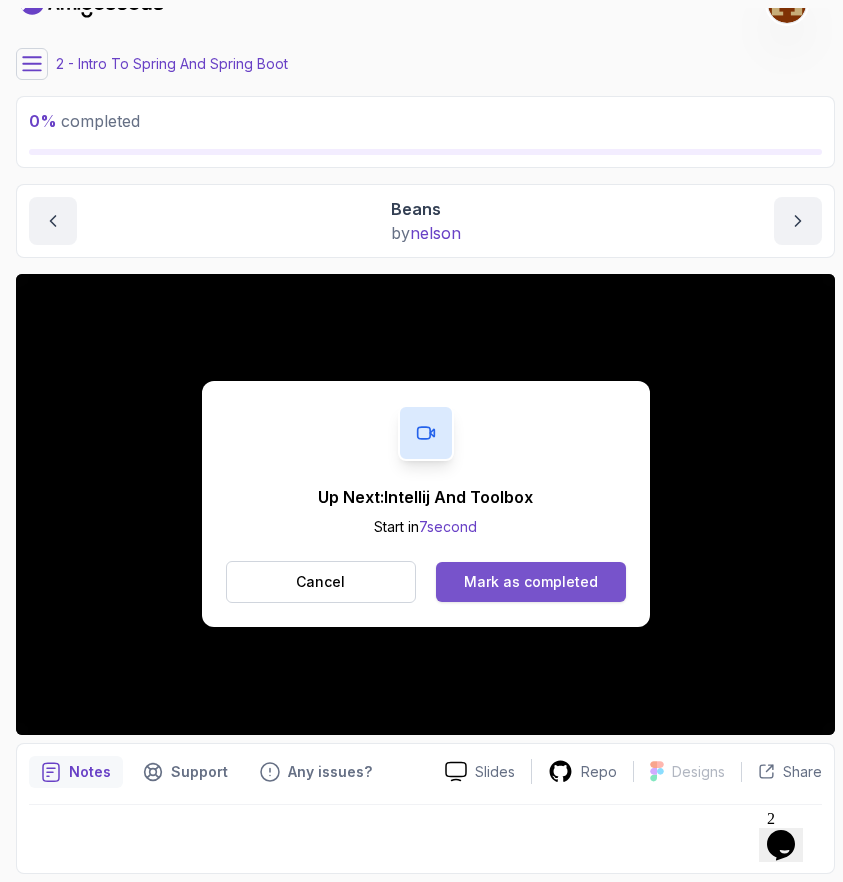 click on "Mark as completed" at bounding box center (531, 582) 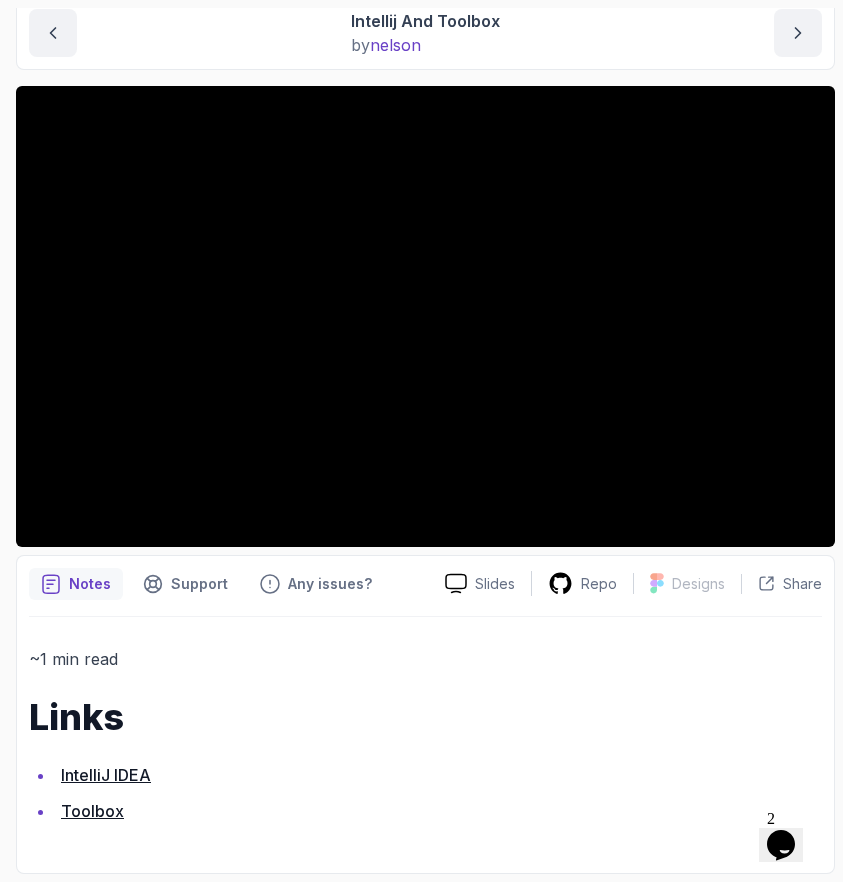 scroll, scrollTop: 219, scrollLeft: 0, axis: vertical 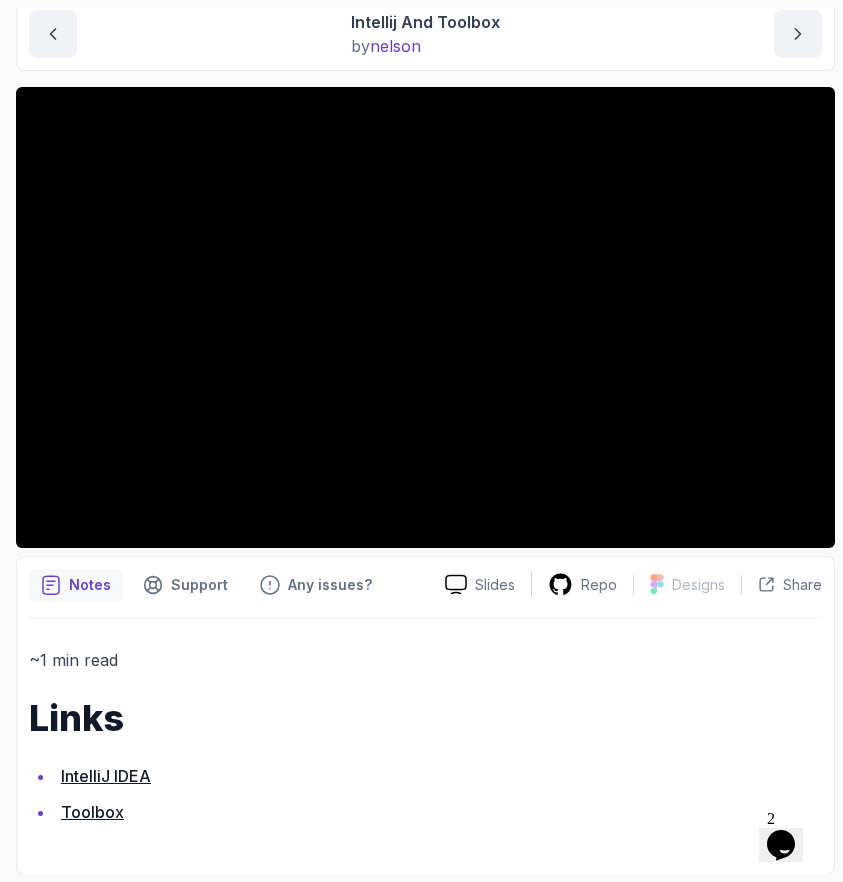 click on "Toolbox" at bounding box center (92, 812) 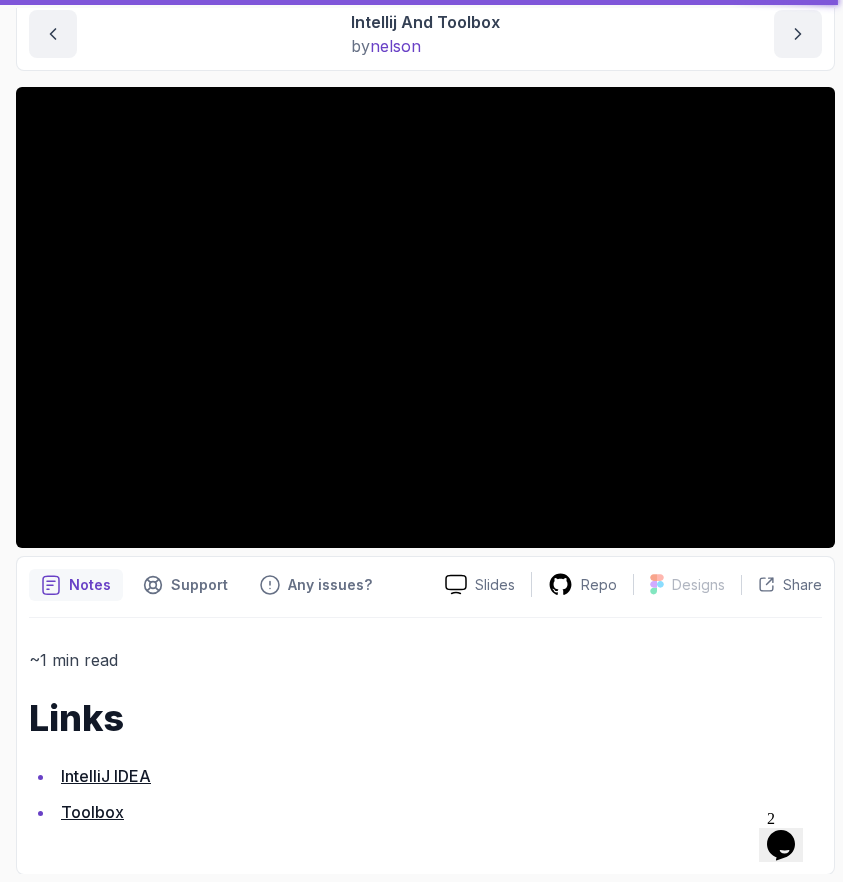 click on "Intellij And Toolbox by  nelson" at bounding box center [425, 34] 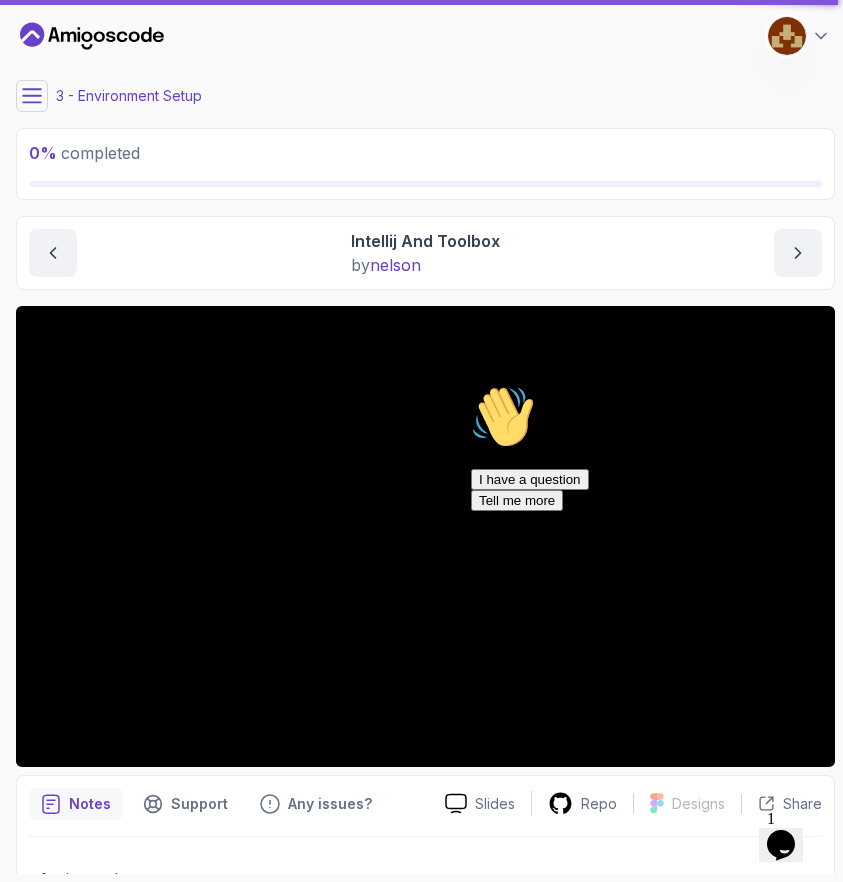 scroll, scrollTop: 0, scrollLeft: 0, axis: both 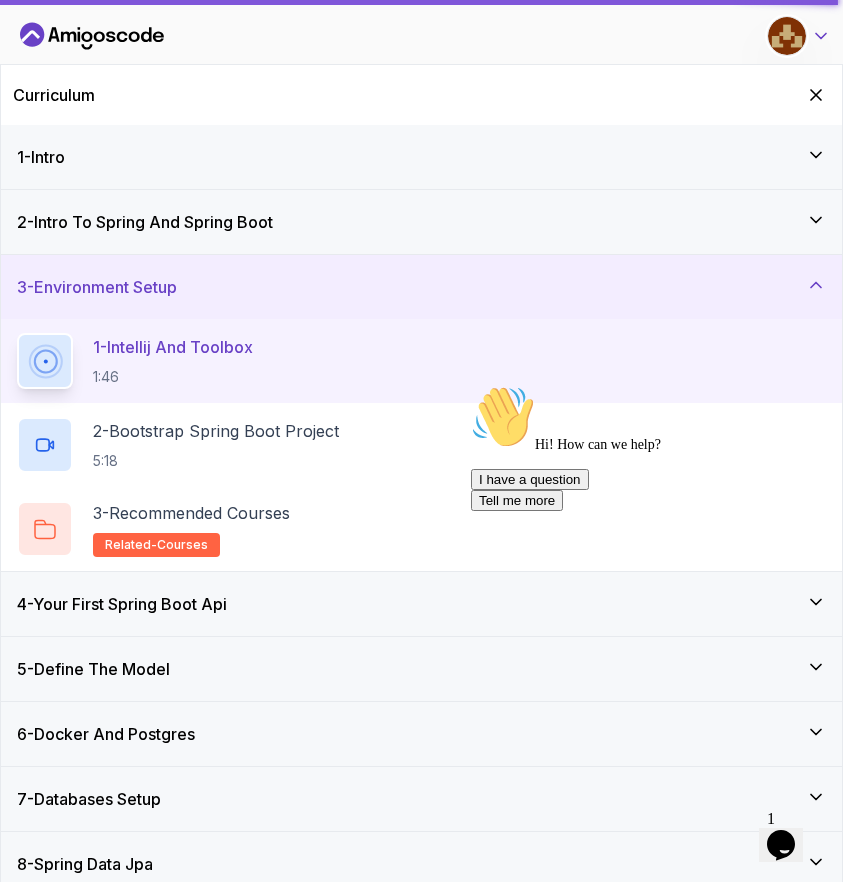 click 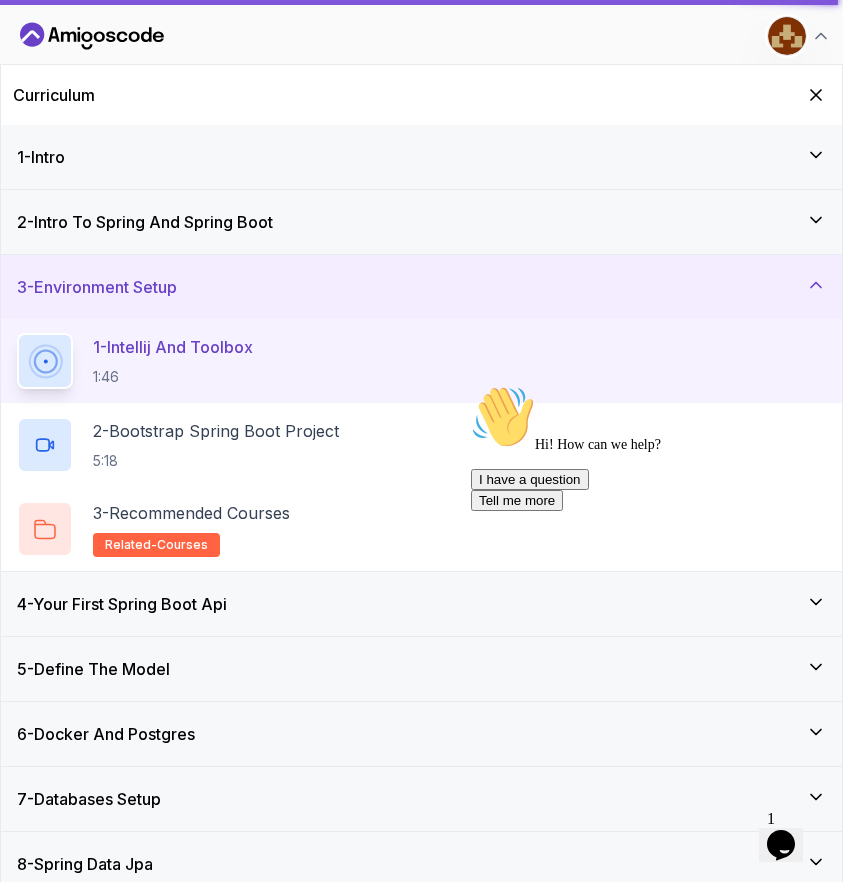 click 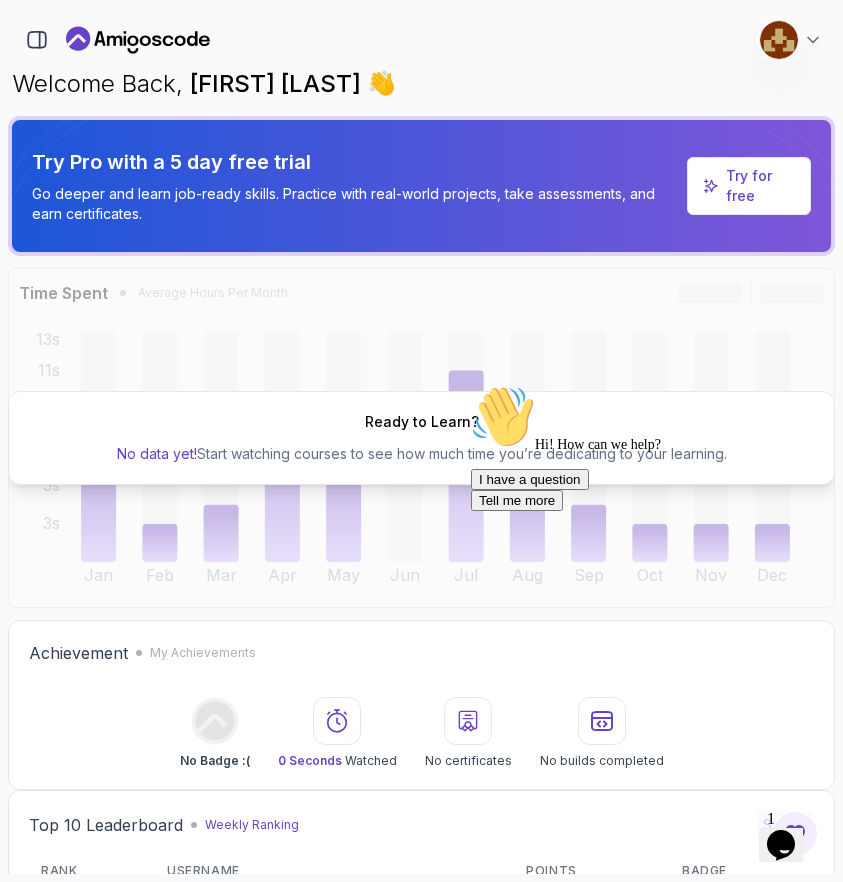 click on "[FIRST] [LAST] [LAST]" at bounding box center [278, 83] 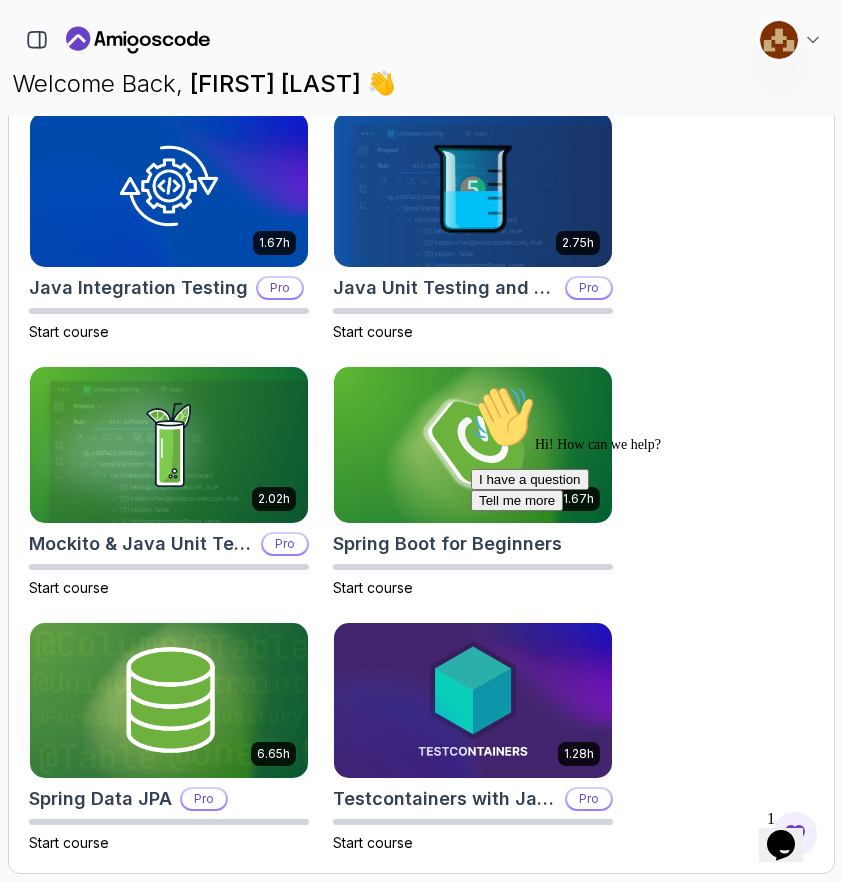 scroll, scrollTop: 1376, scrollLeft: 0, axis: vertical 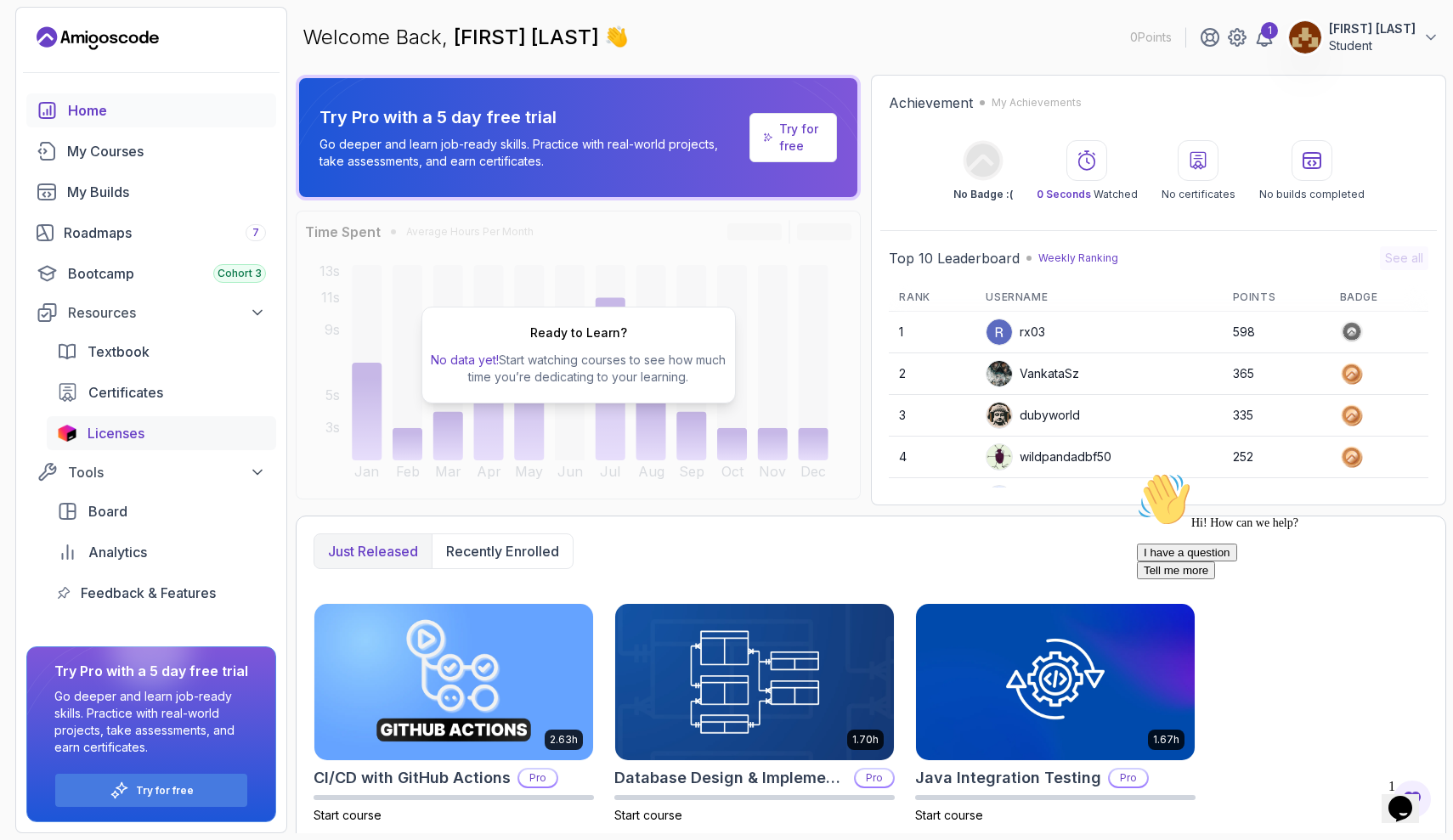 click on "Licenses" at bounding box center [116, 433] 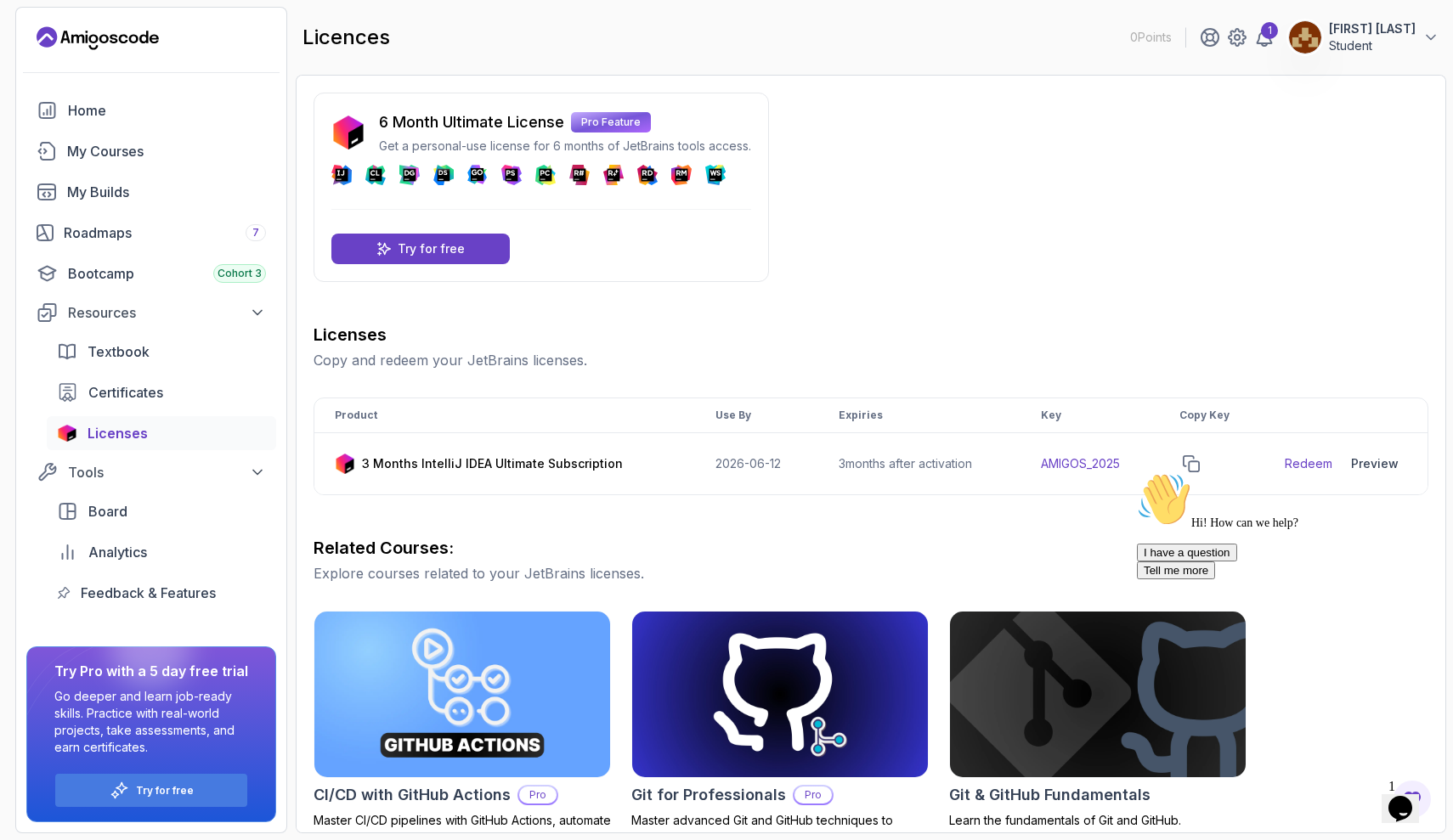 click on "Hi! How can we help? I have a question Tell me more" at bounding box center [1290, 526] 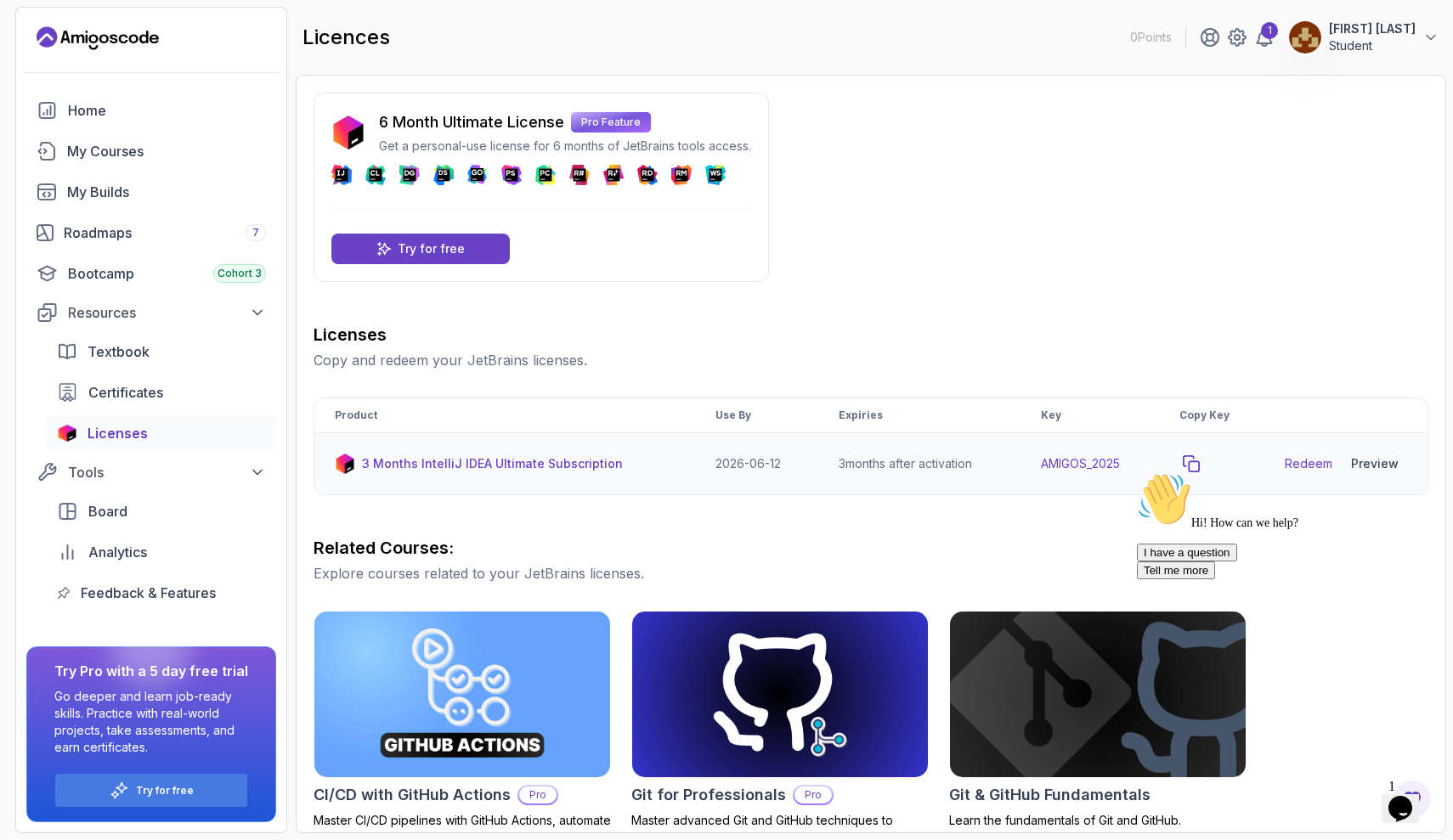 click 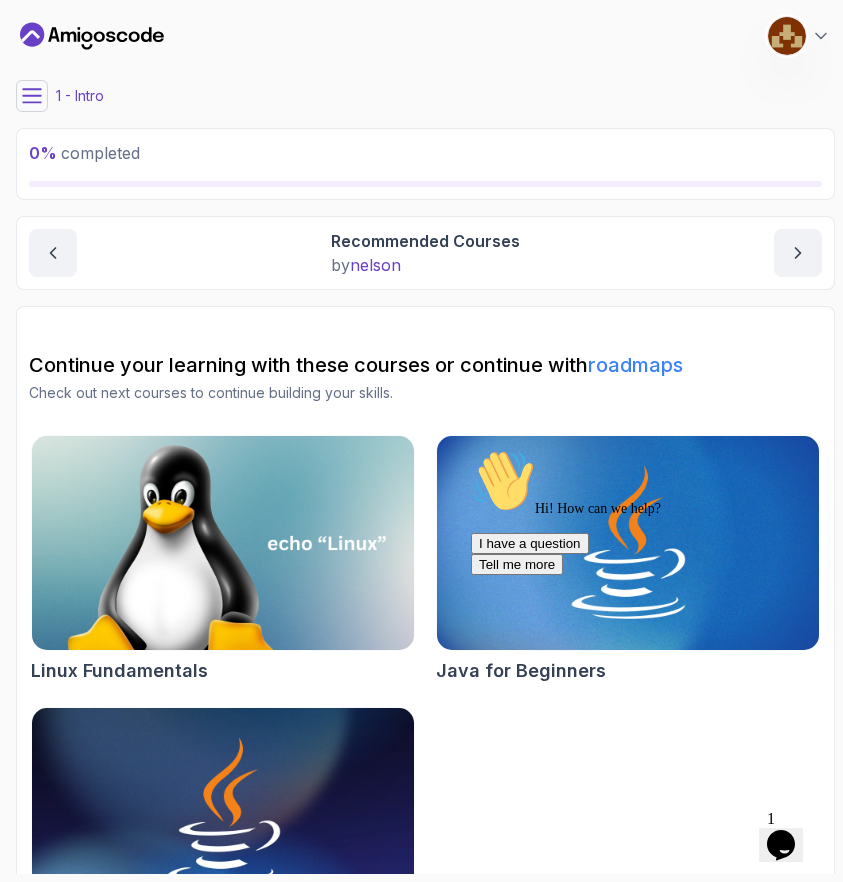 click 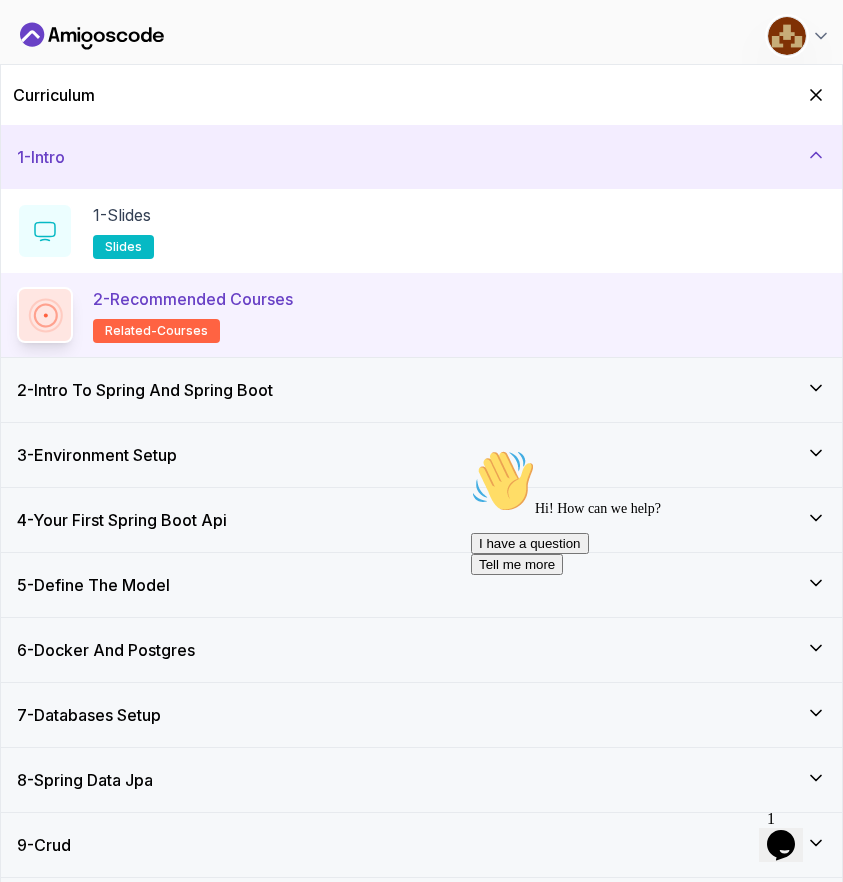 click on "2  -  Recommended Courses related-courses" at bounding box center (193, 315) 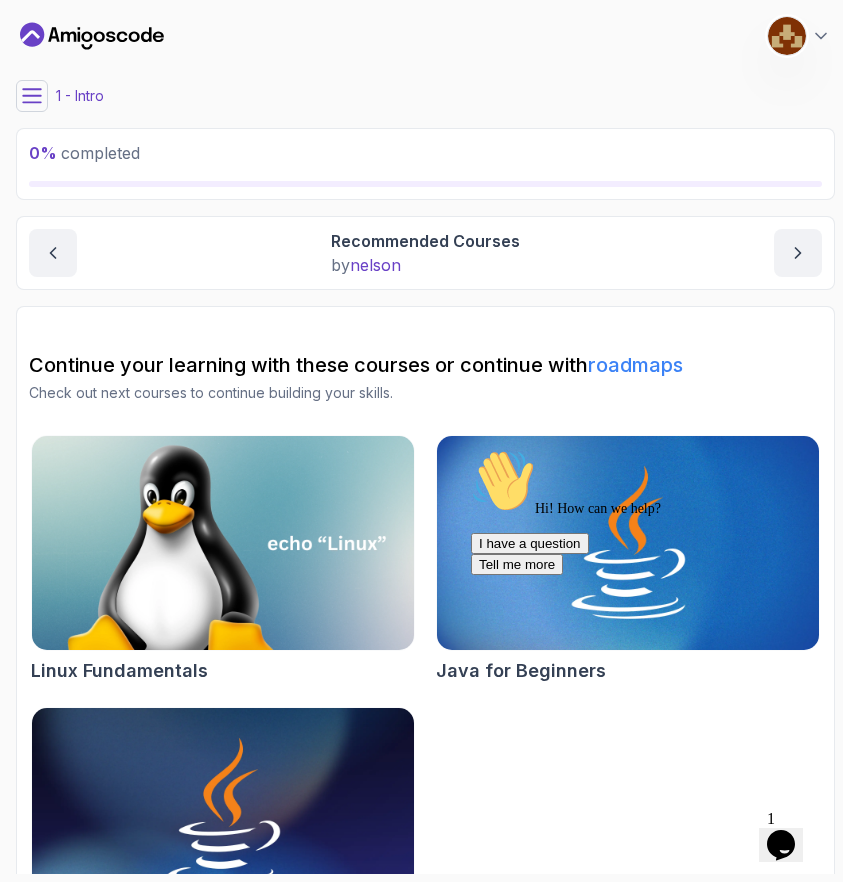 scroll, scrollTop: 0, scrollLeft: 0, axis: both 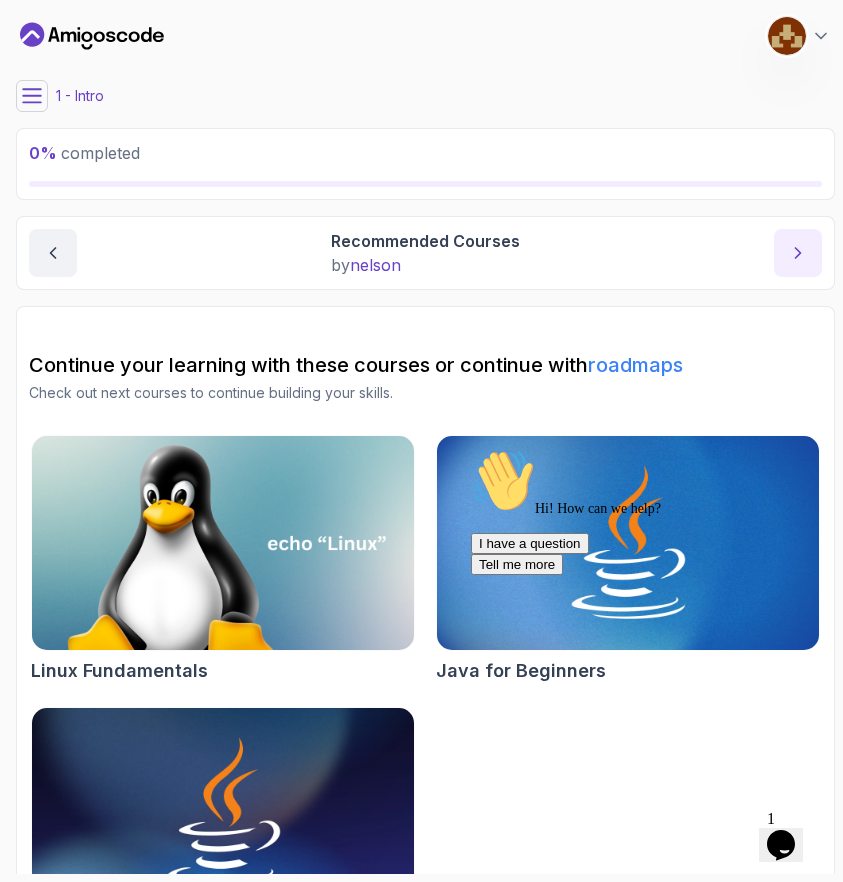 click at bounding box center (798, 253) 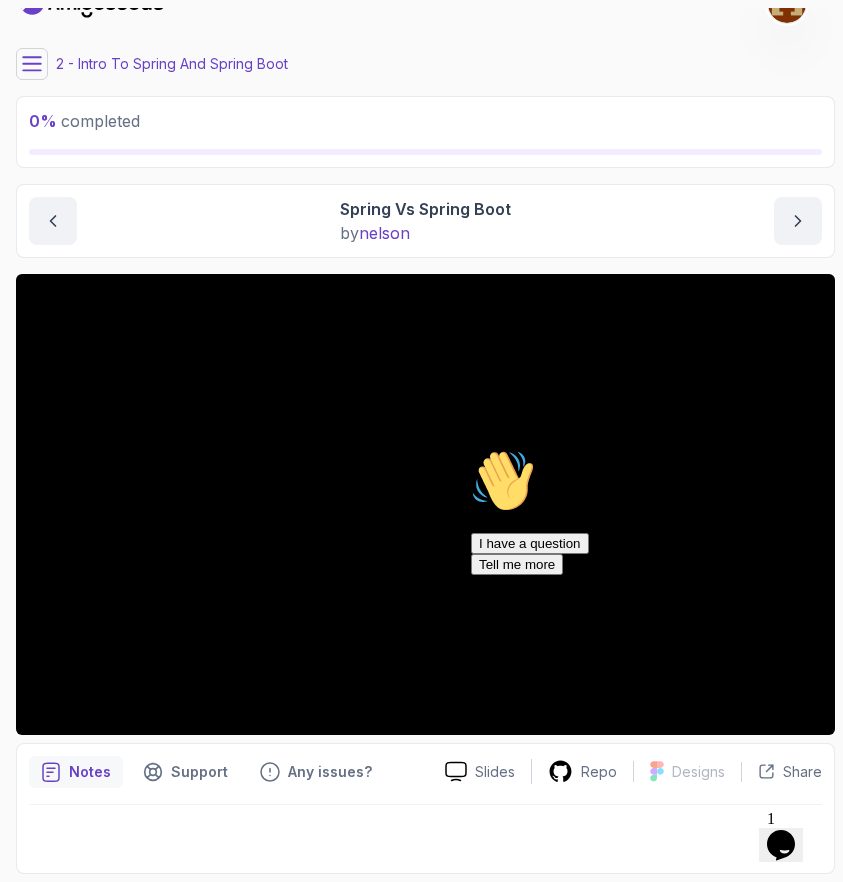 scroll, scrollTop: 0, scrollLeft: 0, axis: both 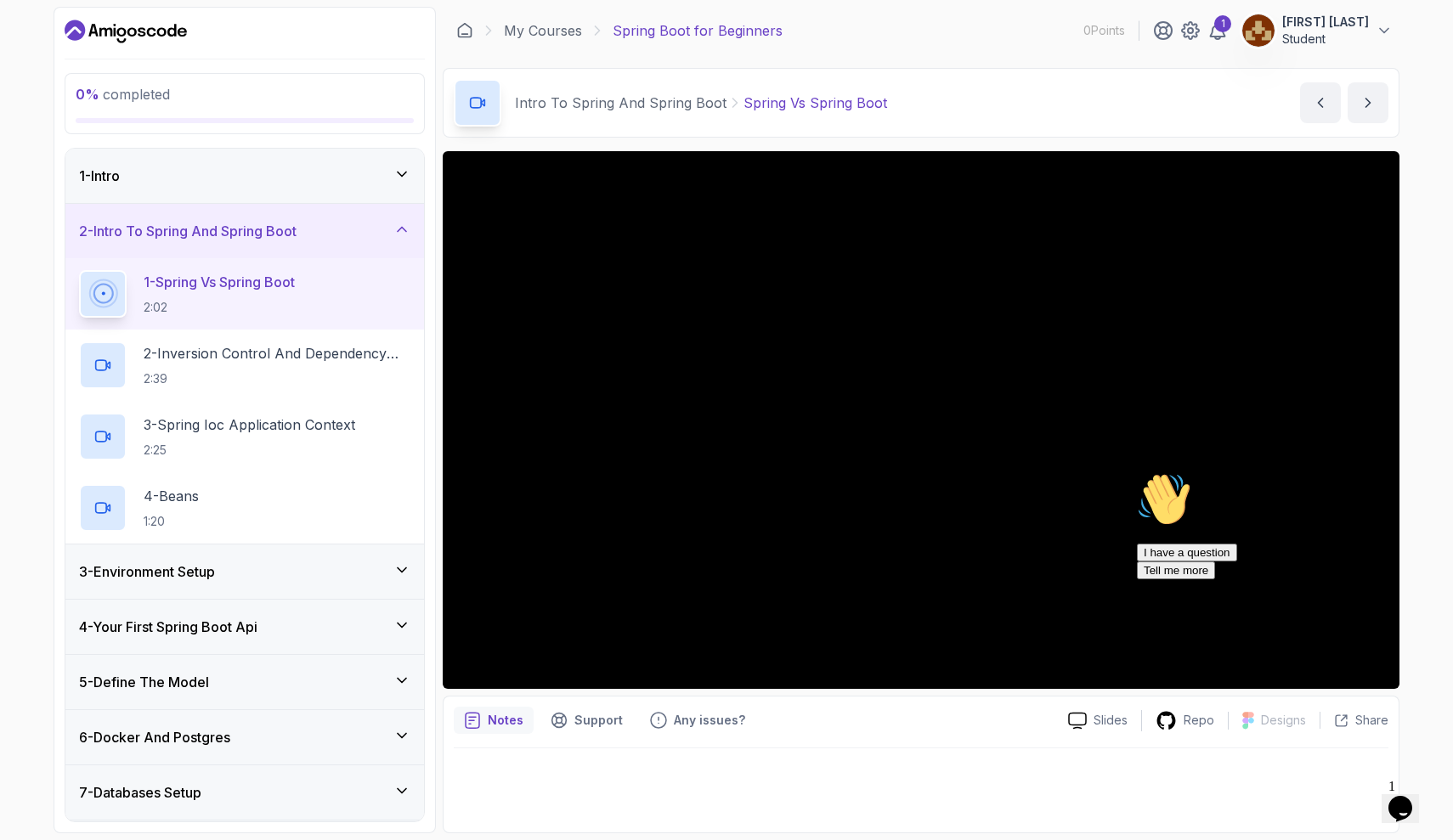 click 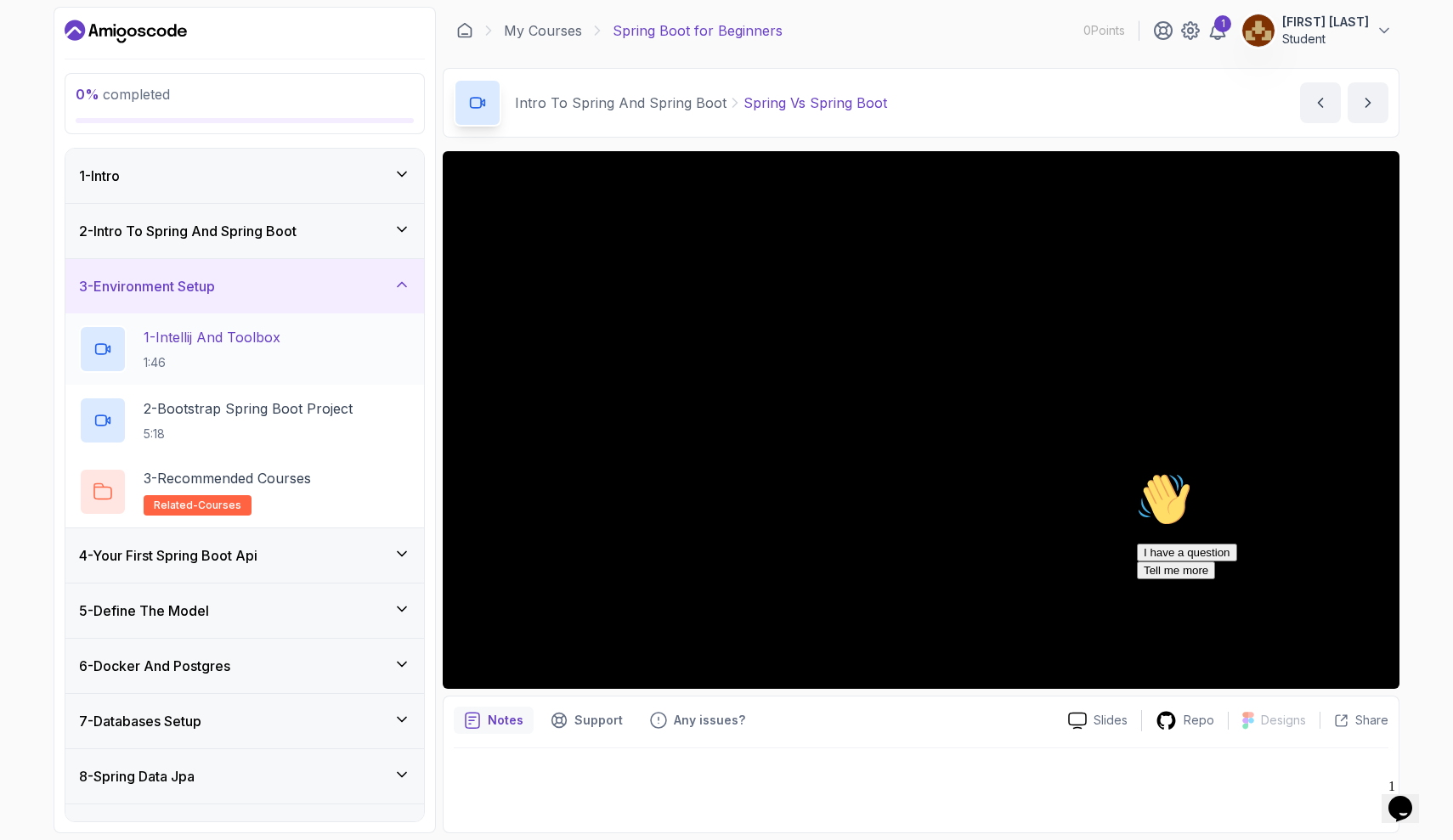 click on "1  -  Intellij And Toolbox 1:46" at bounding box center [212, 349] 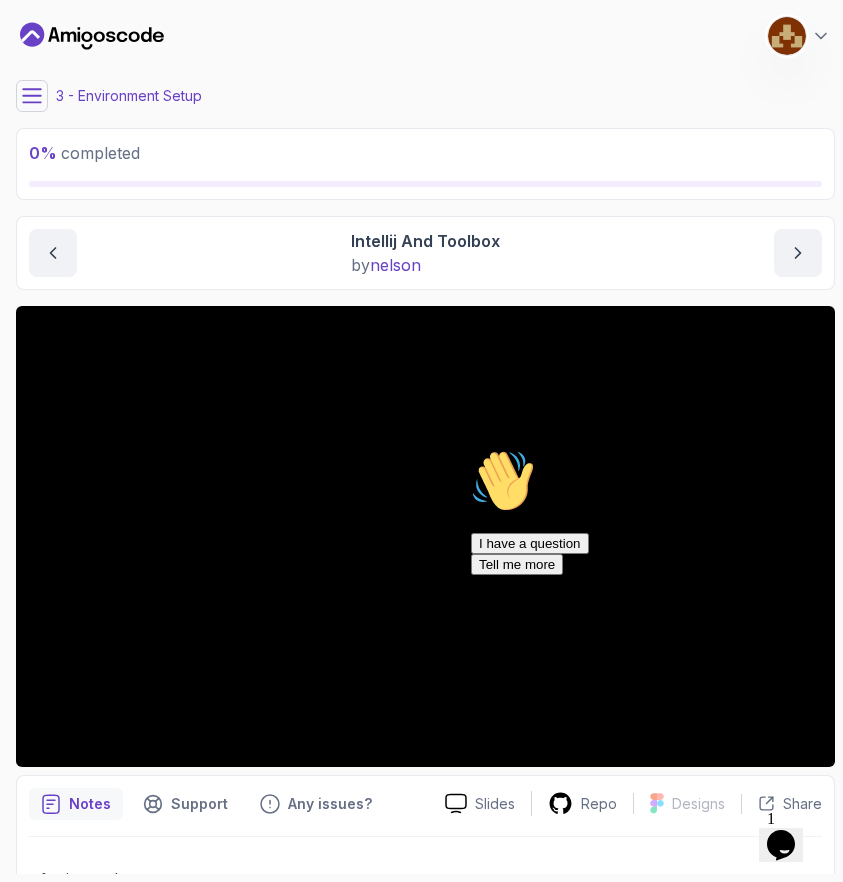 click at bounding box center (471, 449) 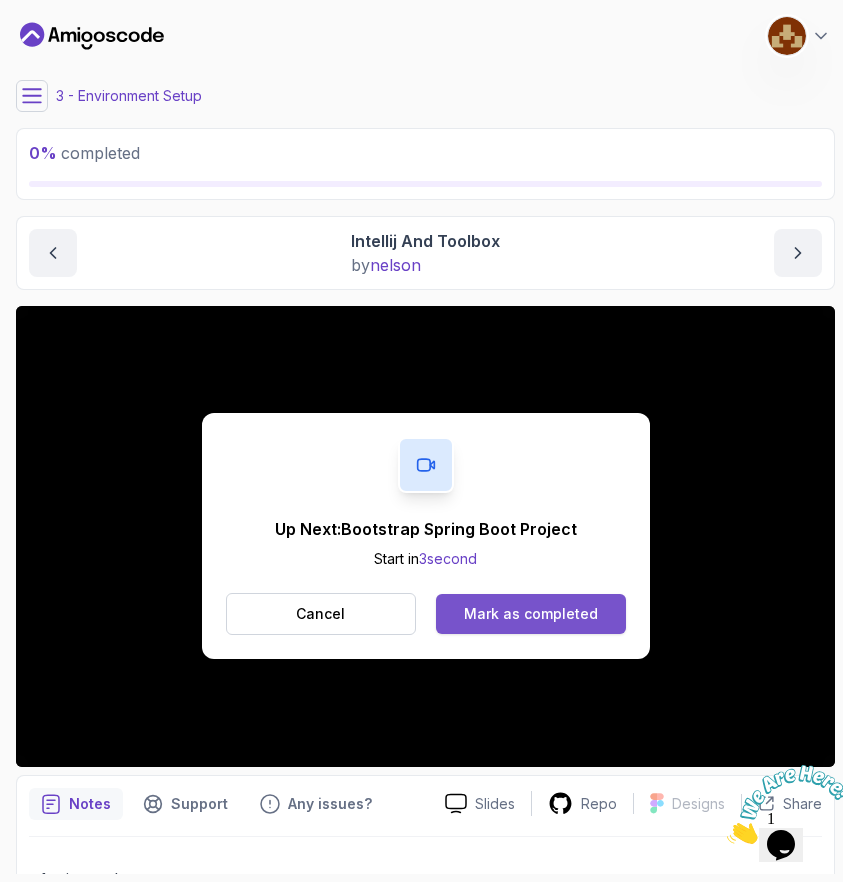 click on "Mark as completed" at bounding box center (531, 614) 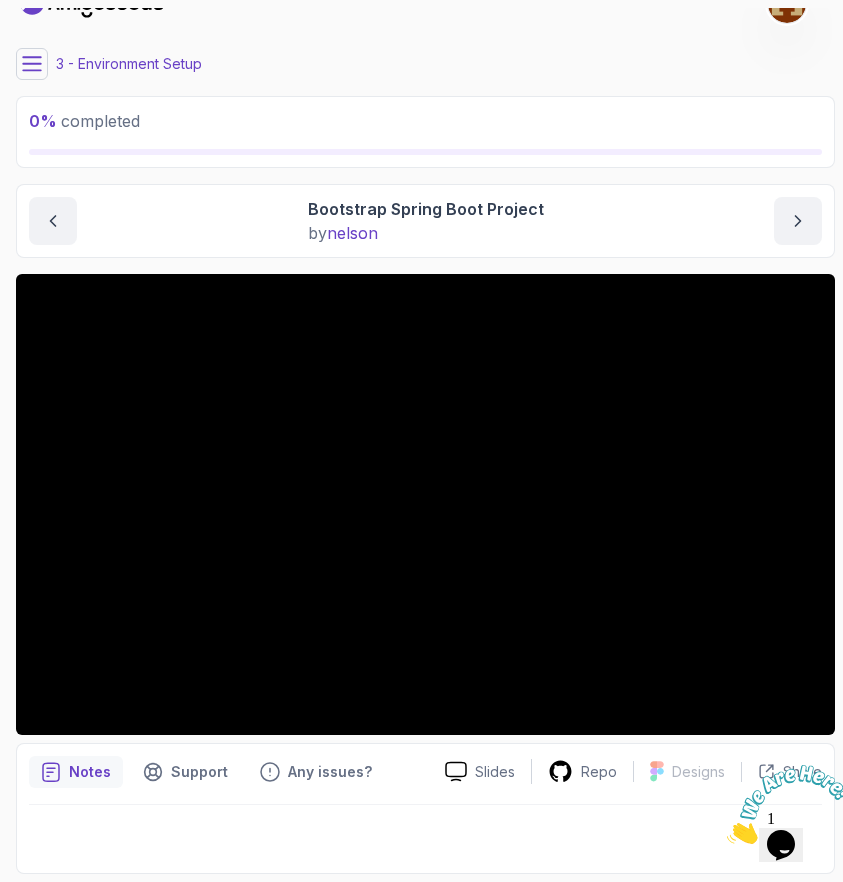 scroll, scrollTop: 32, scrollLeft: 0, axis: vertical 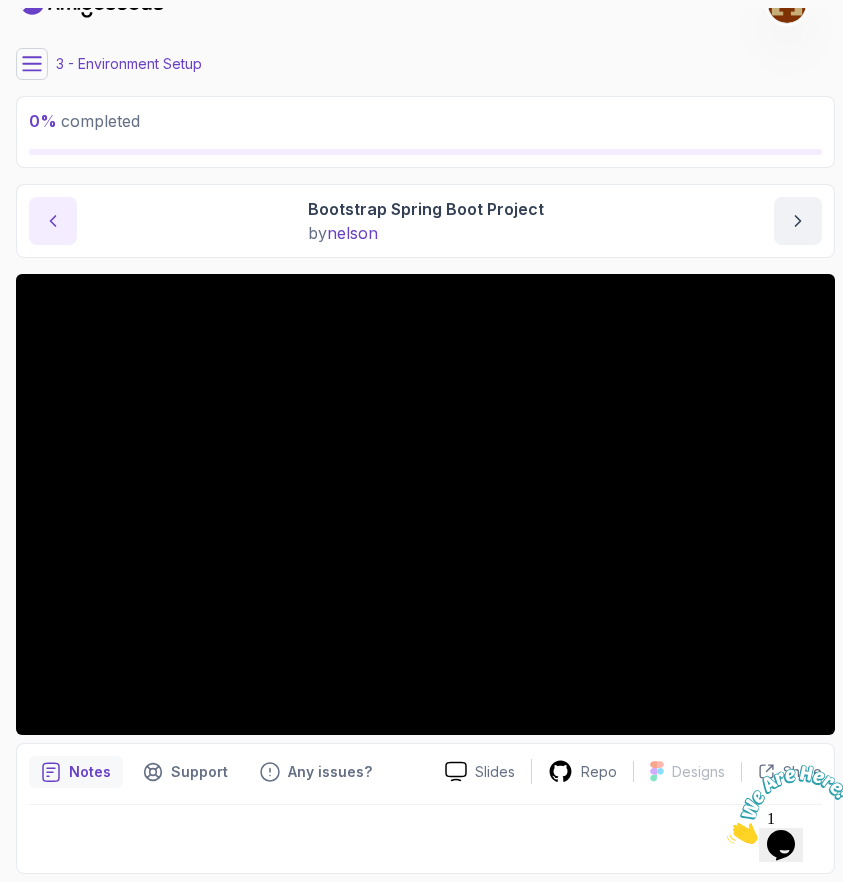 click 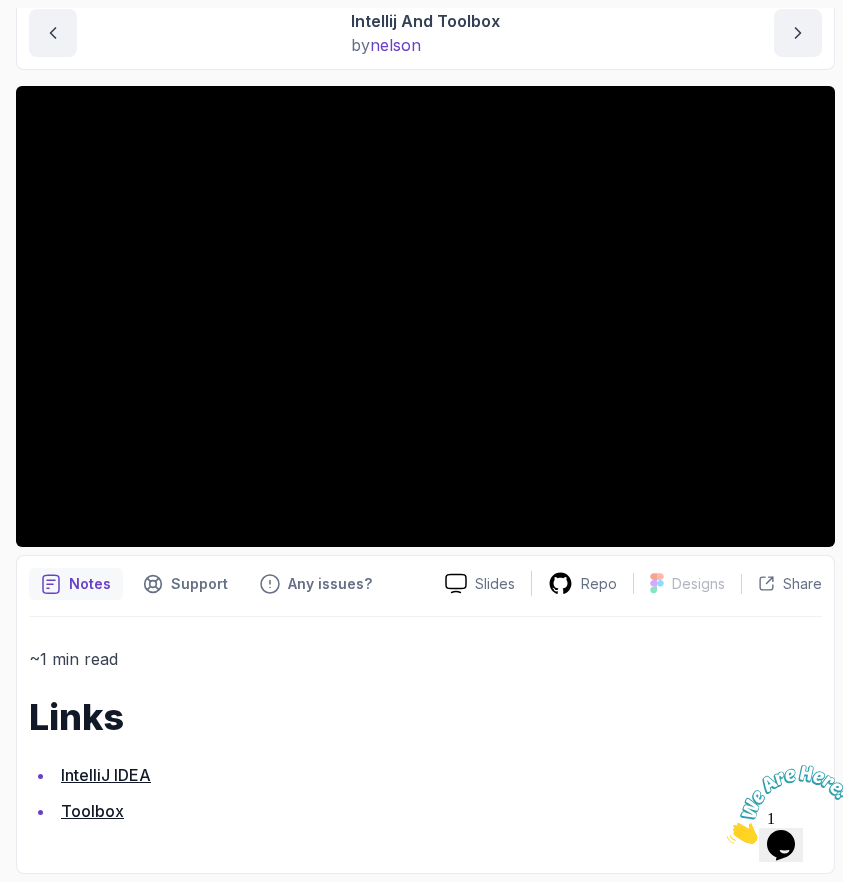 scroll, scrollTop: 219, scrollLeft: 0, axis: vertical 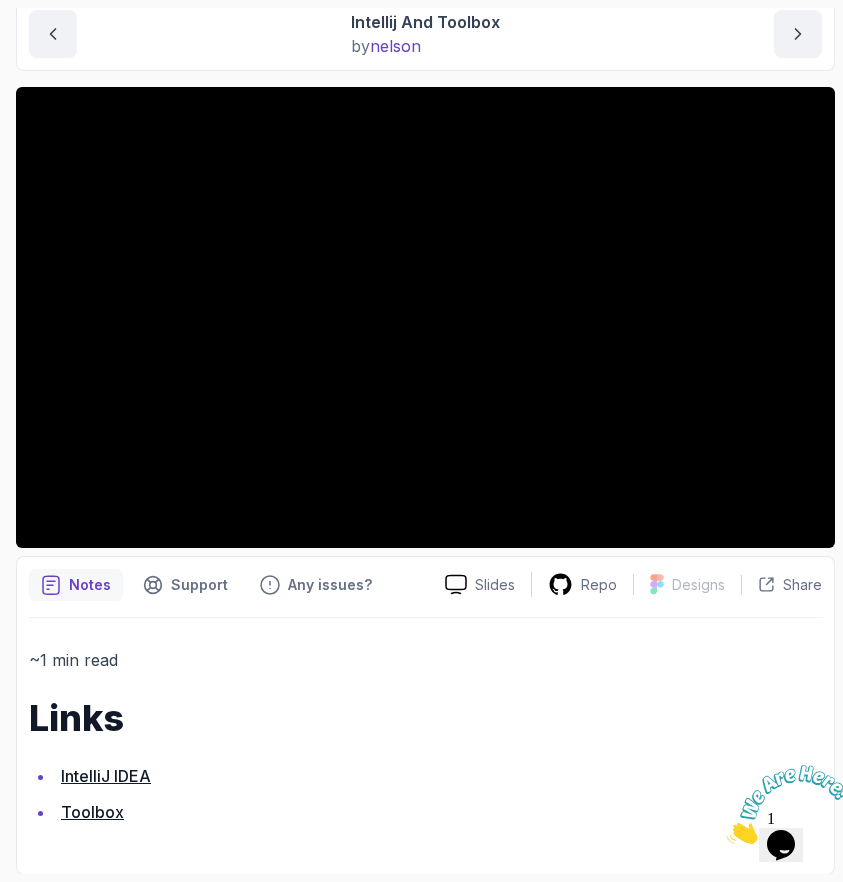 click on "IntelliJ IDEA" at bounding box center [106, 776] 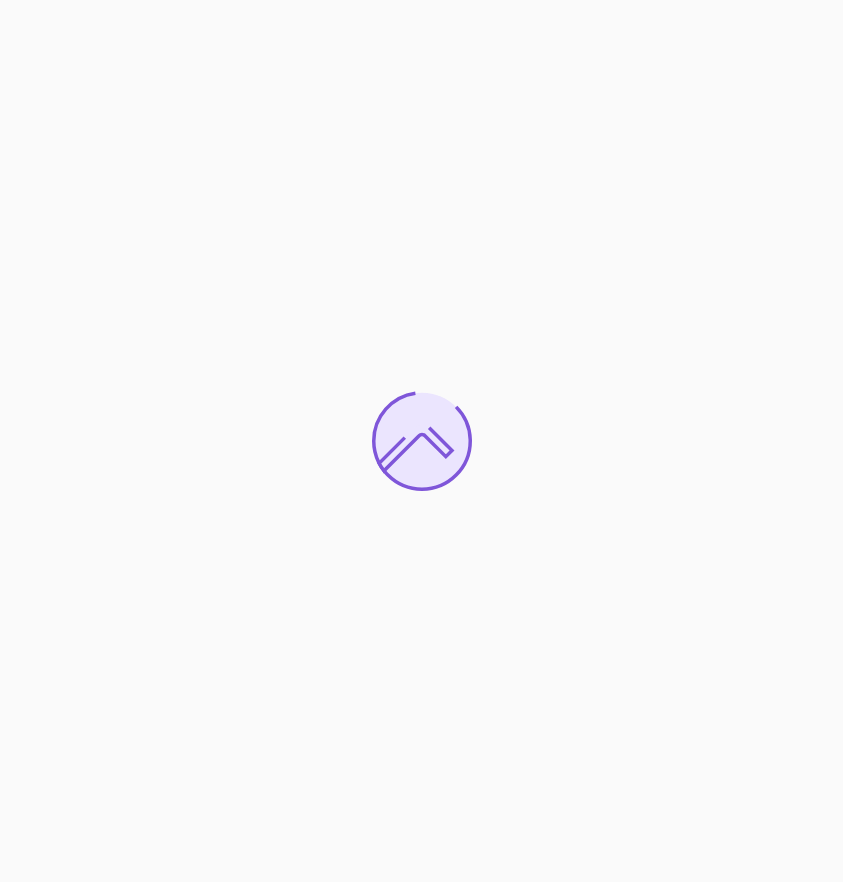 scroll, scrollTop: 0, scrollLeft: 0, axis: both 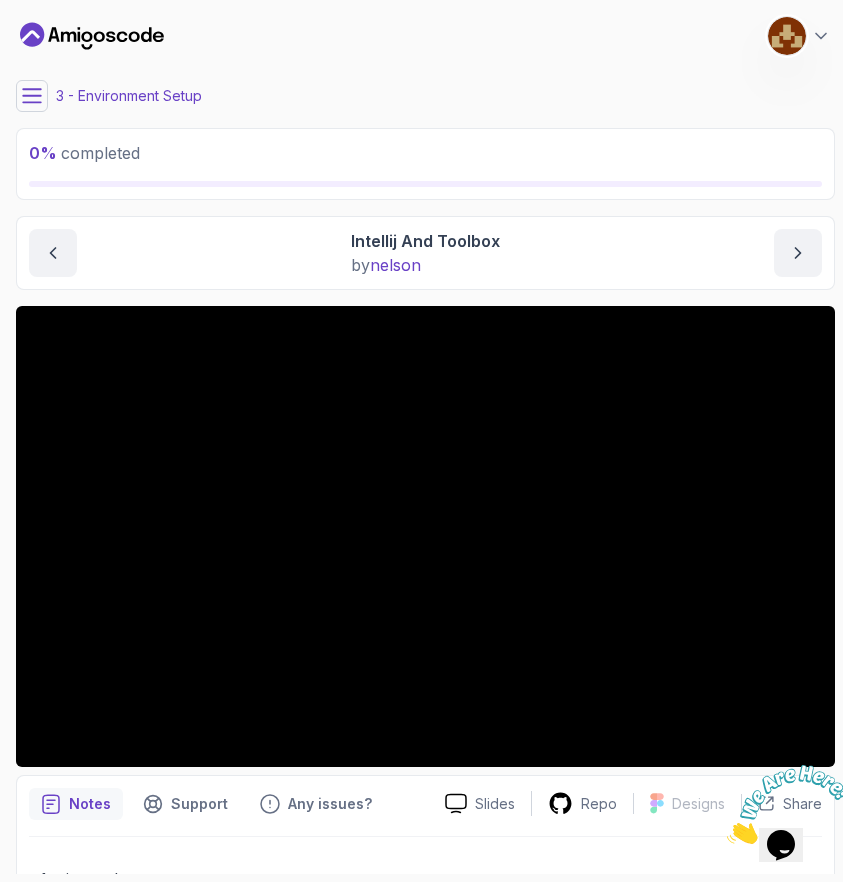 click on "3 - Environment Setup" at bounding box center [425, 96] 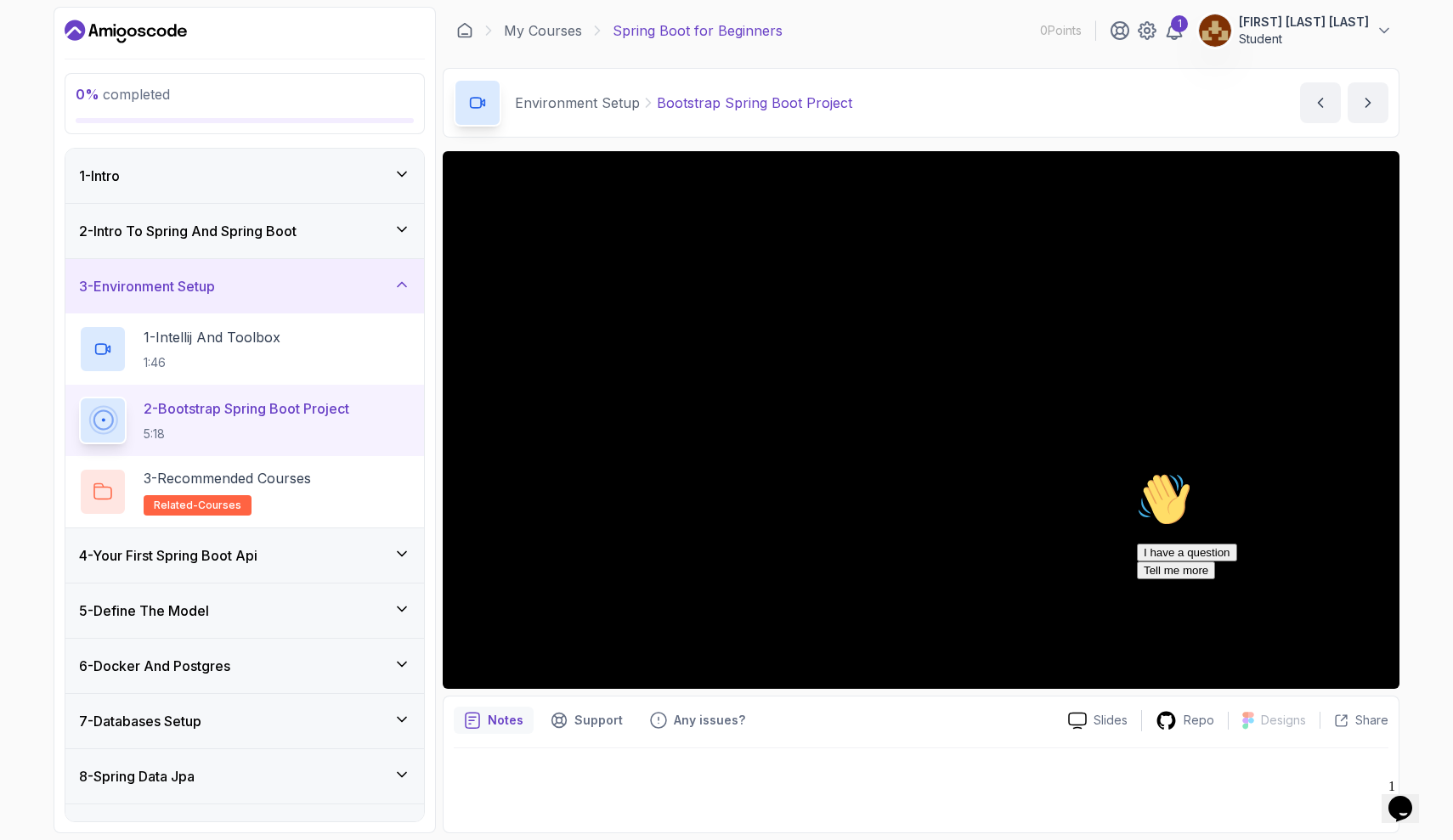 scroll, scrollTop: 0, scrollLeft: 0, axis: both 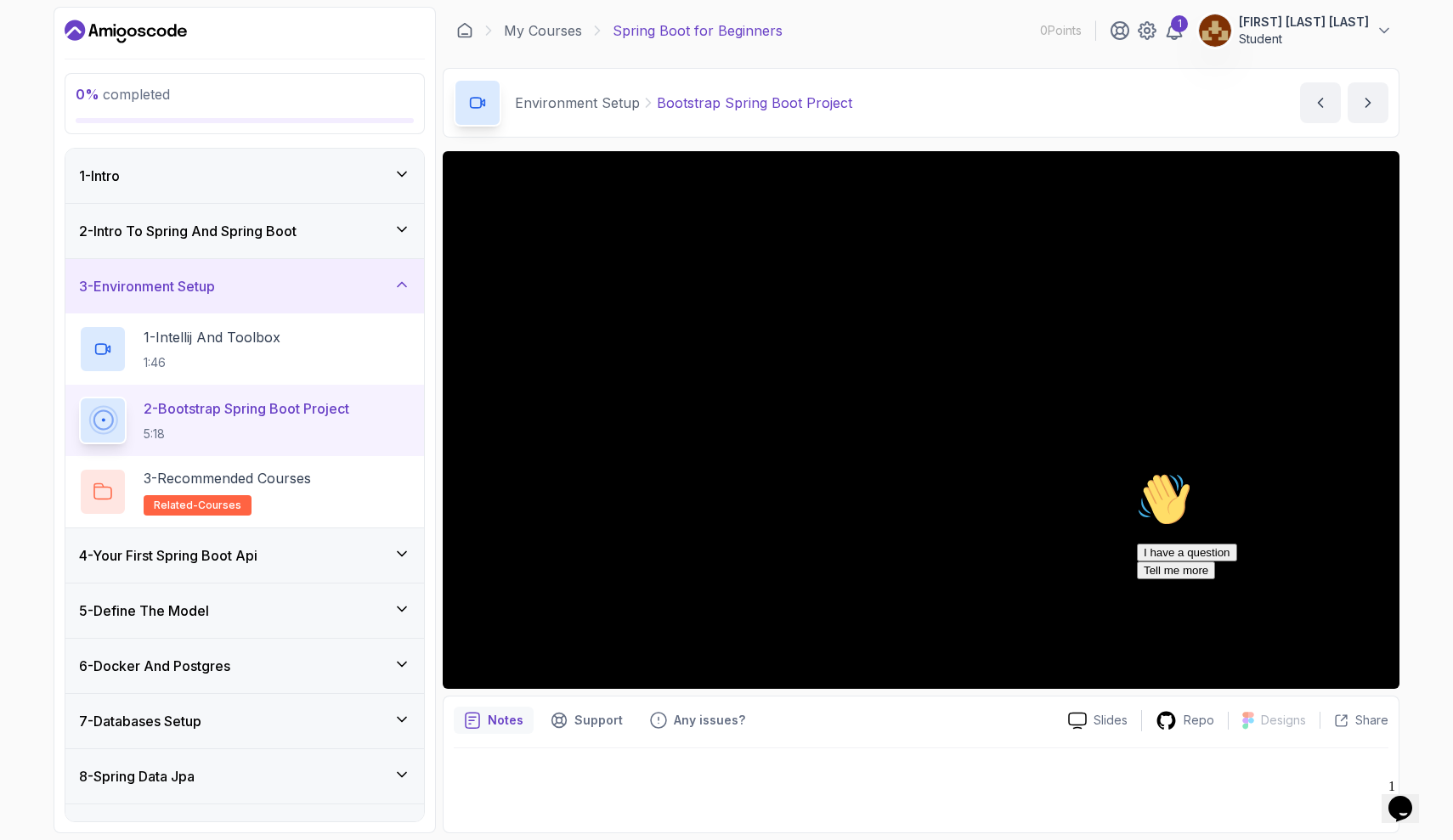 click 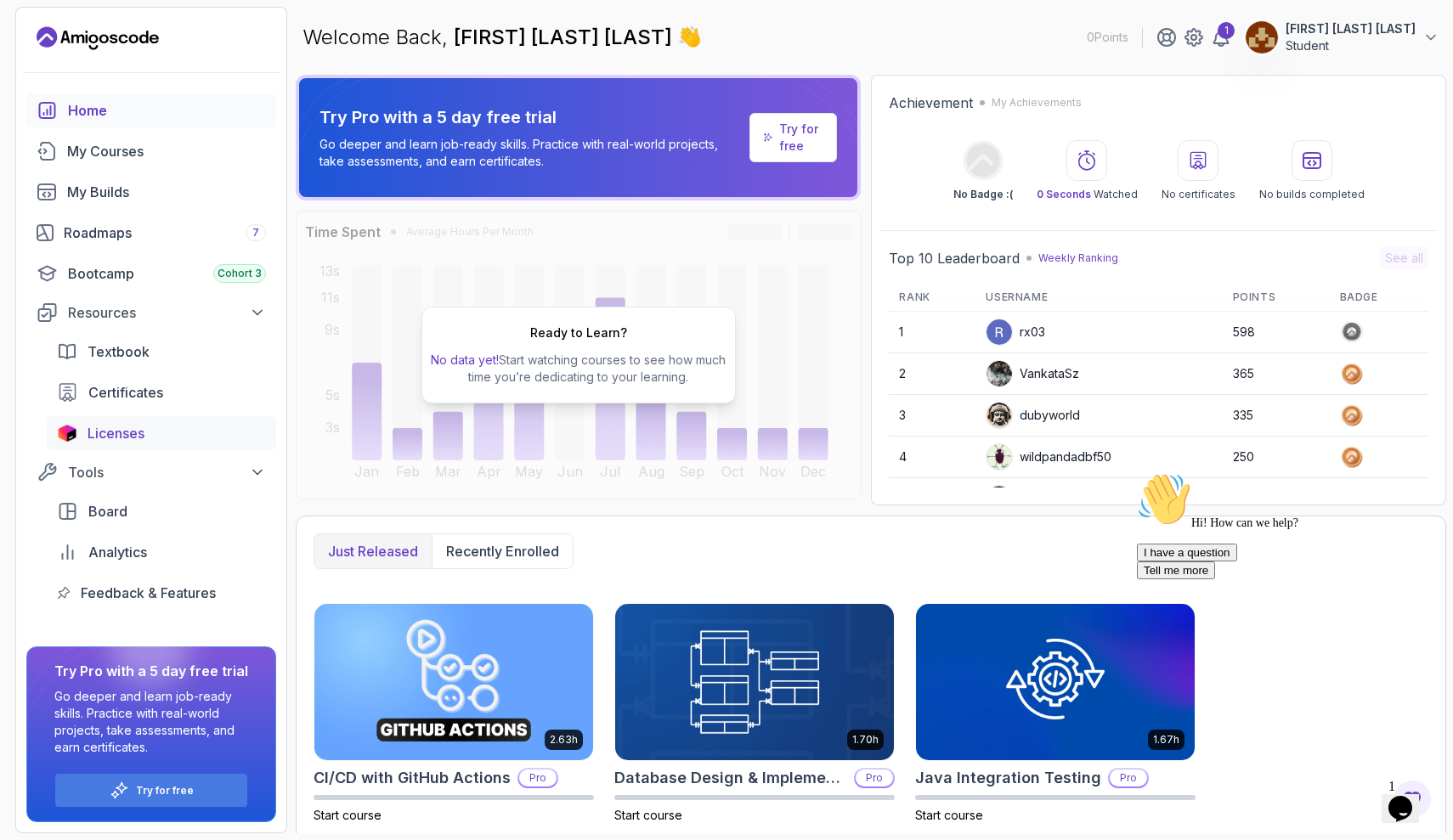 click on "Licenses" at bounding box center (116, 433) 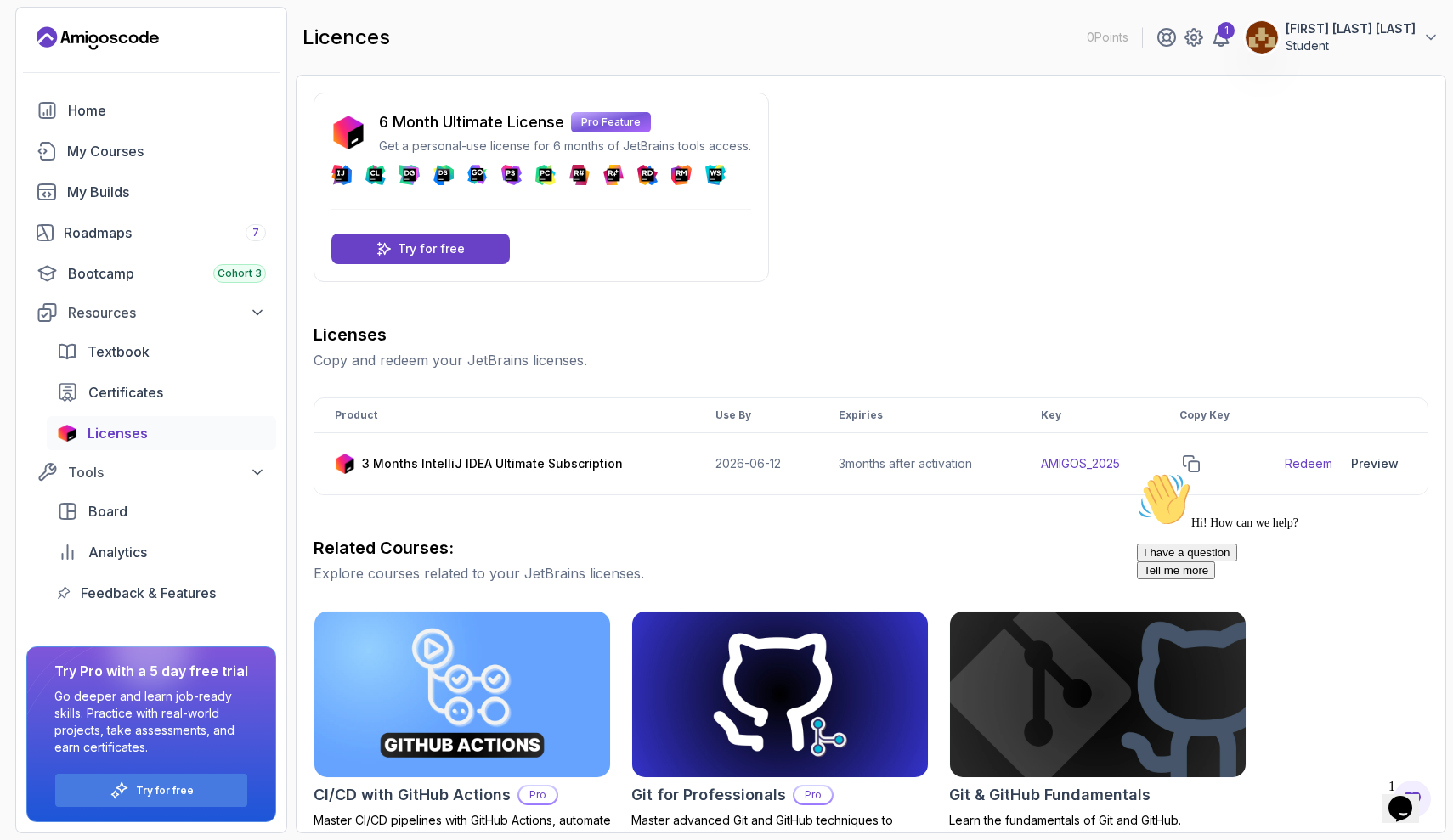 click on "Hi! How can we help? I have a question Tell me more" at bounding box center (1290, 526) 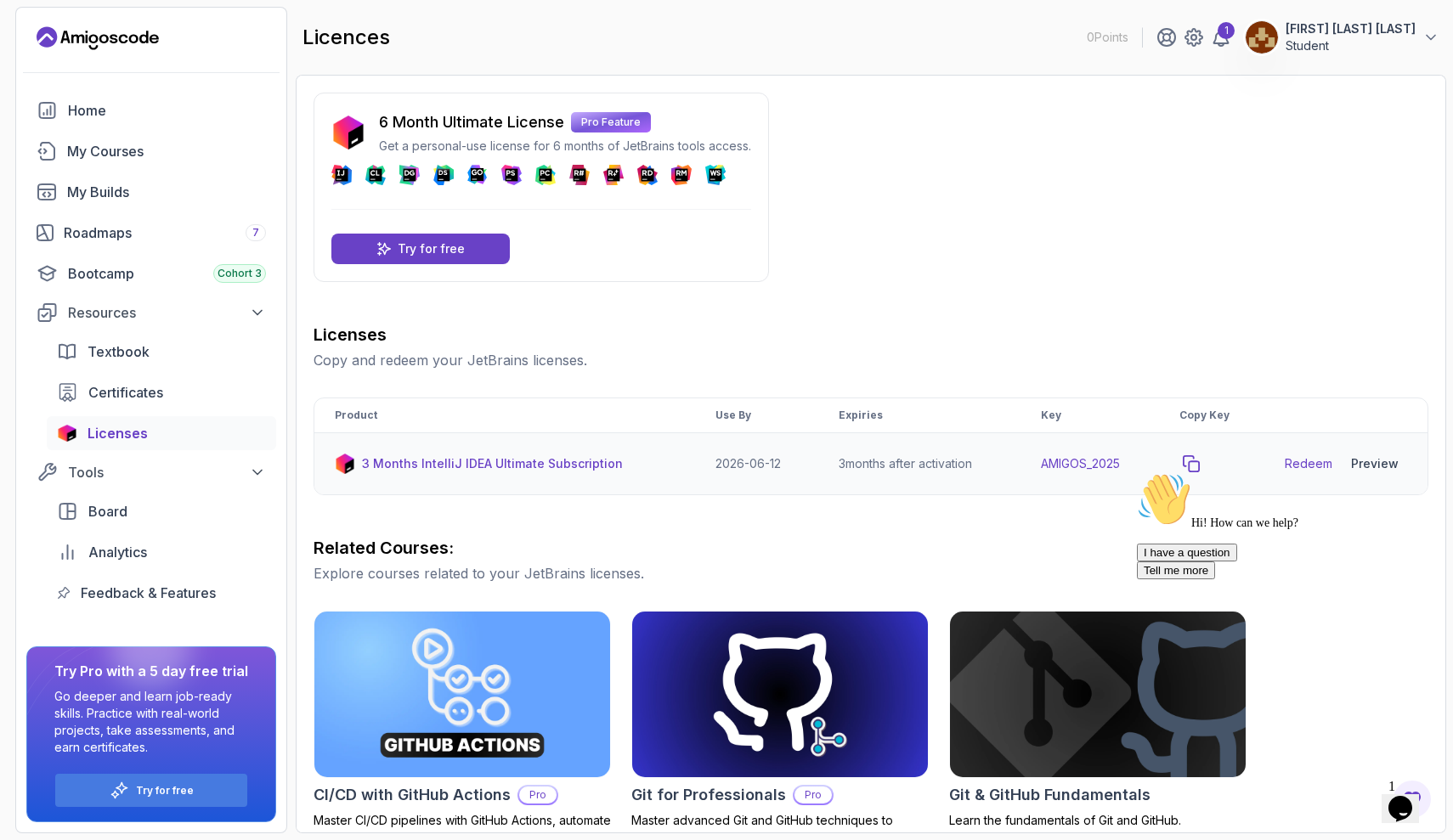 click 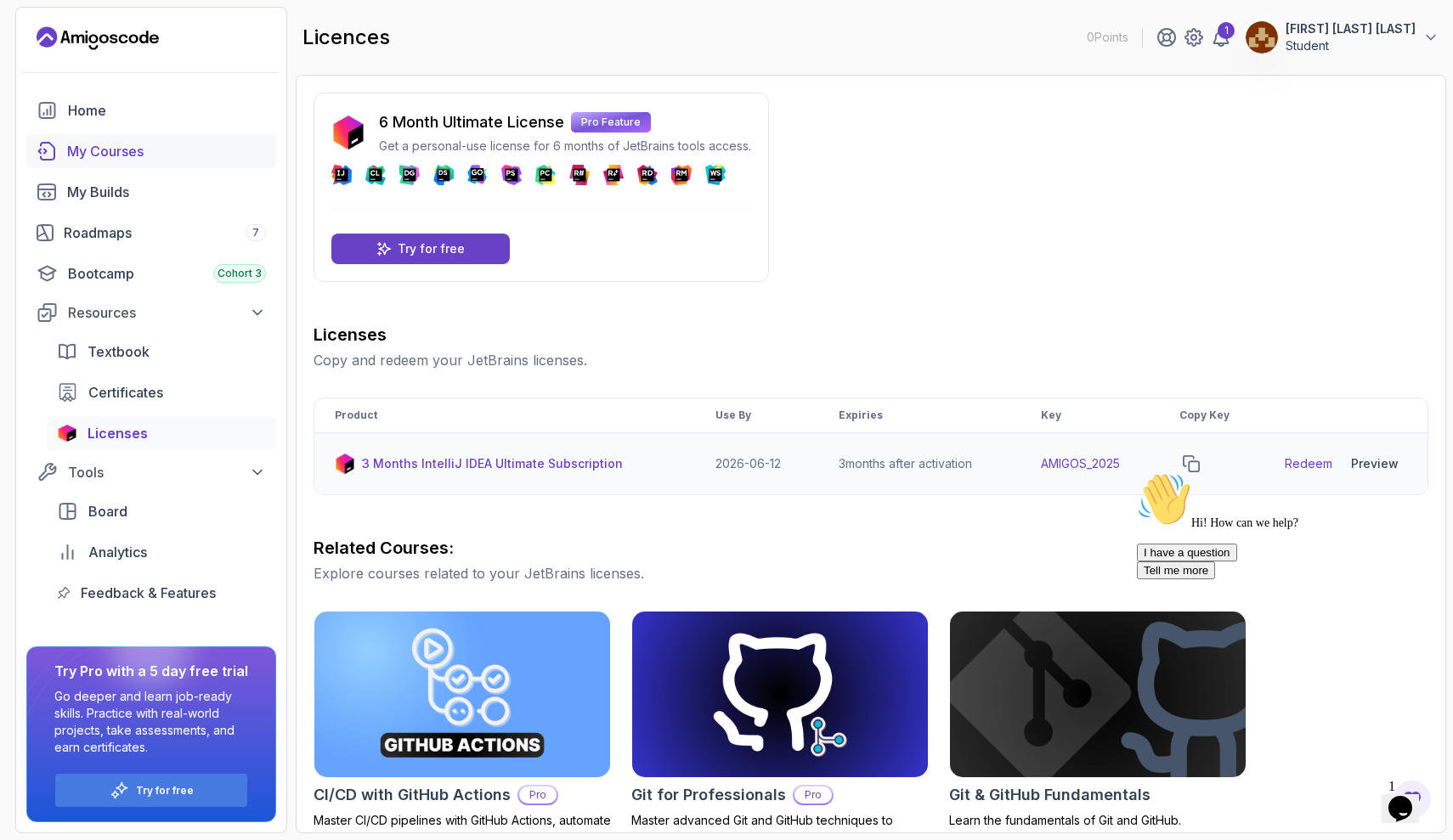 click on "My Courses" at bounding box center (167, 151) 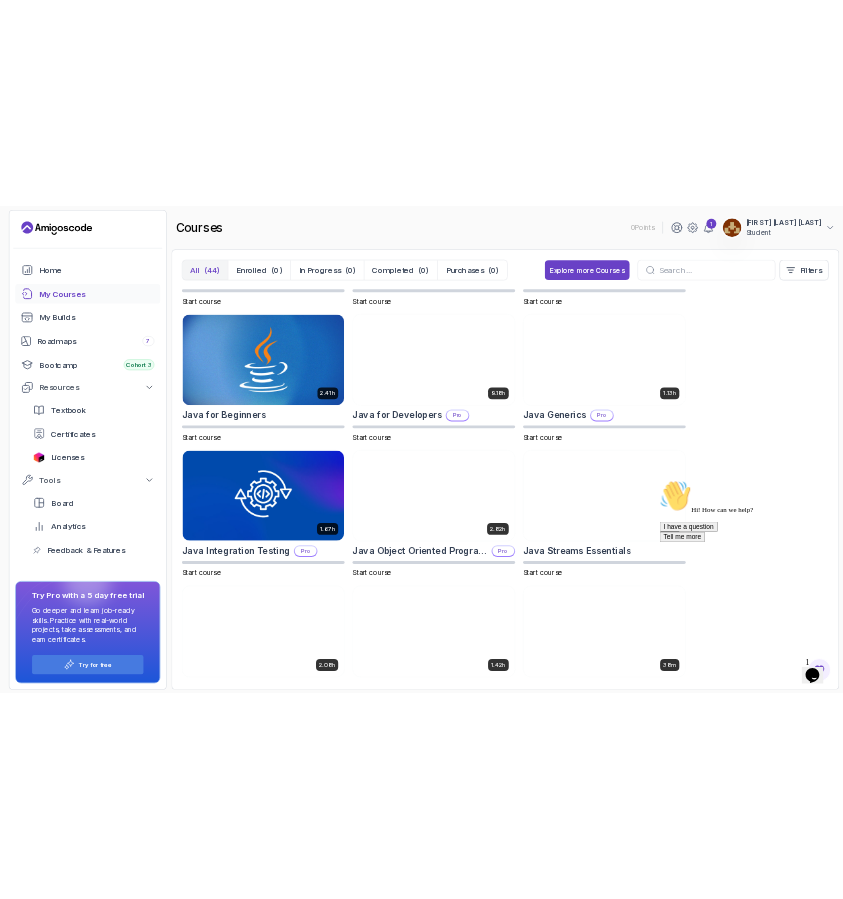 scroll, scrollTop: 1336, scrollLeft: 0, axis: vertical 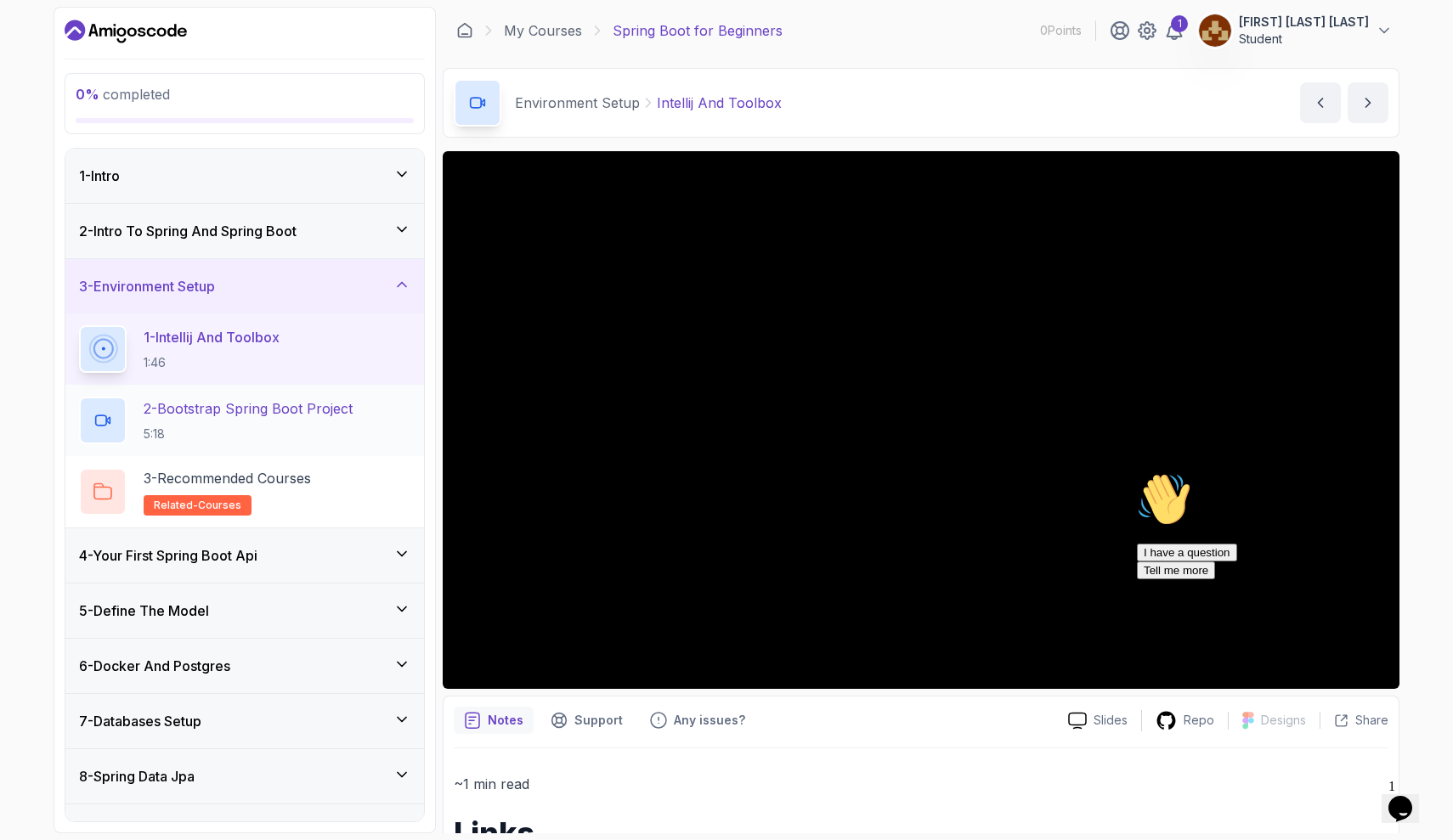 click on "2  -  Bootstrap Spring Boot Project" at bounding box center (248, 409) 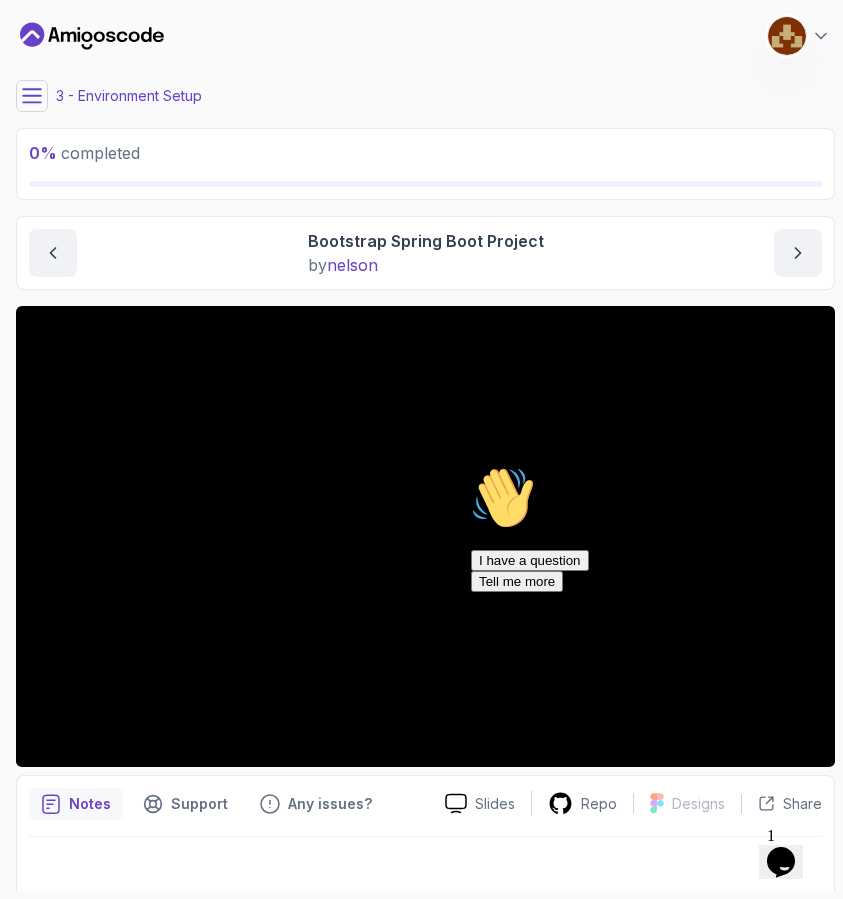 click on "I have a question" at bounding box center [530, 560] 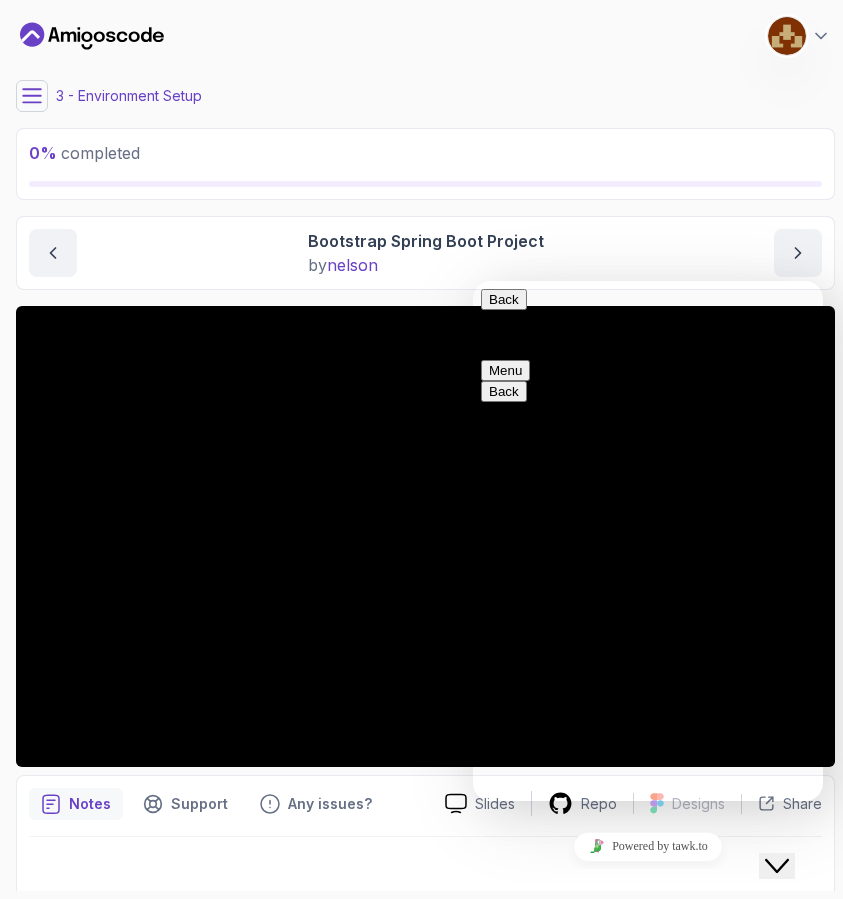 type on "I don't see these gerators" 